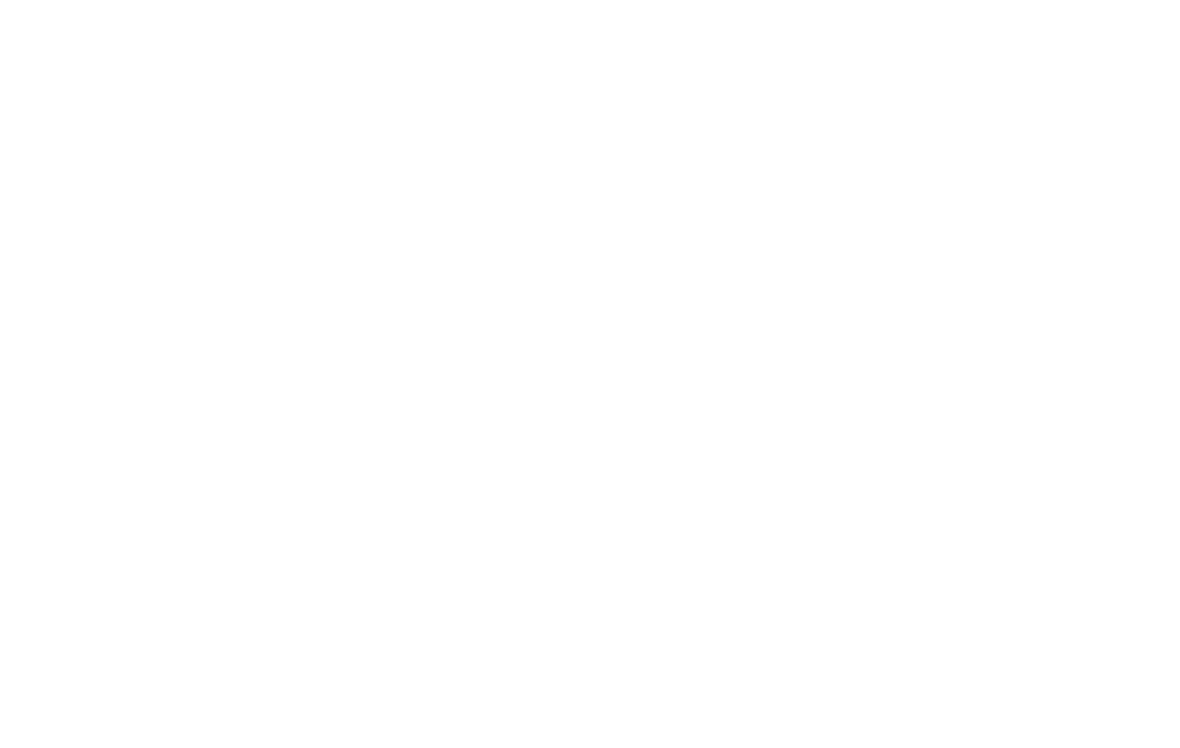 scroll, scrollTop: 0, scrollLeft: 0, axis: both 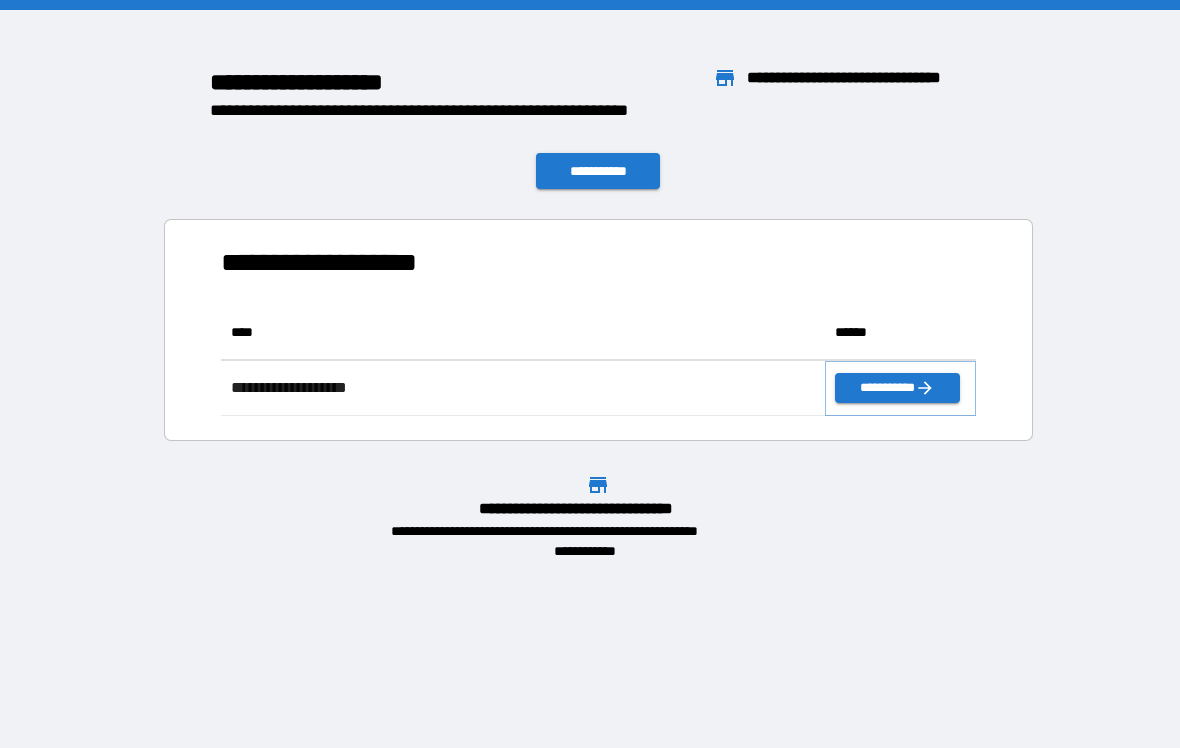 click on "**********" at bounding box center (897, 388) 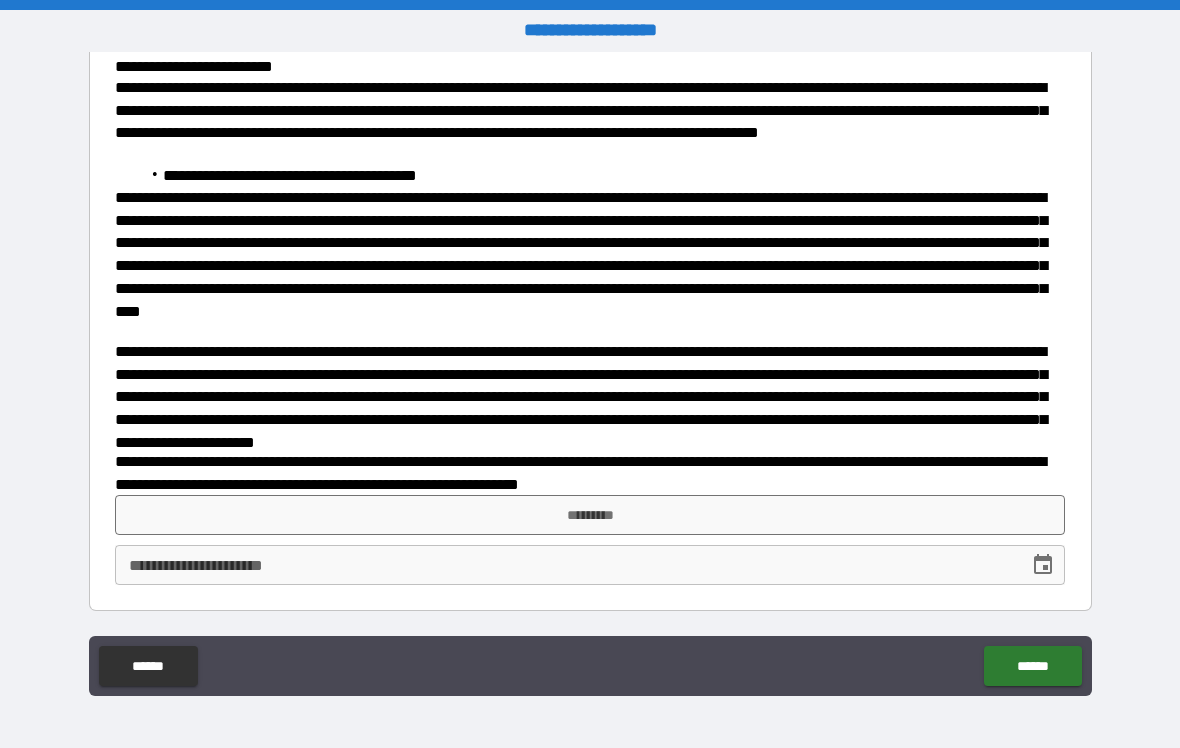 scroll, scrollTop: 445, scrollLeft: 0, axis: vertical 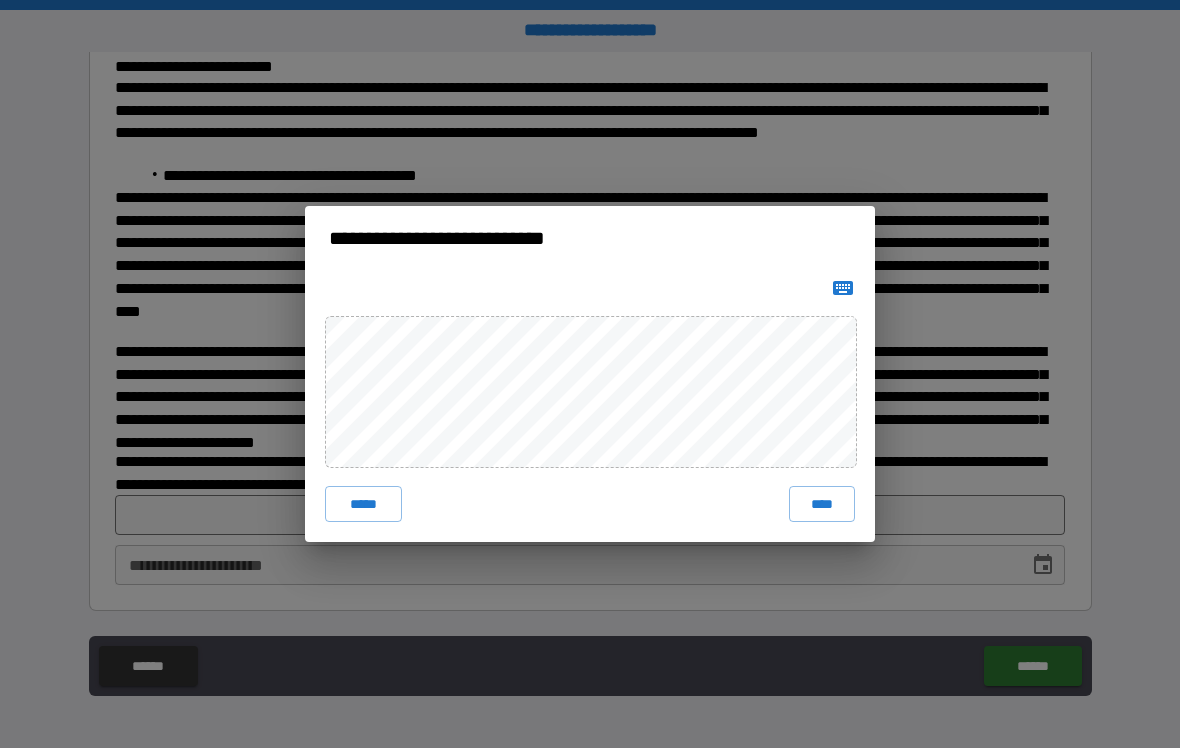 click on "****" at bounding box center (822, 504) 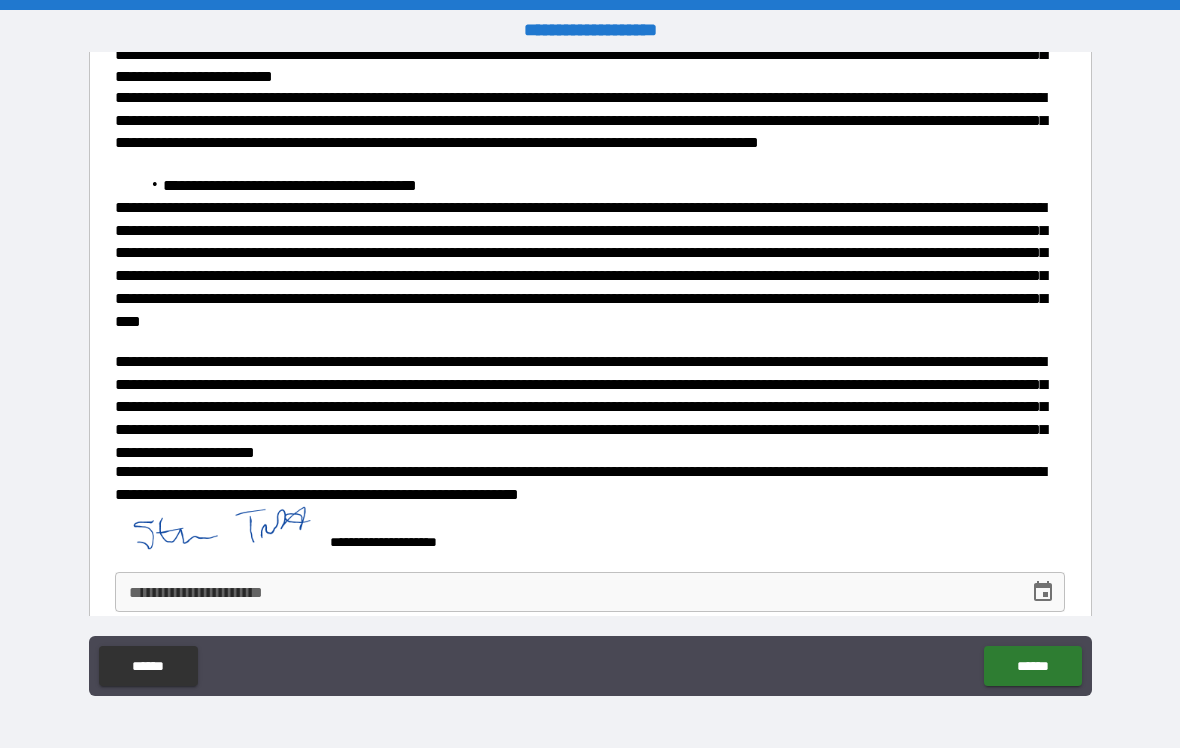 click on "**********" at bounding box center (565, 592) 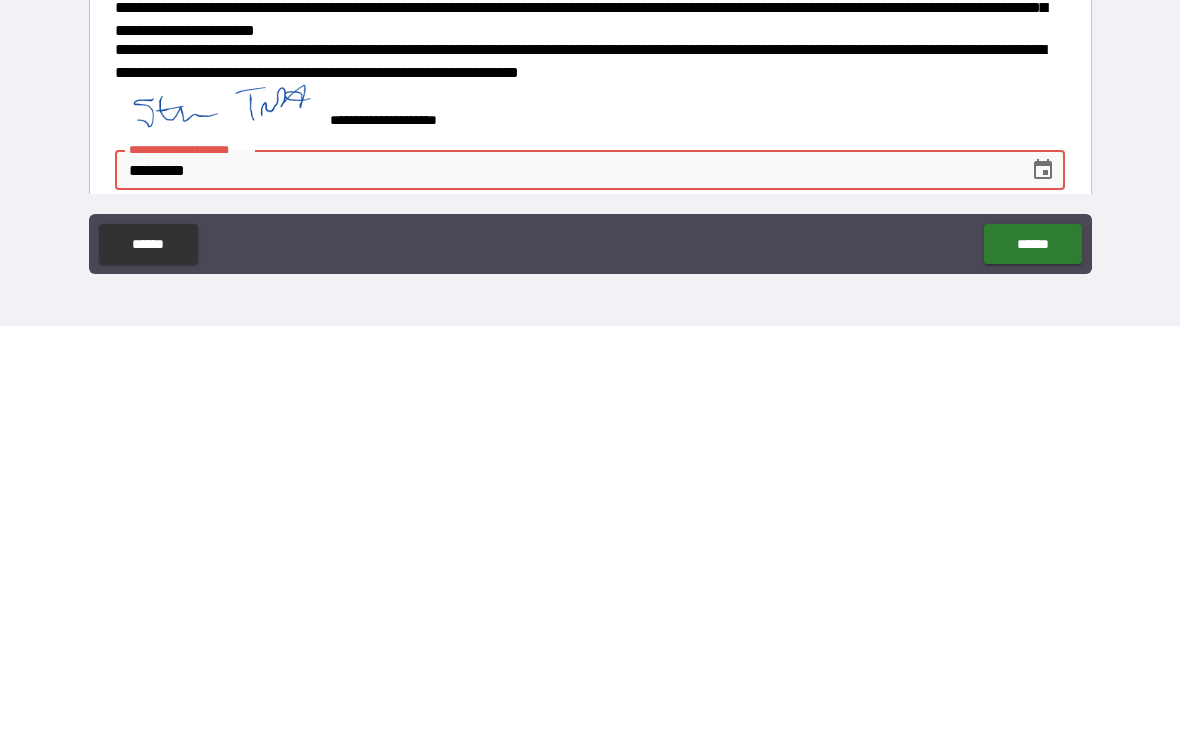 type on "**********" 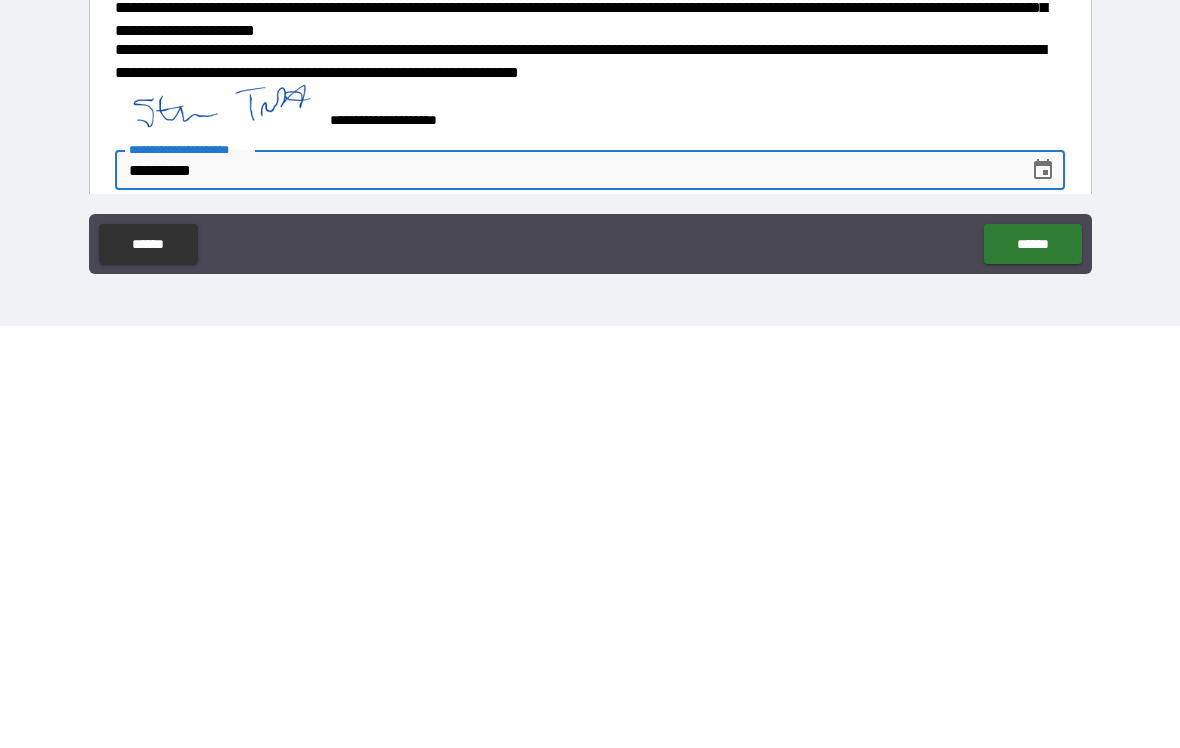 click on "******" at bounding box center (1032, 666) 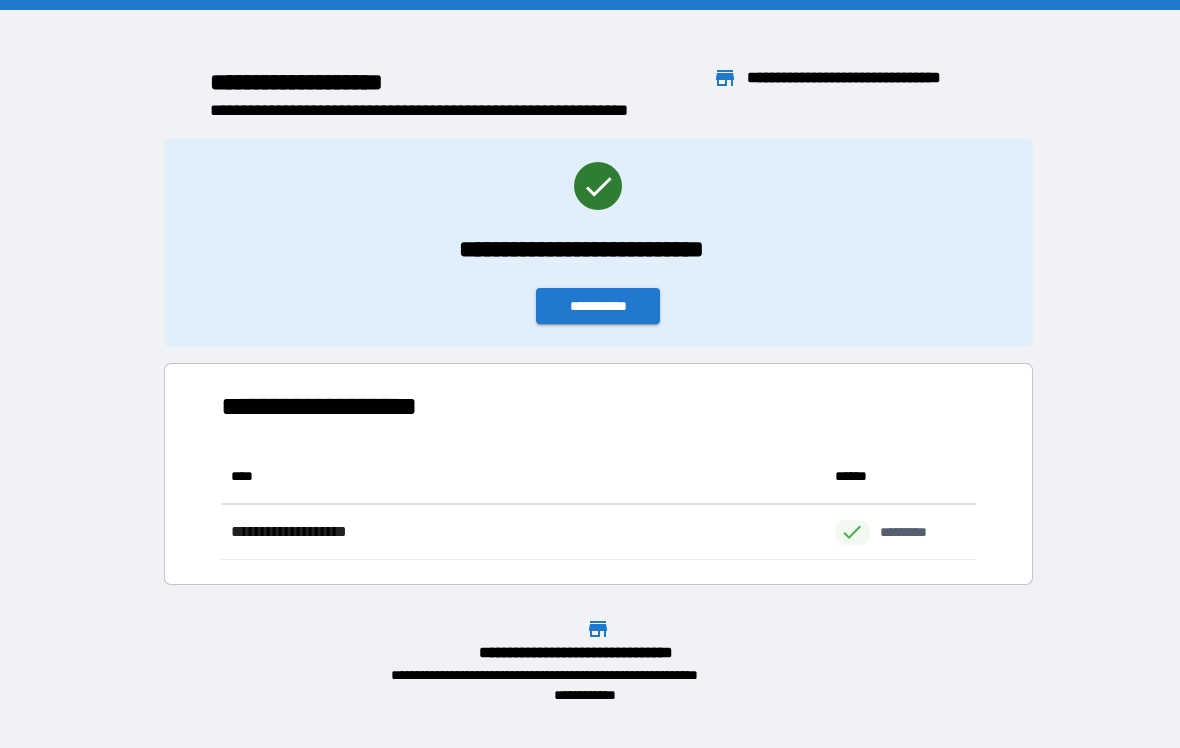 scroll, scrollTop: 1, scrollLeft: 1, axis: both 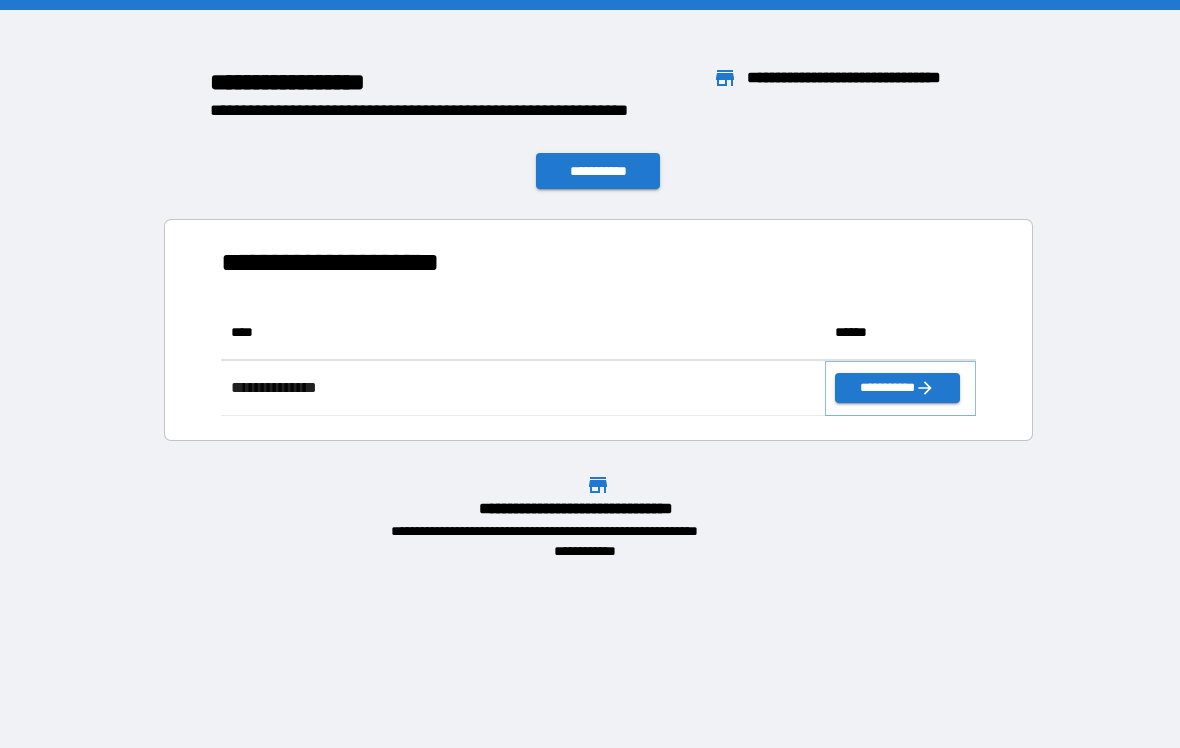 click 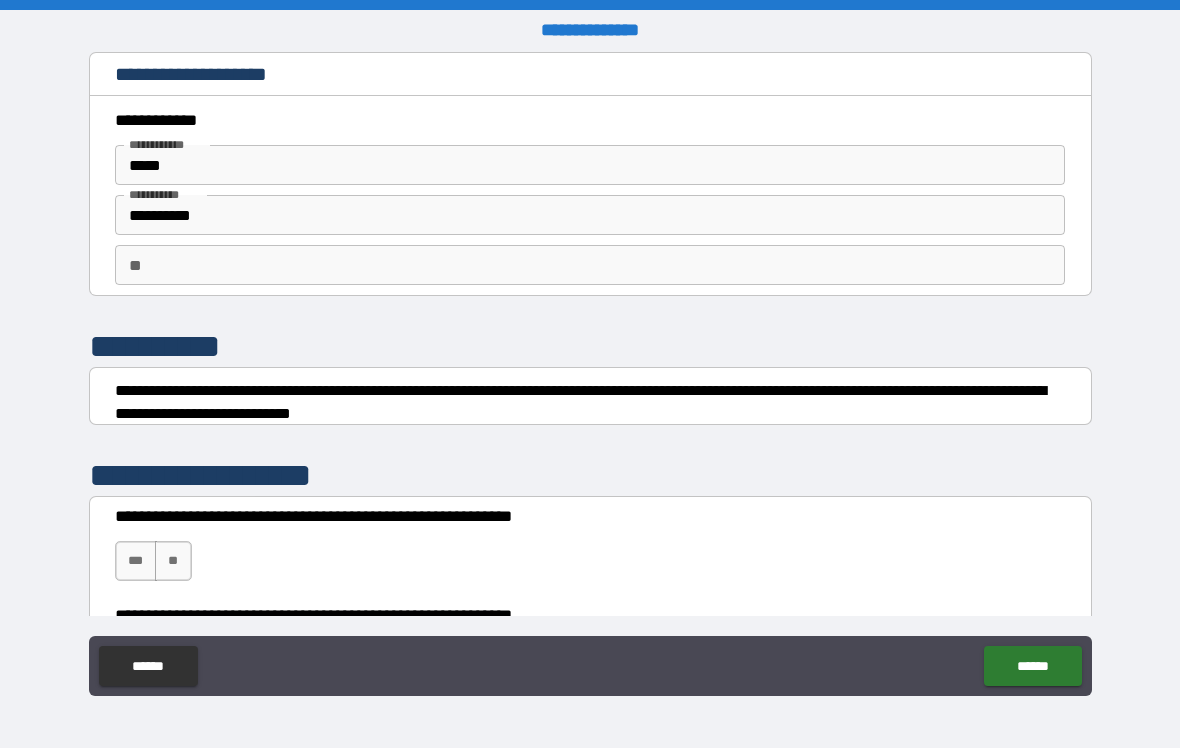 scroll, scrollTop: 0, scrollLeft: 0, axis: both 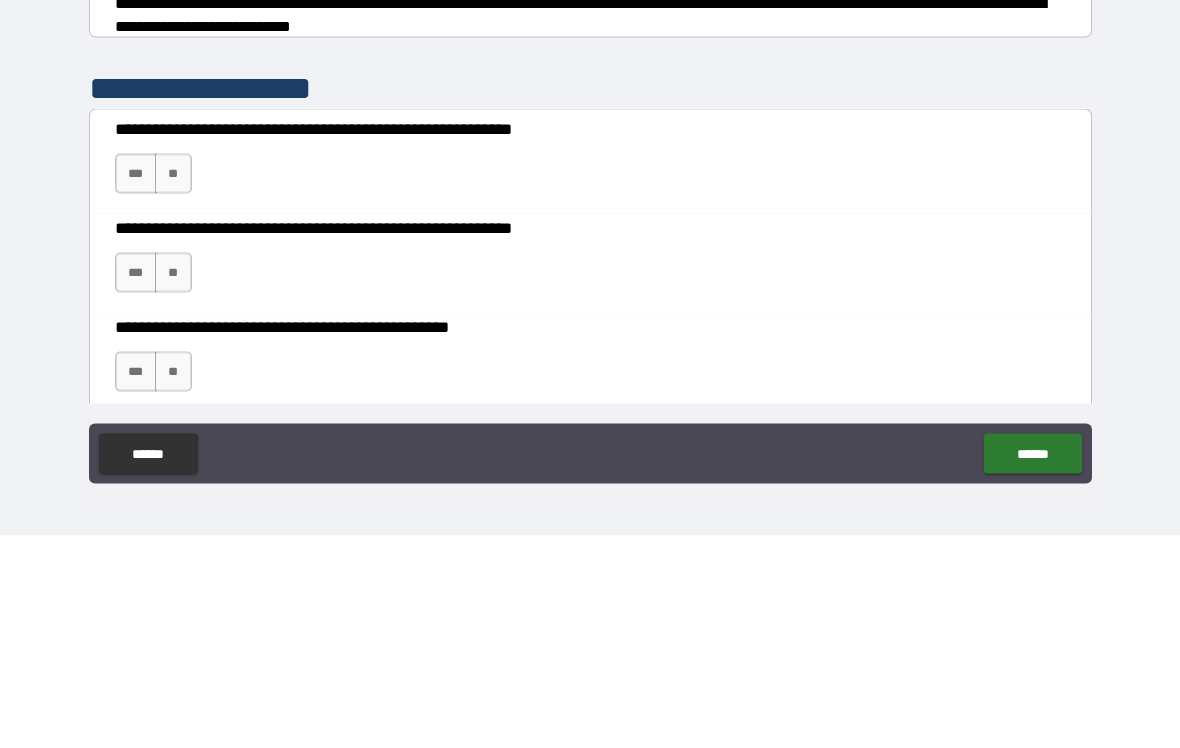 type on "*" 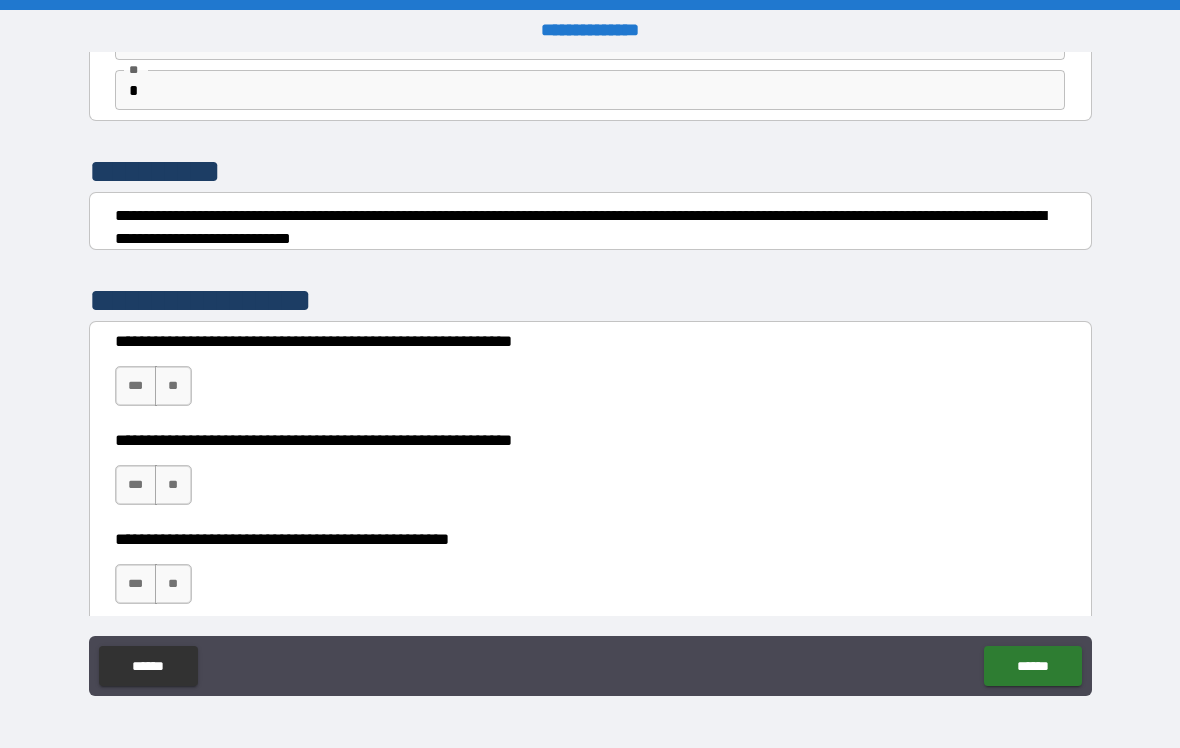click on "***" at bounding box center [136, 386] 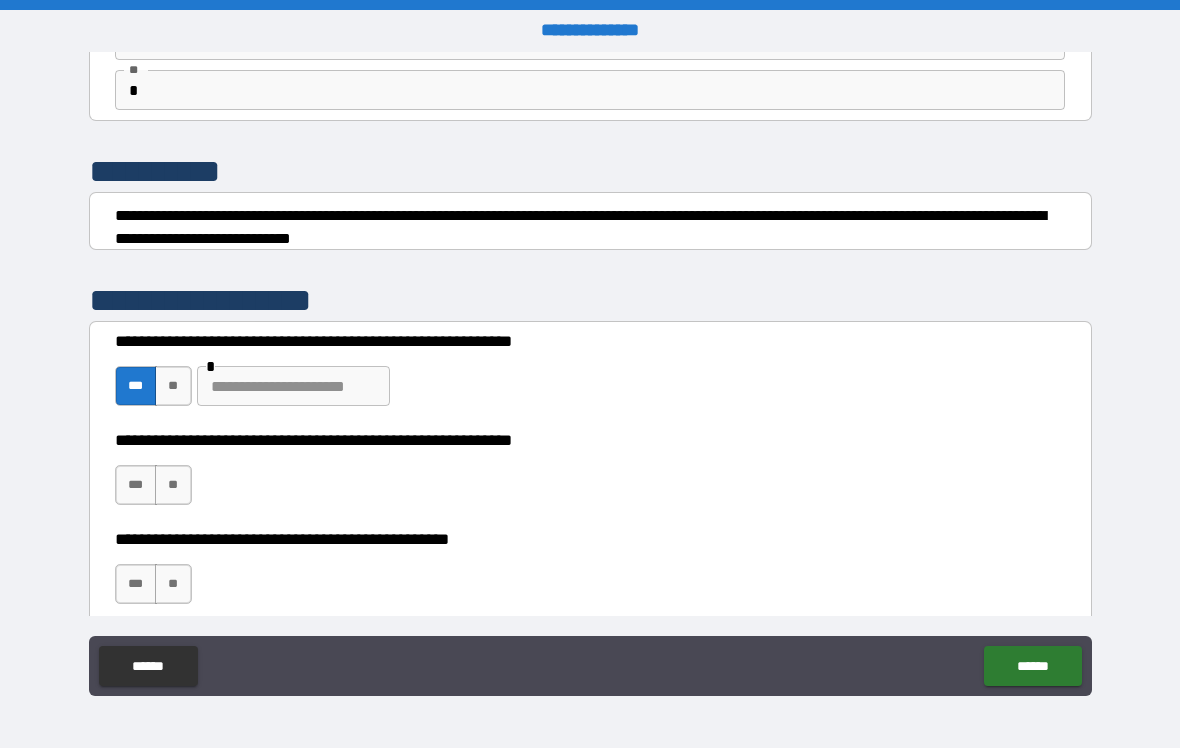 click at bounding box center [293, 386] 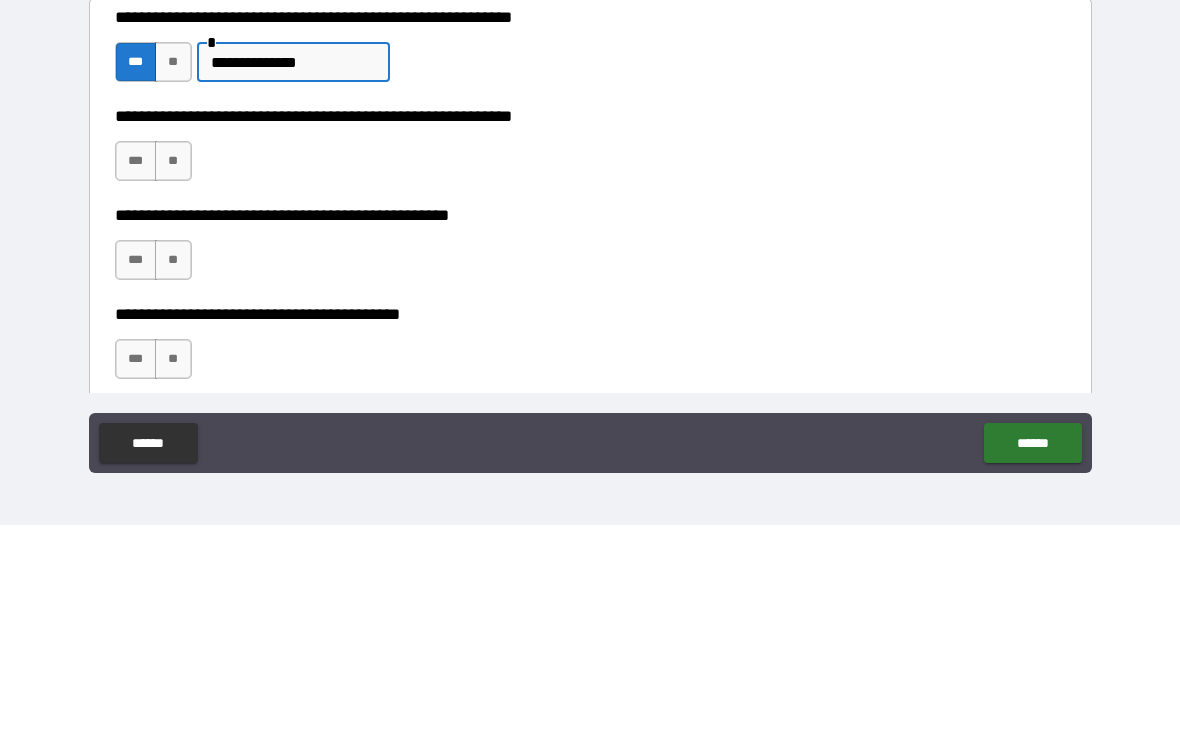 scroll, scrollTop: 321, scrollLeft: 0, axis: vertical 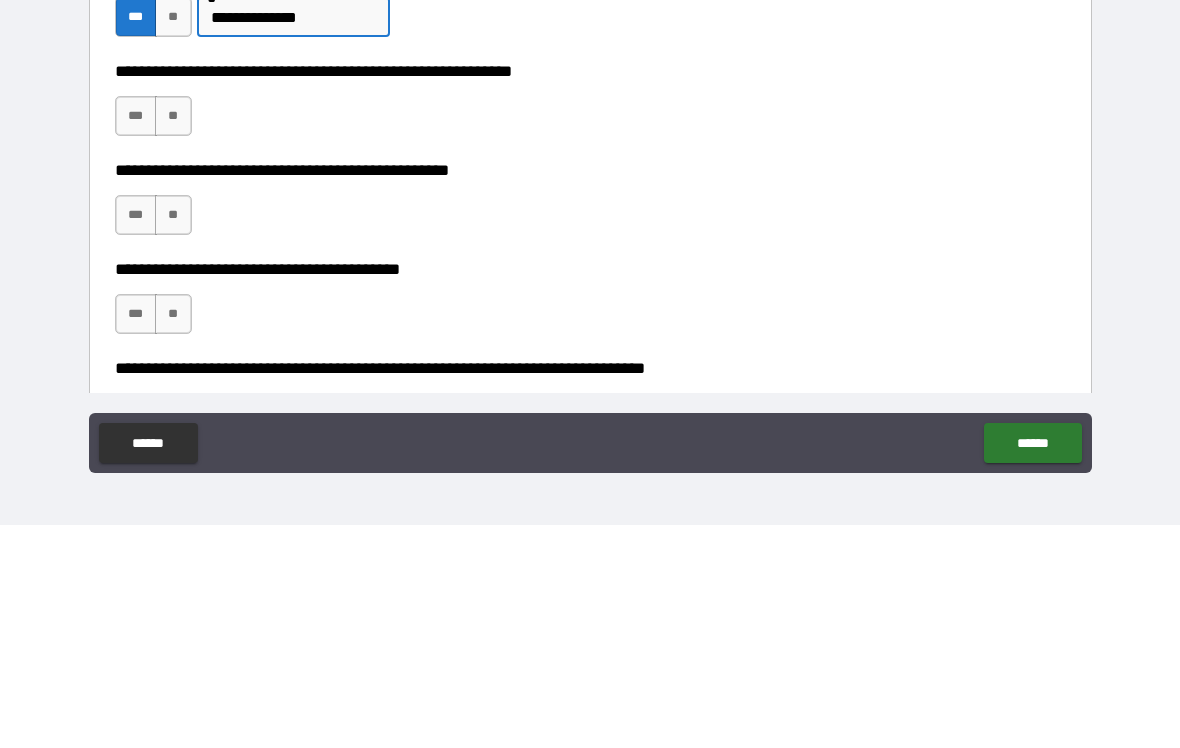type on "**********" 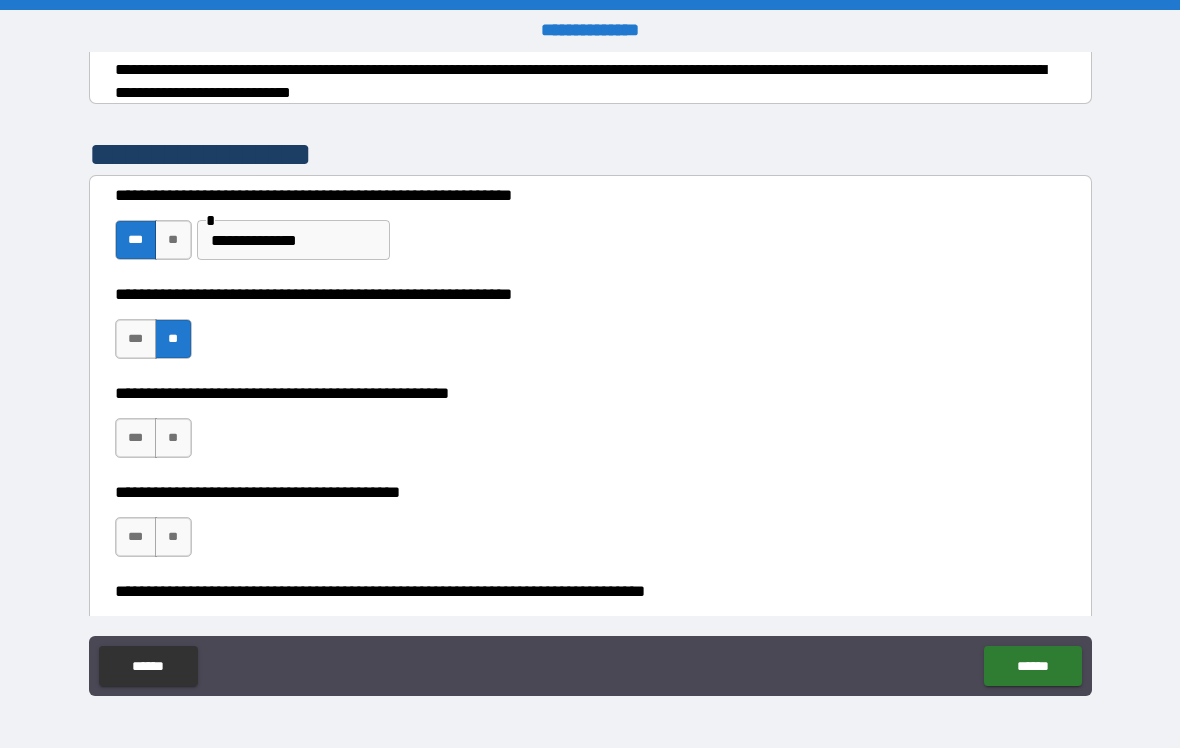 click on "**" at bounding box center [173, 438] 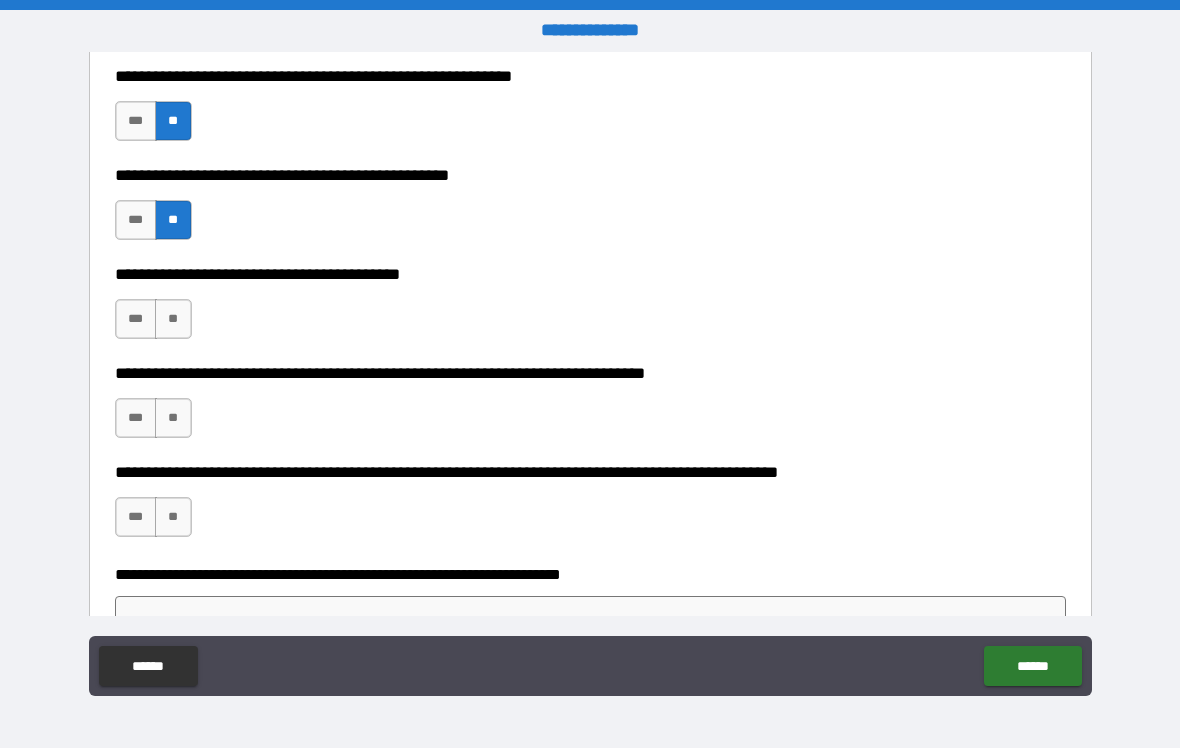 scroll, scrollTop: 542, scrollLeft: 0, axis: vertical 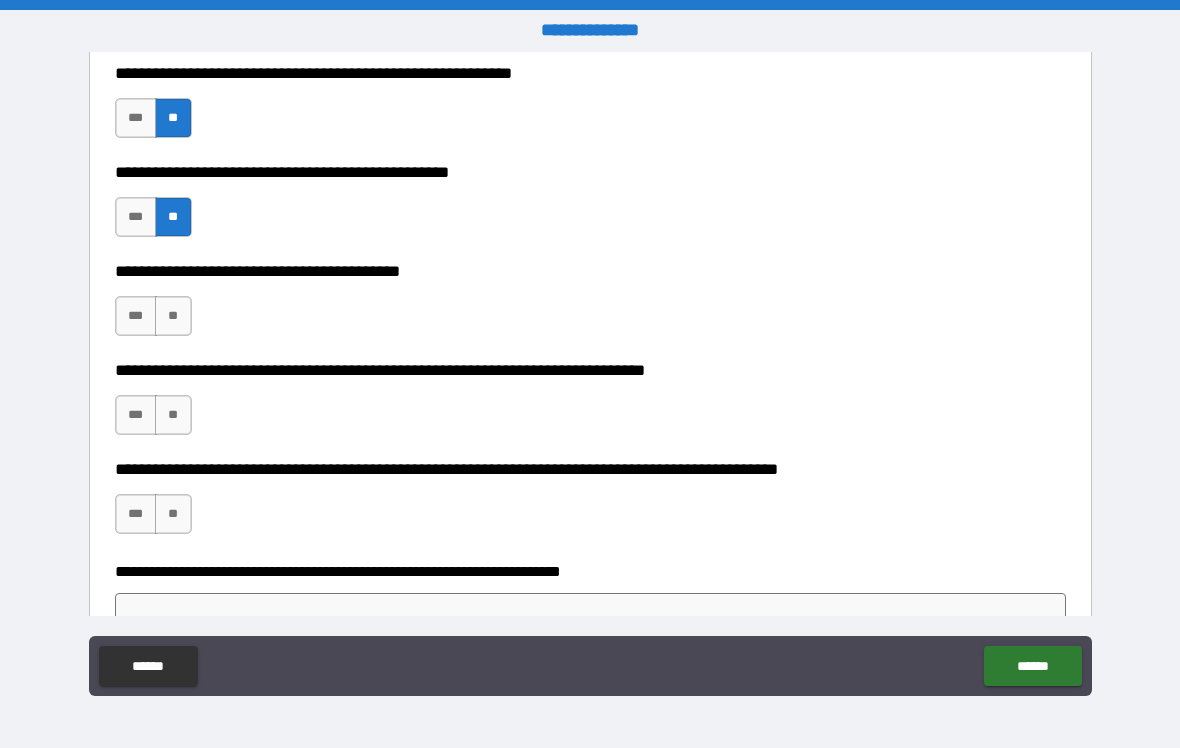 click on "**" at bounding box center (173, 316) 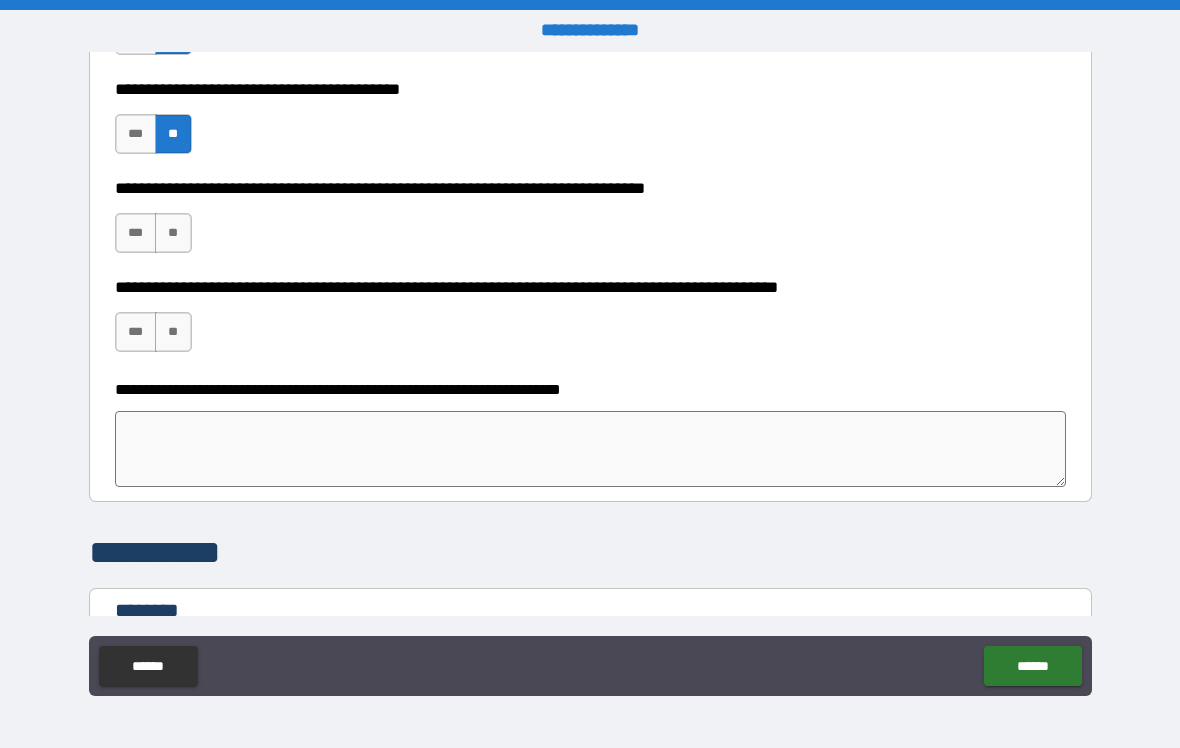 scroll, scrollTop: 725, scrollLeft: 0, axis: vertical 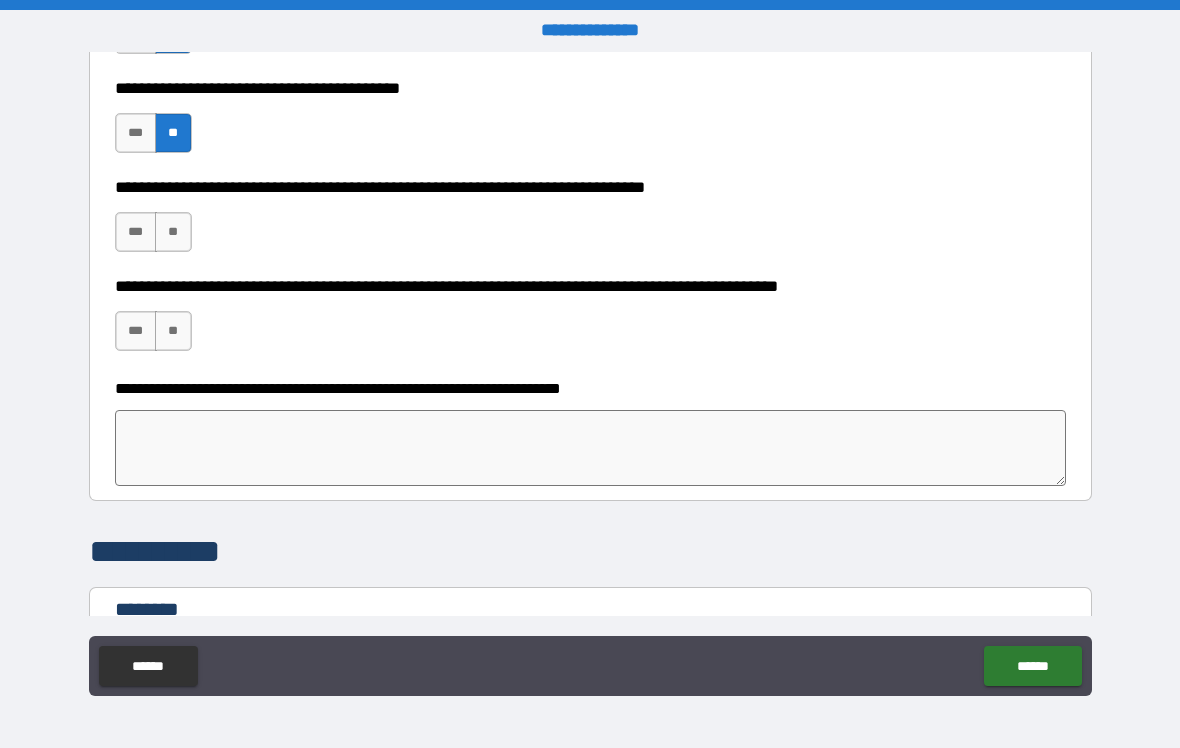 click on "**" at bounding box center [173, 232] 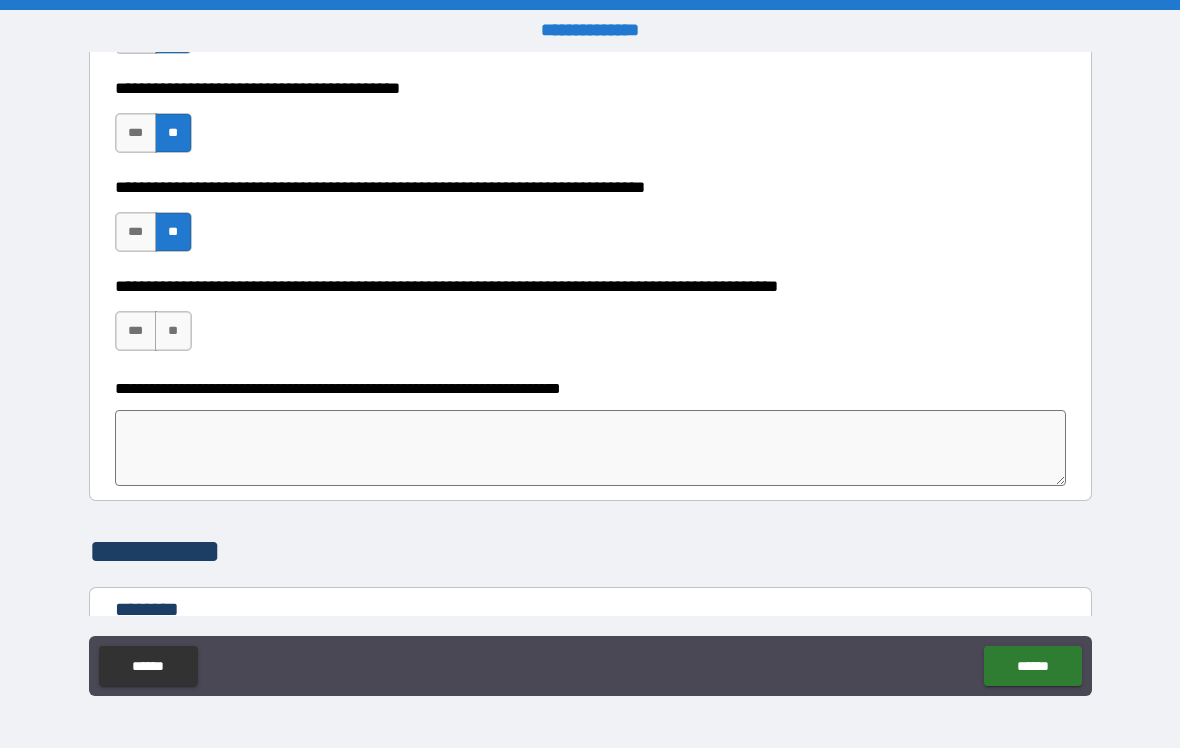 click on "**" at bounding box center [173, 331] 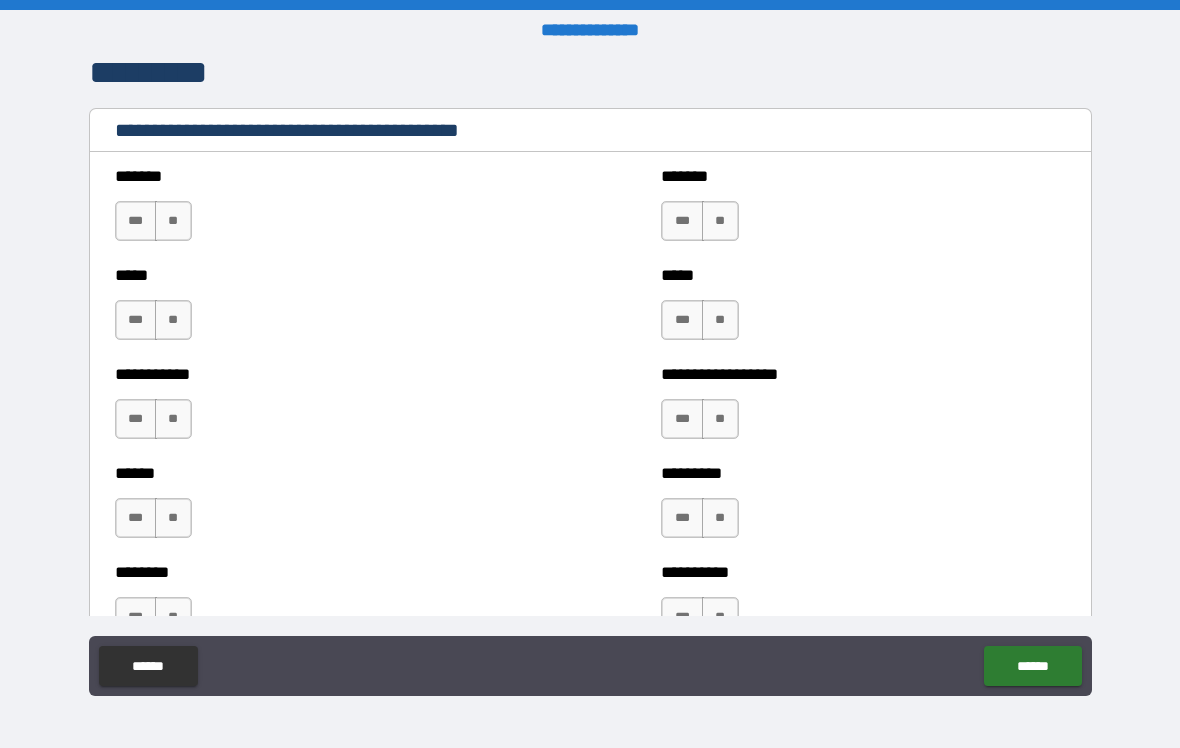scroll, scrollTop: 1546, scrollLeft: 0, axis: vertical 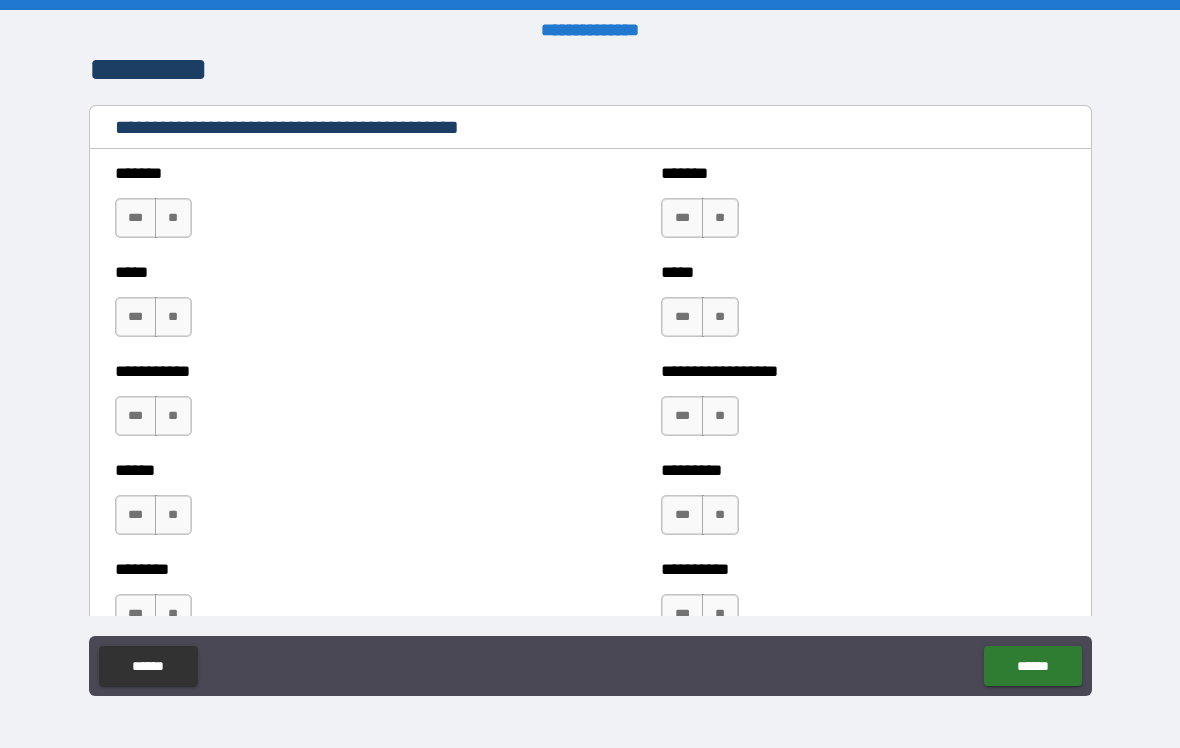 click on "**" at bounding box center (173, 218) 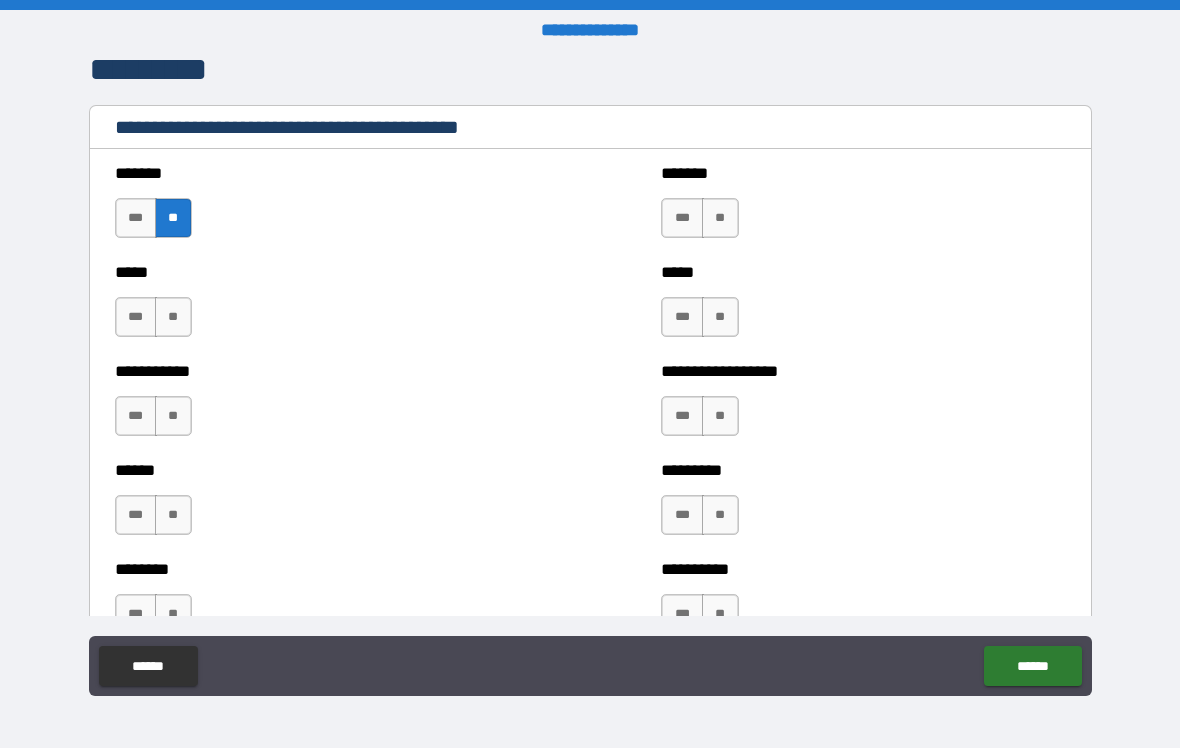 click on "**" at bounding box center (720, 218) 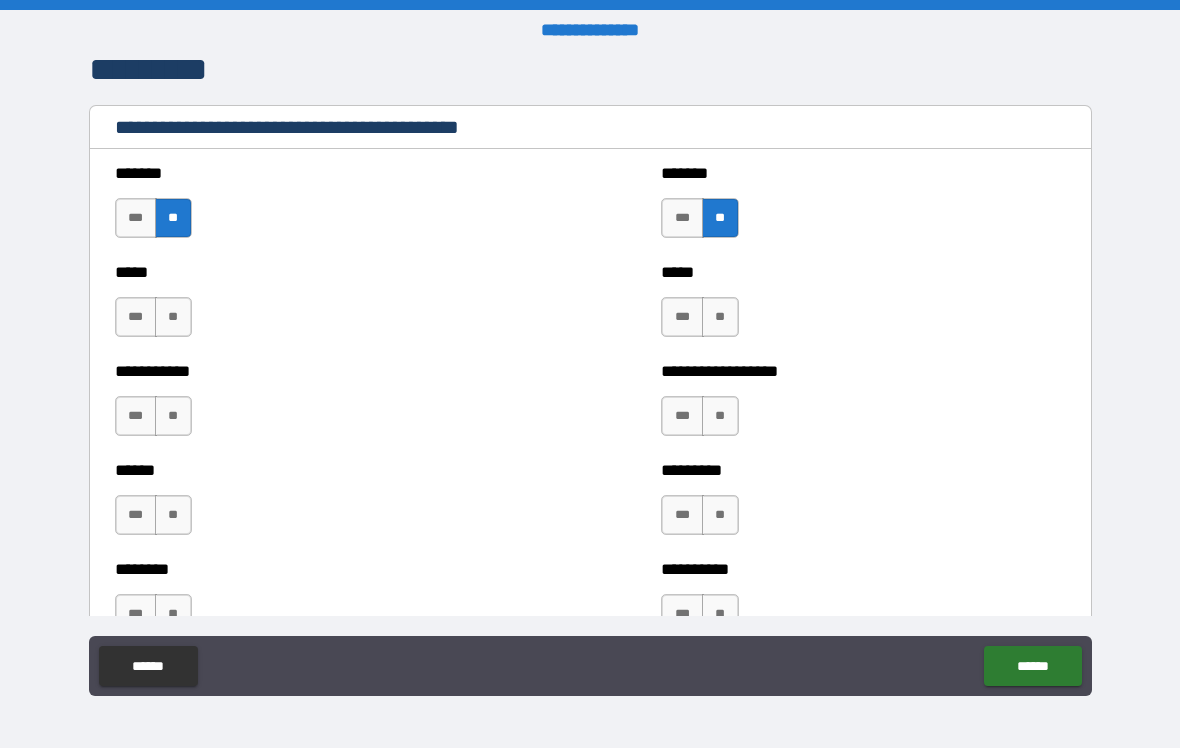 click on "**" at bounding box center [173, 317] 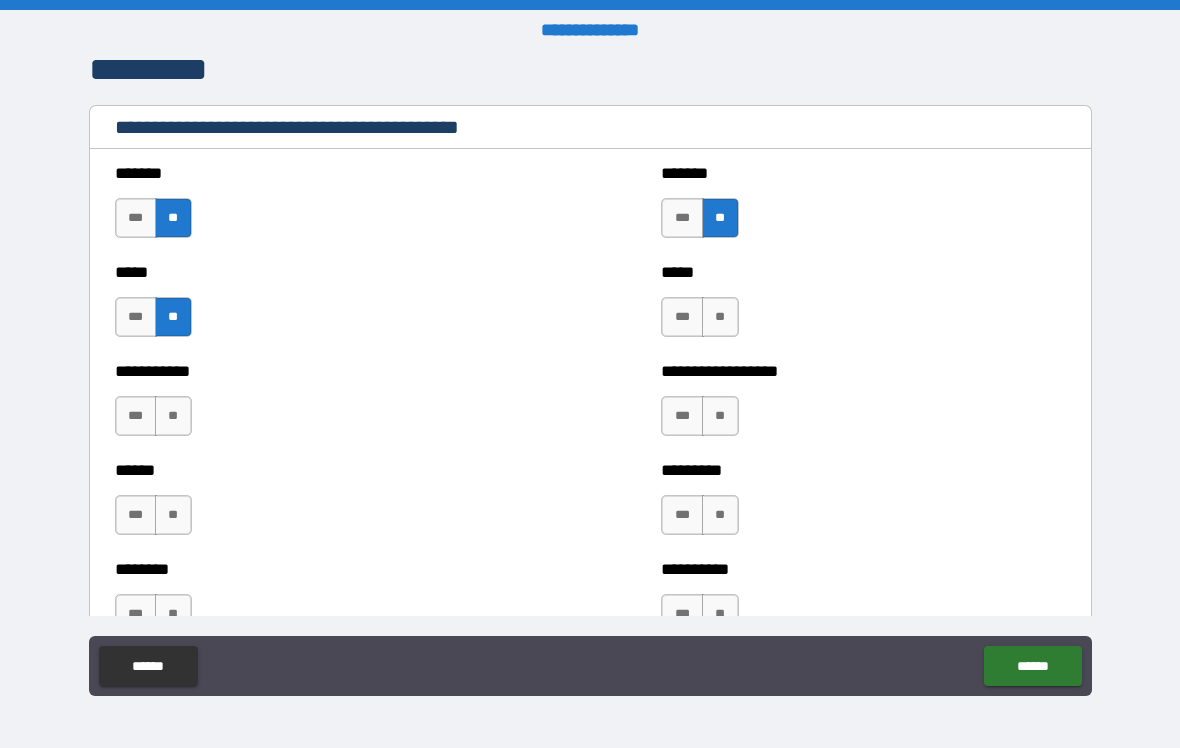 click on "**" at bounding box center (720, 317) 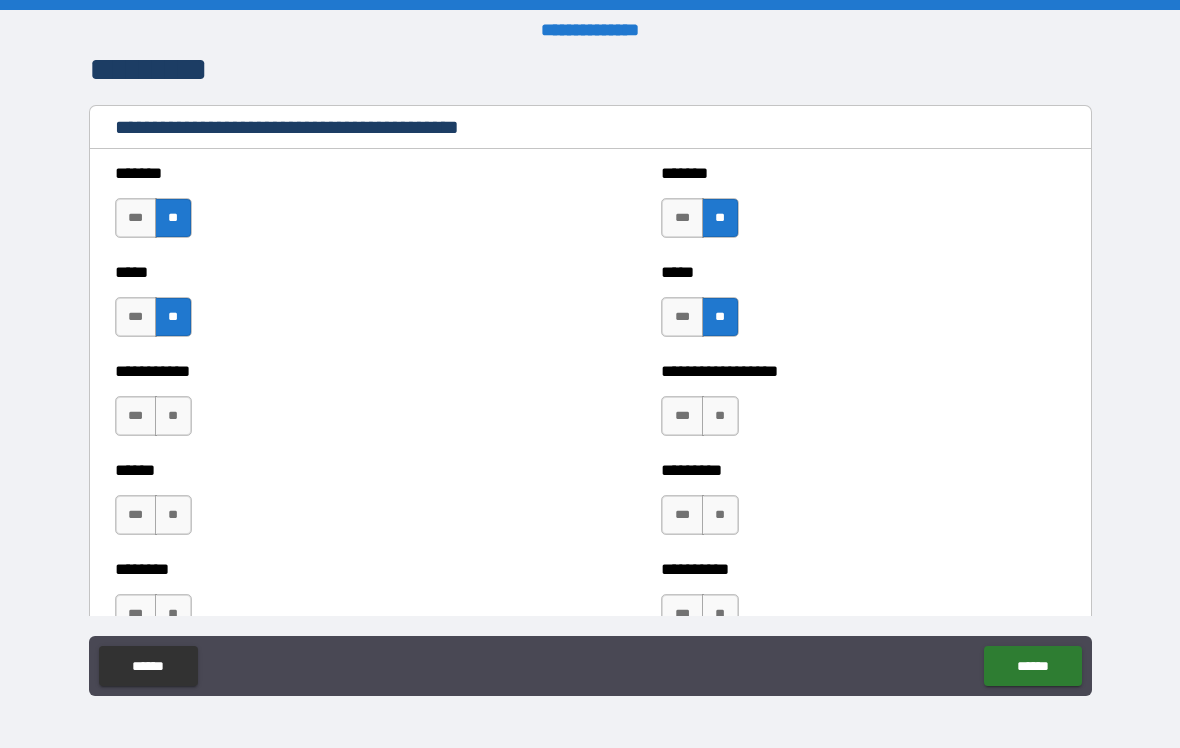 click on "**" at bounding box center [720, 416] 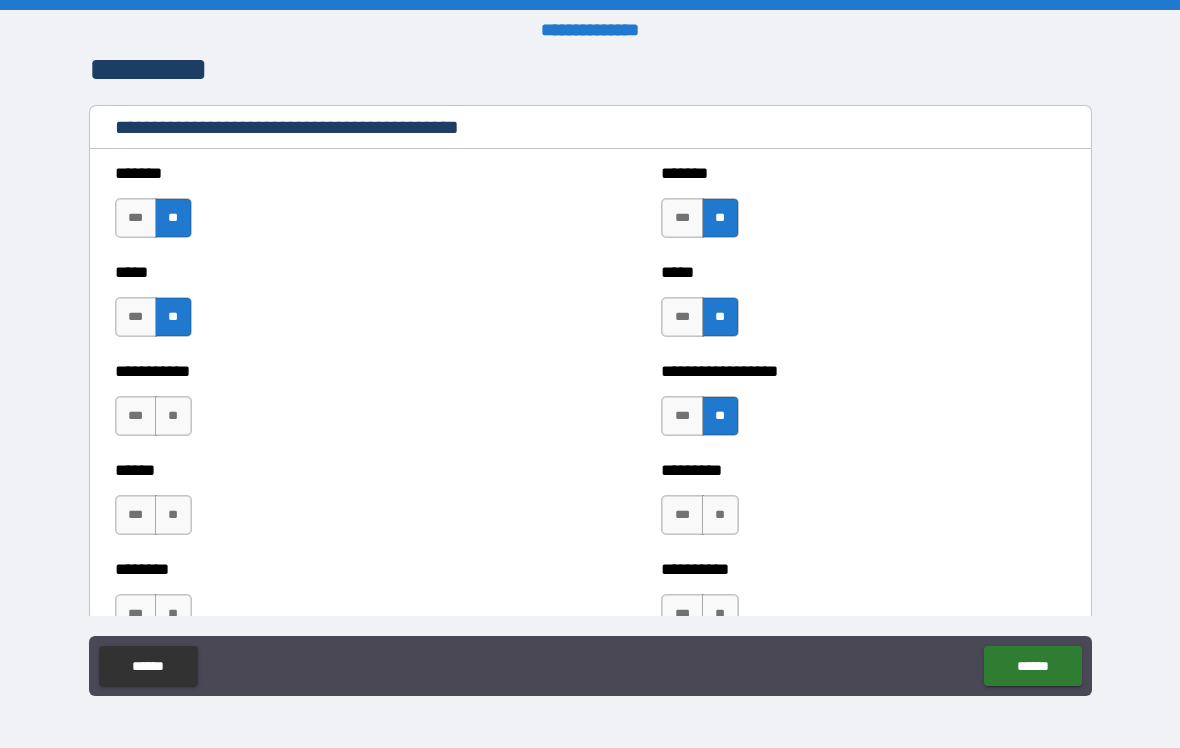 click on "**" at bounding box center (173, 416) 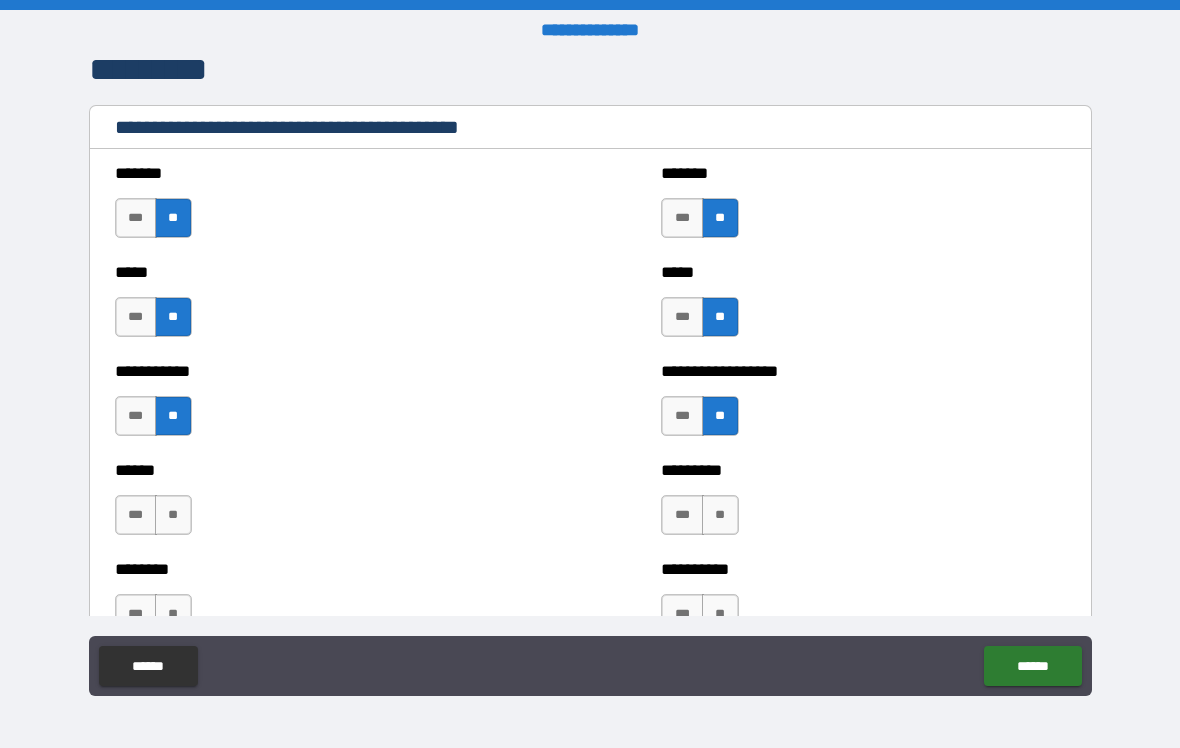 click on "**" at bounding box center [173, 515] 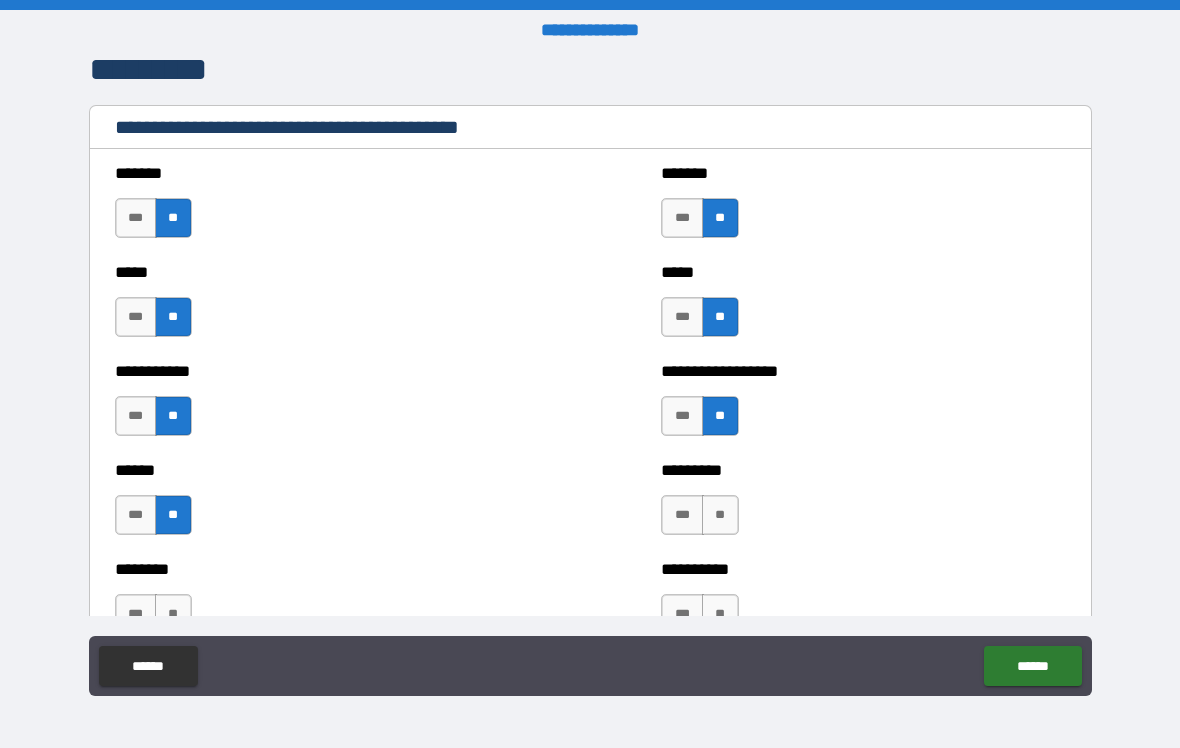 click on "**" at bounding box center (720, 515) 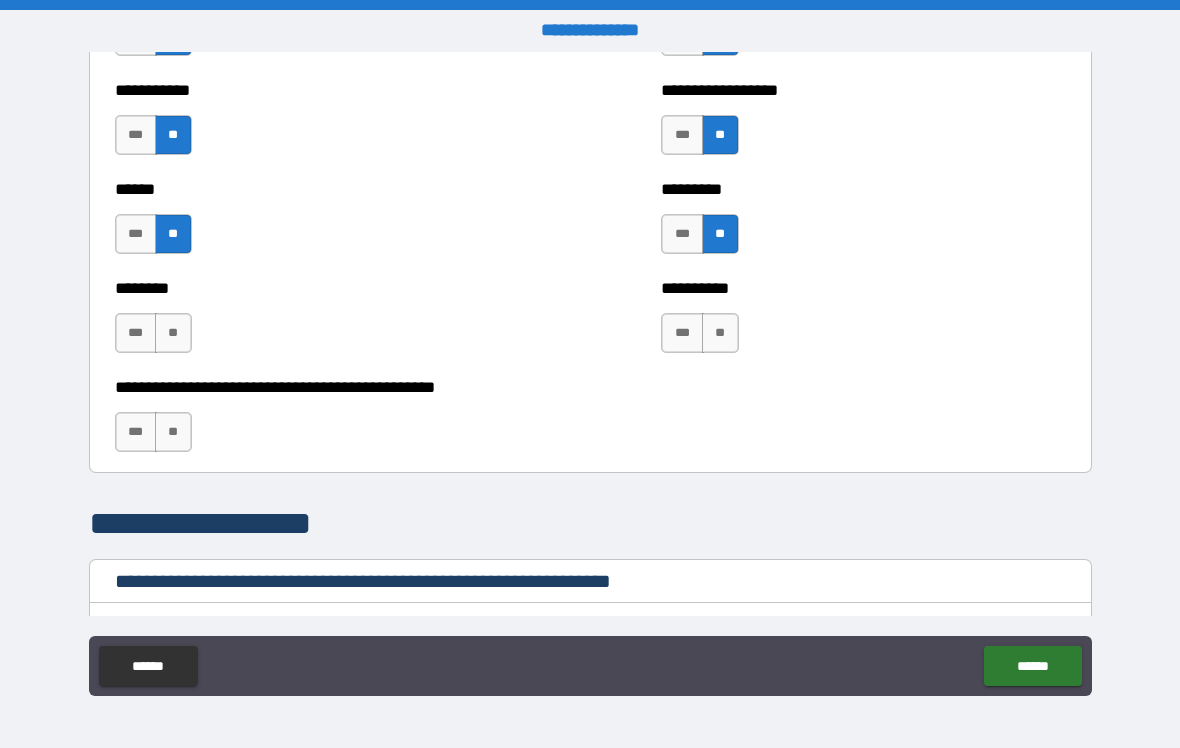 scroll, scrollTop: 1828, scrollLeft: 0, axis: vertical 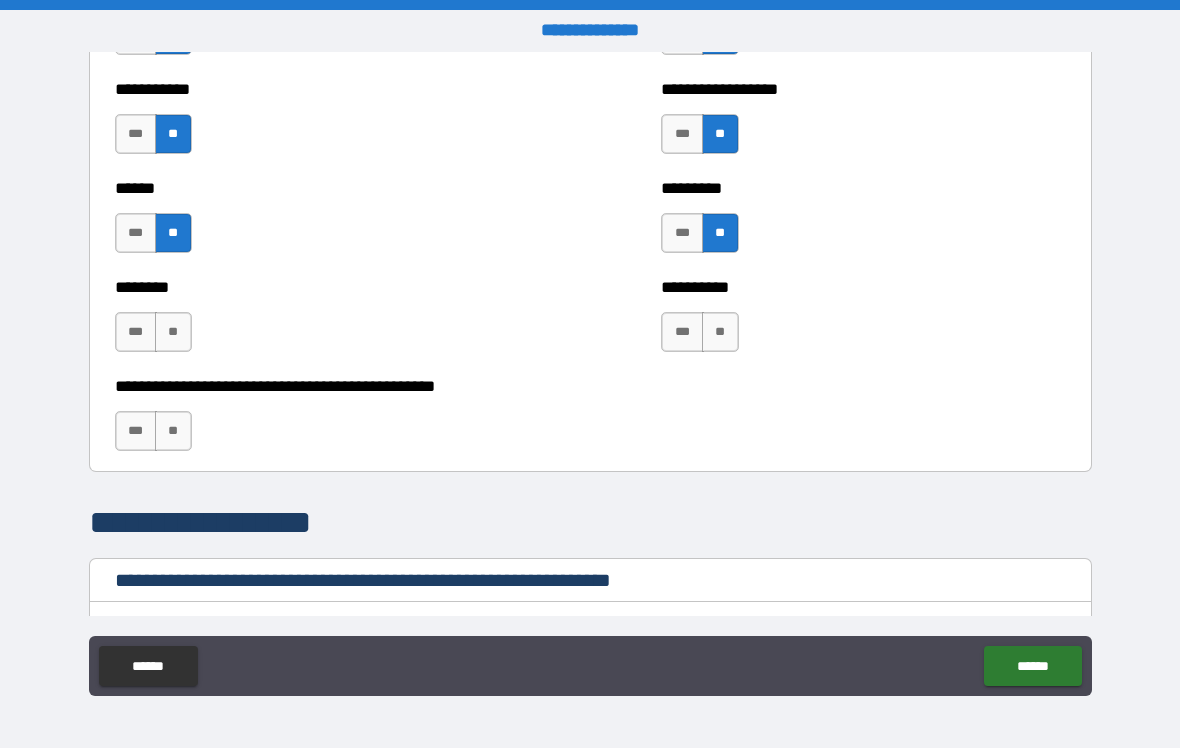 click on "***" at bounding box center (136, 332) 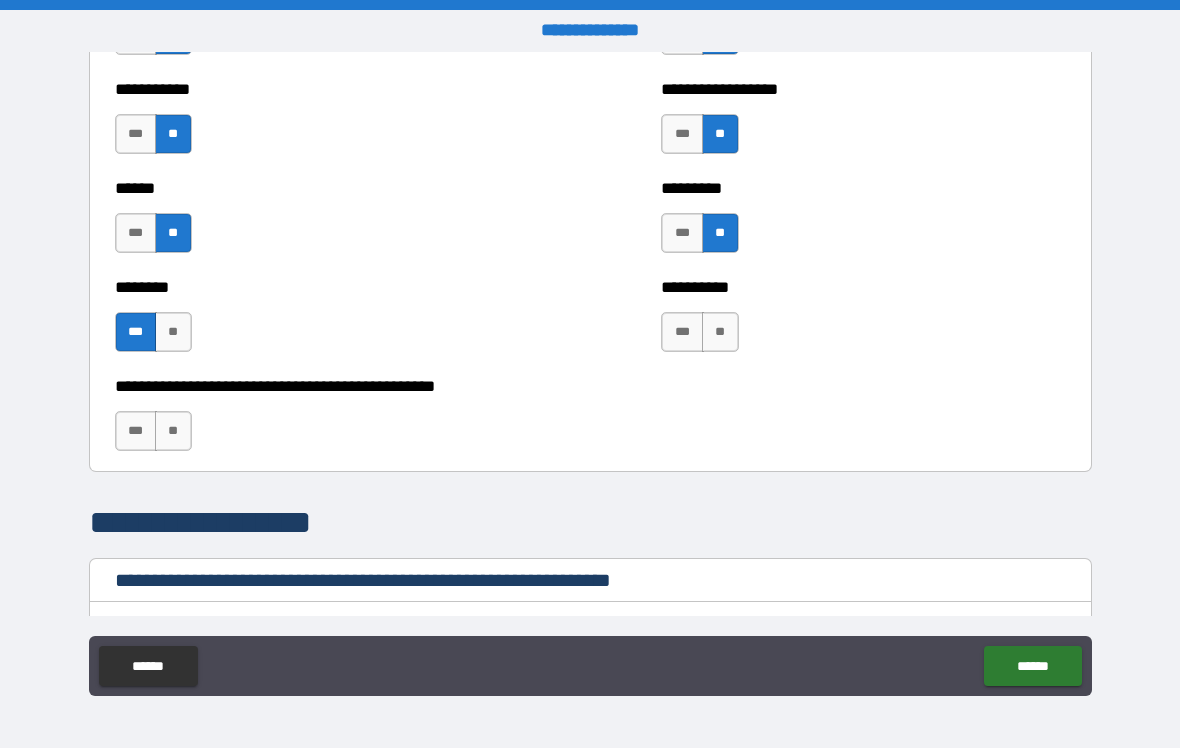 click on "**" at bounding box center [720, 332] 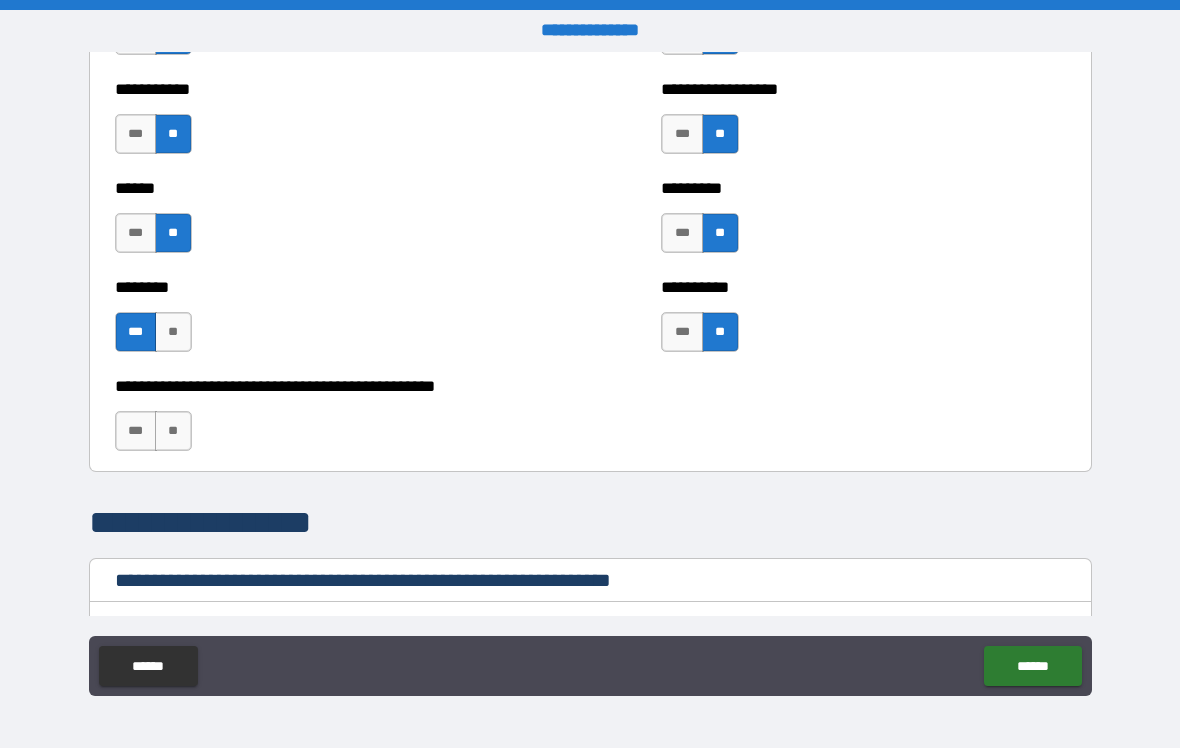click on "**" at bounding box center (173, 431) 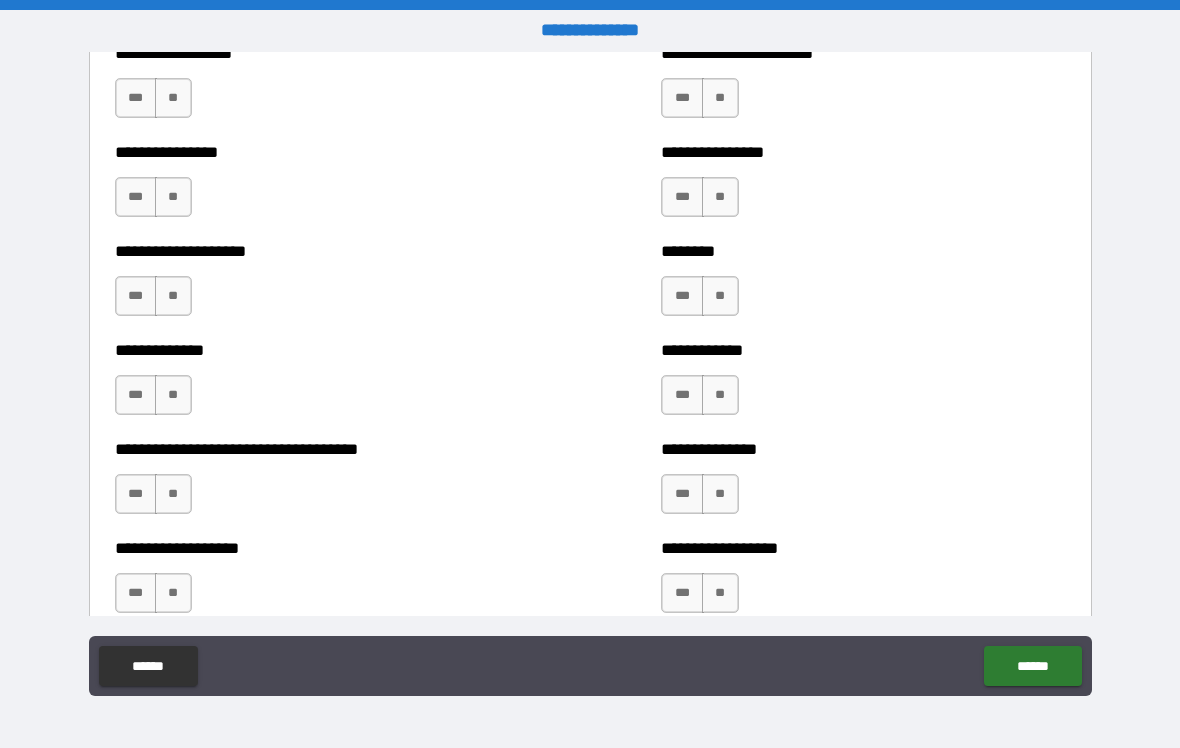 scroll, scrollTop: 2417, scrollLeft: 0, axis: vertical 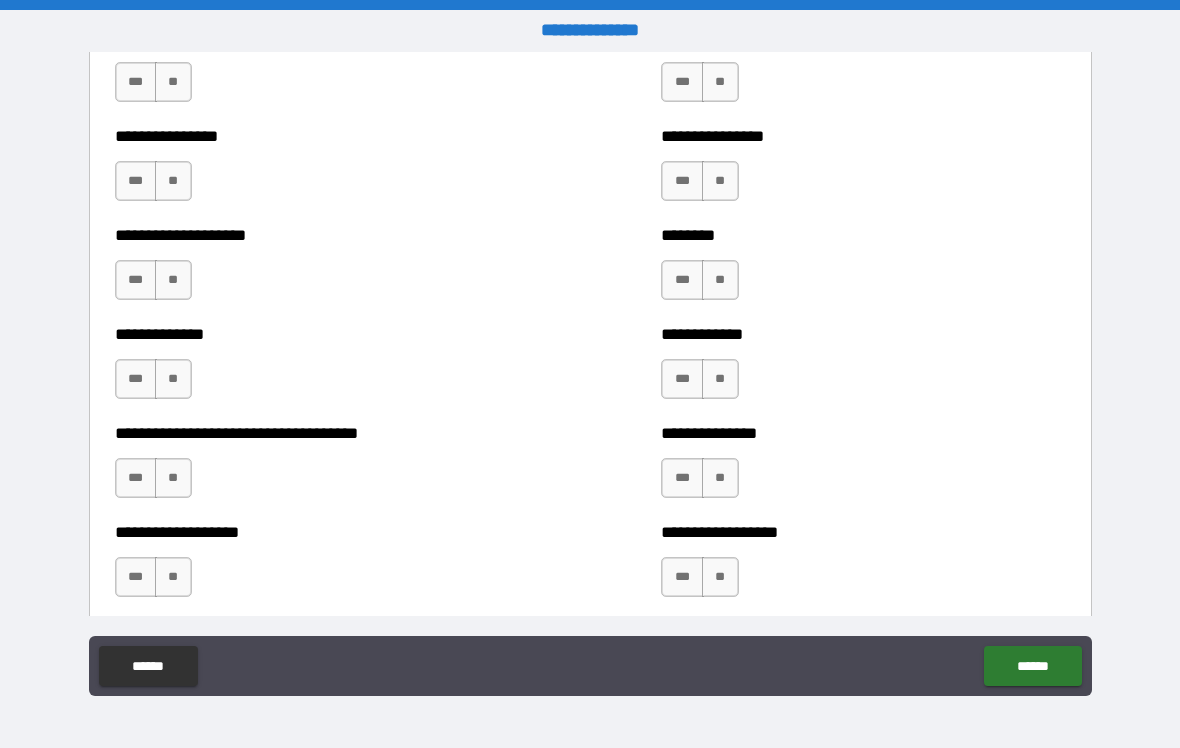 click on "**" at bounding box center (720, 82) 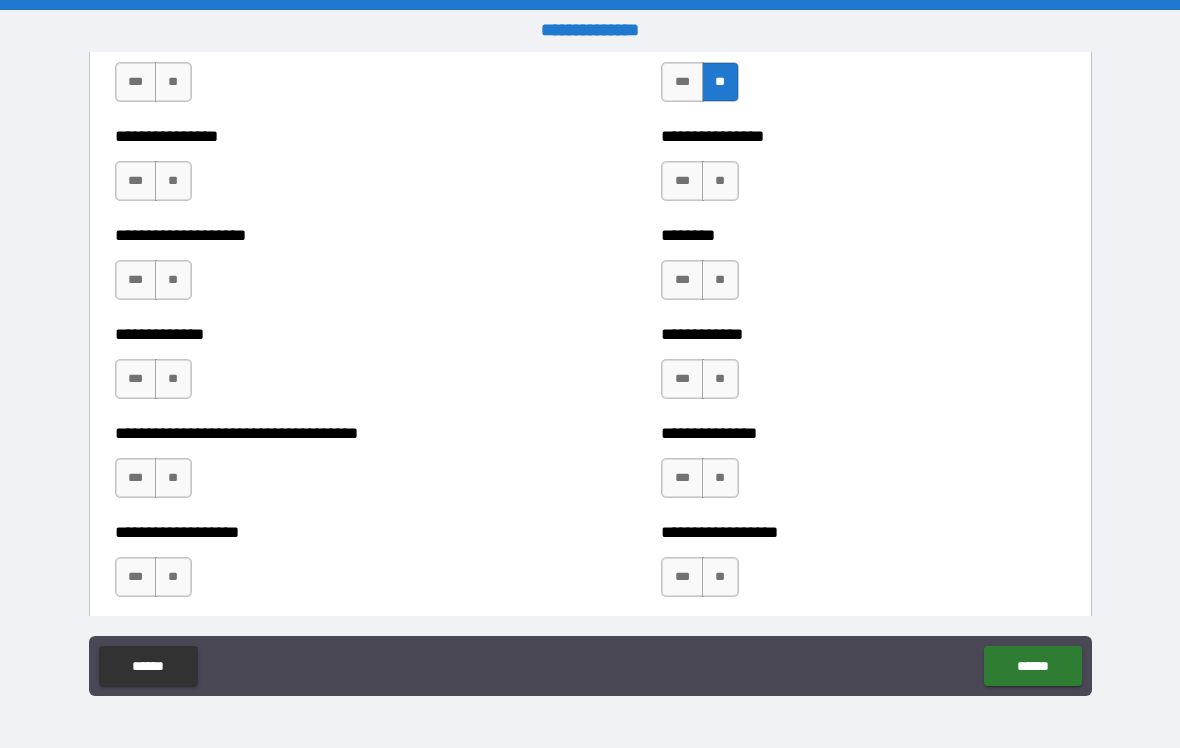 click on "**" at bounding box center (720, 181) 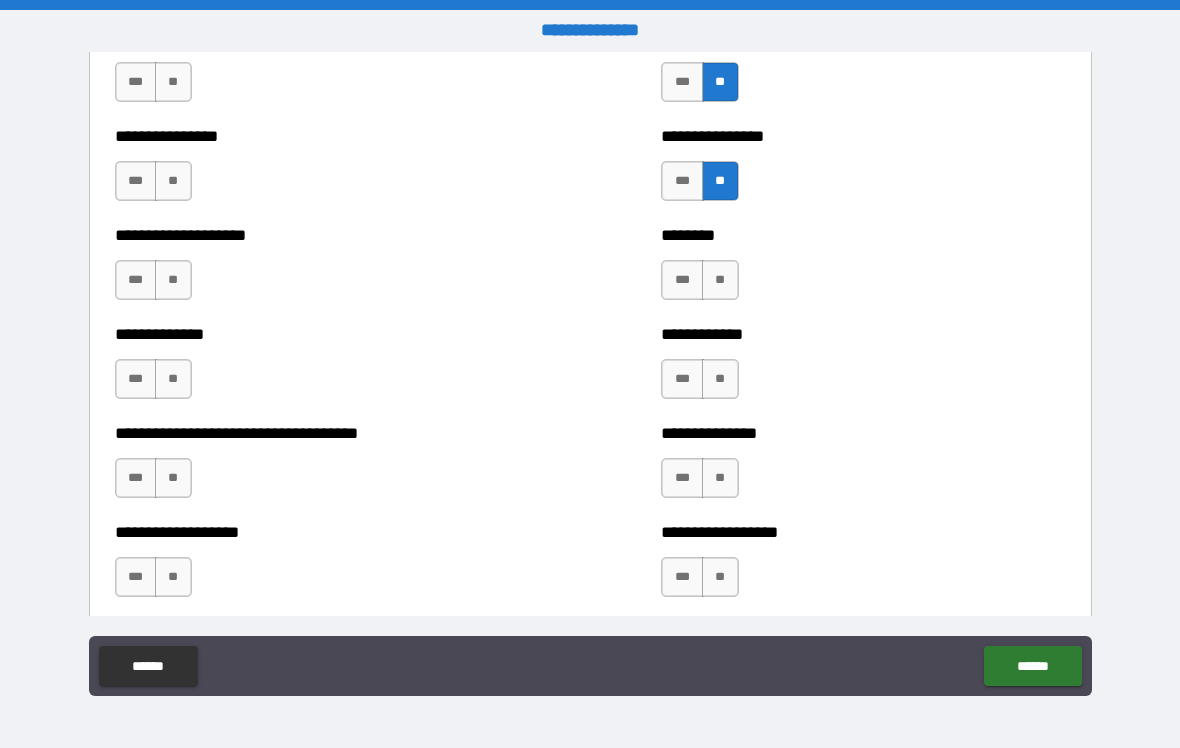 click on "**" at bounding box center [720, 280] 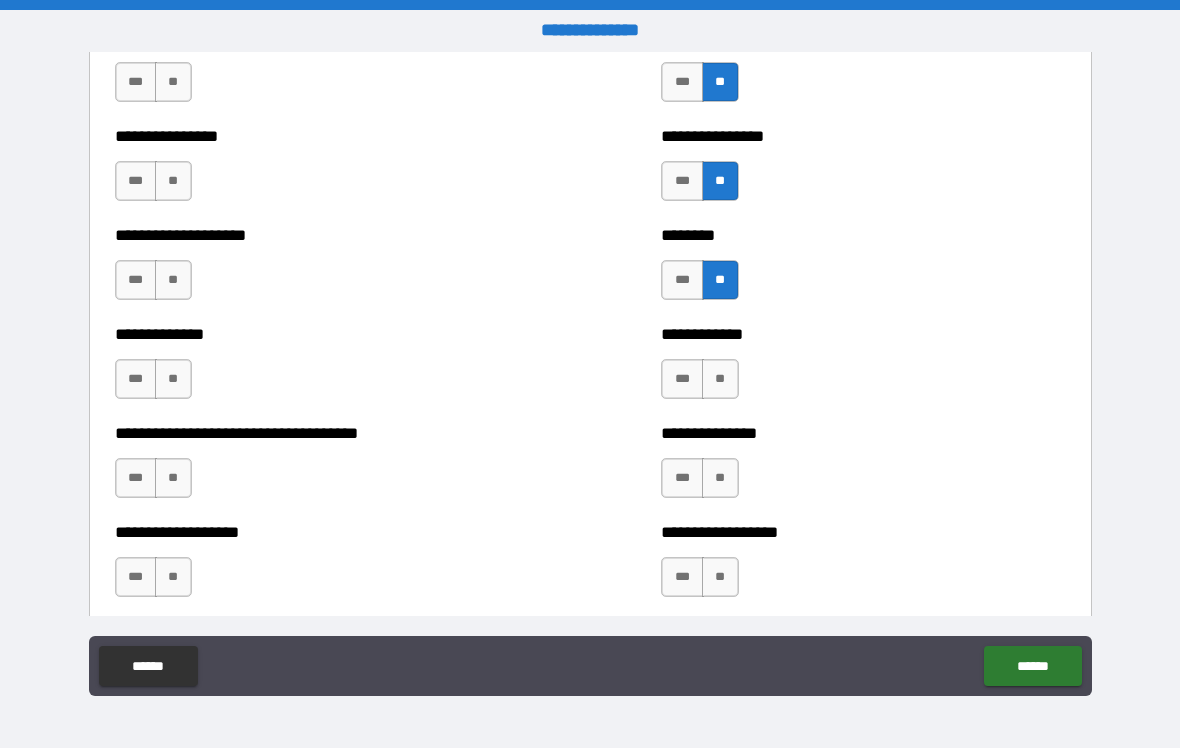click on "**" at bounding box center (720, 379) 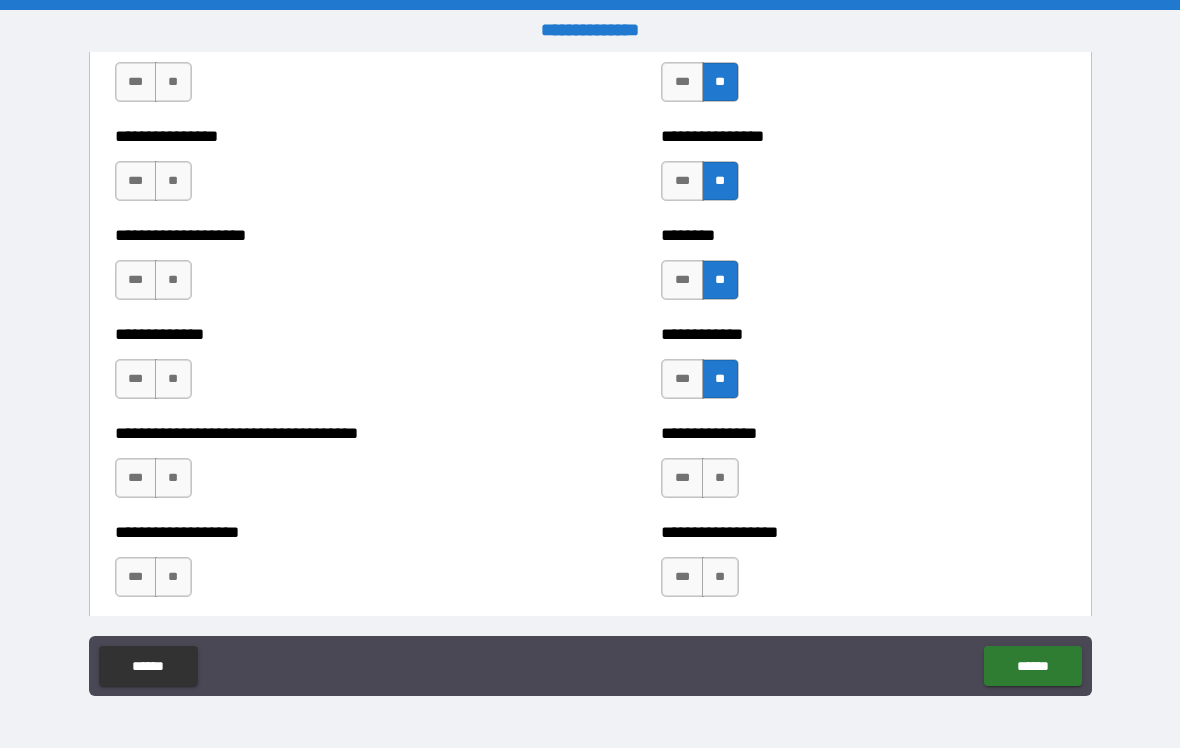 click on "**" at bounding box center (720, 478) 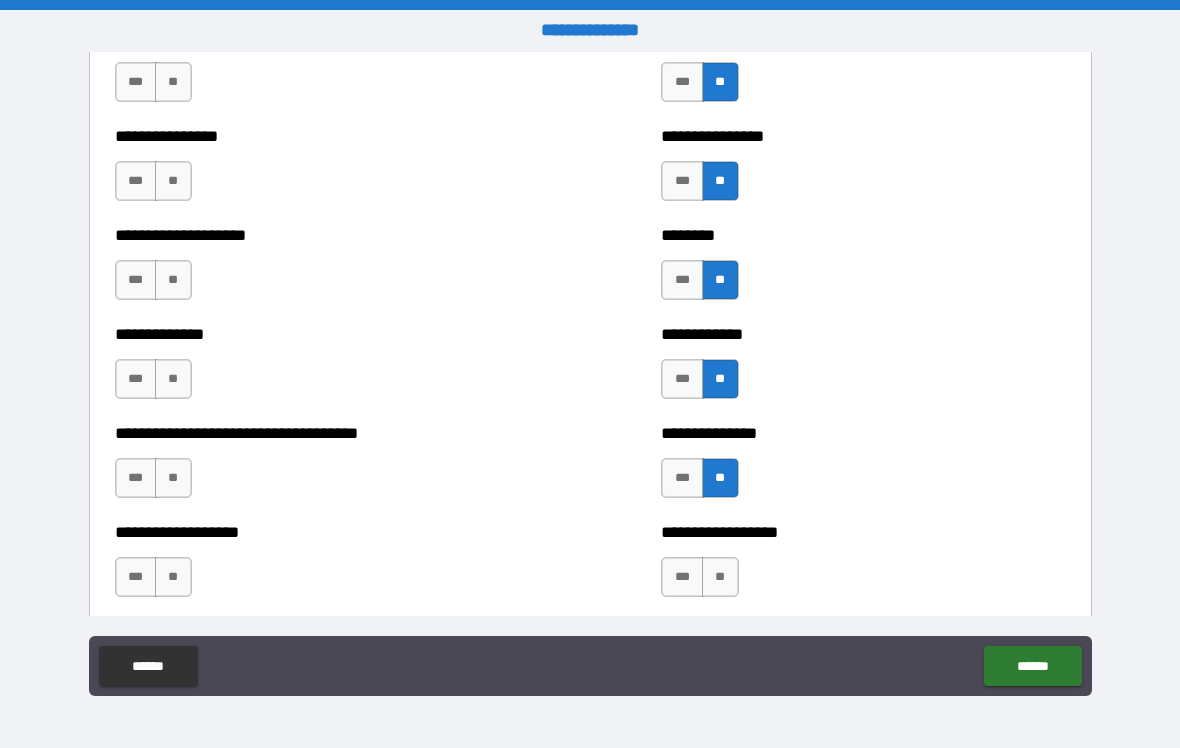 click on "**" at bounding box center [720, 577] 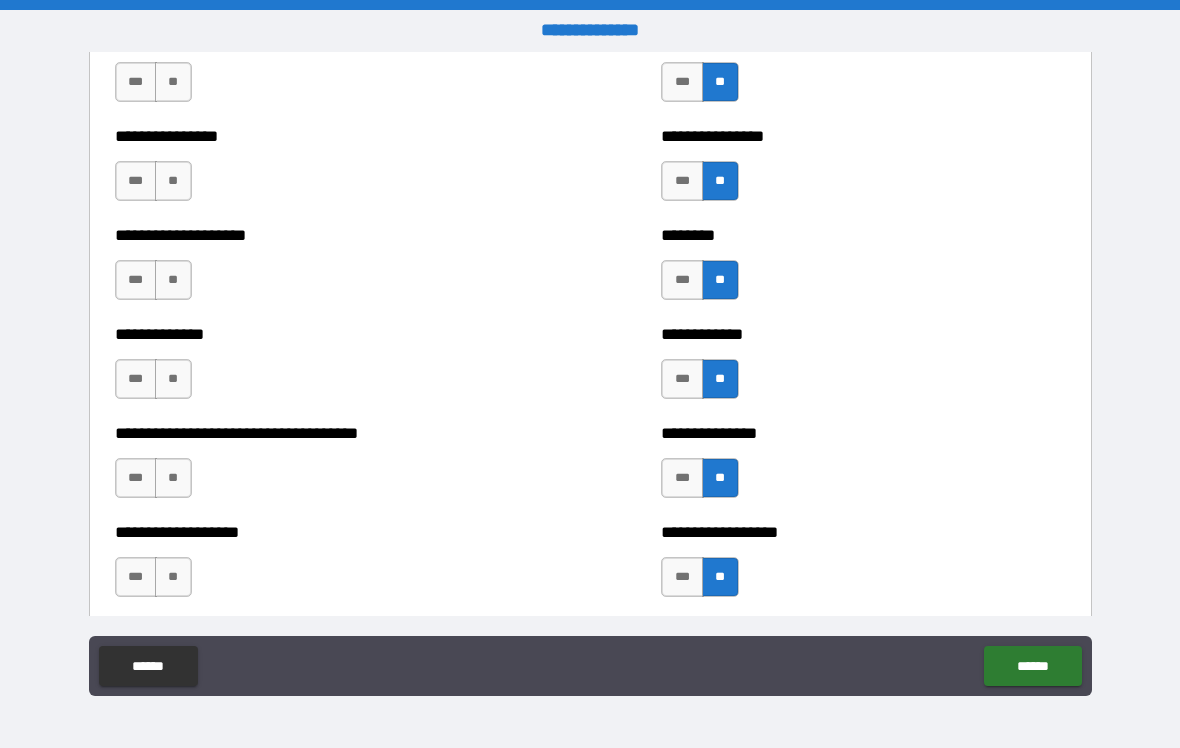 click on "**" at bounding box center [173, 82] 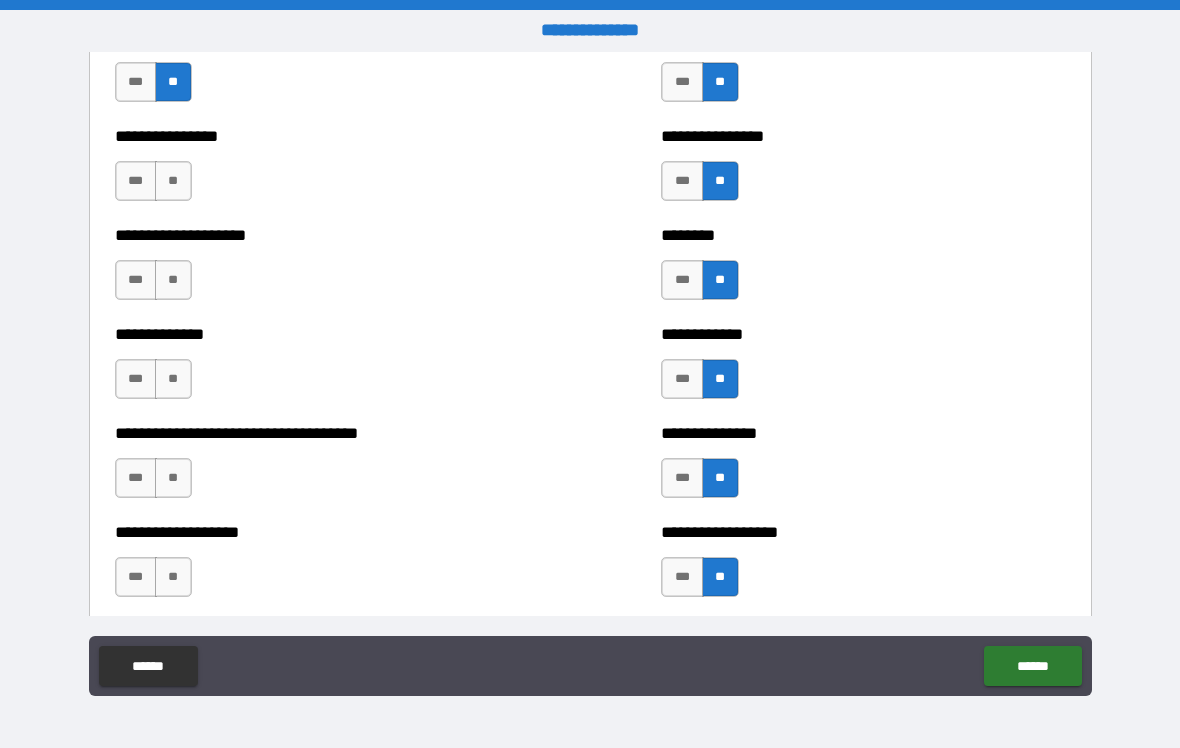 click on "**" at bounding box center (173, 181) 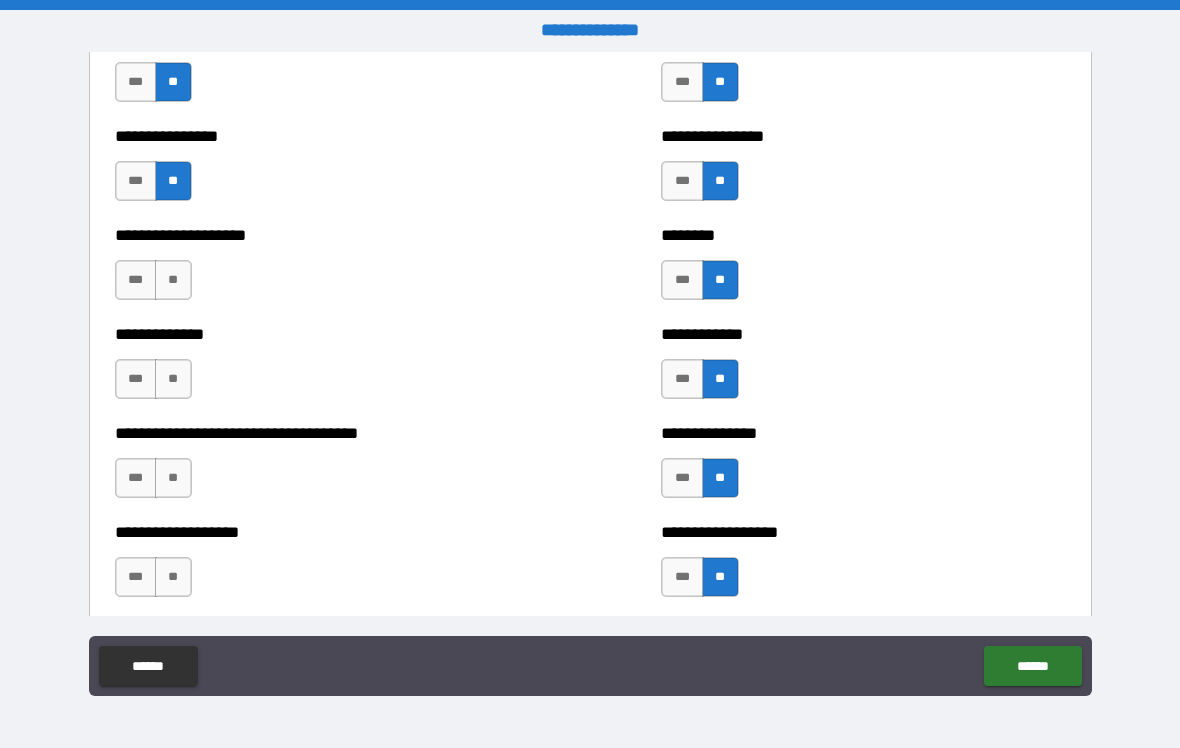 click on "**" at bounding box center (173, 280) 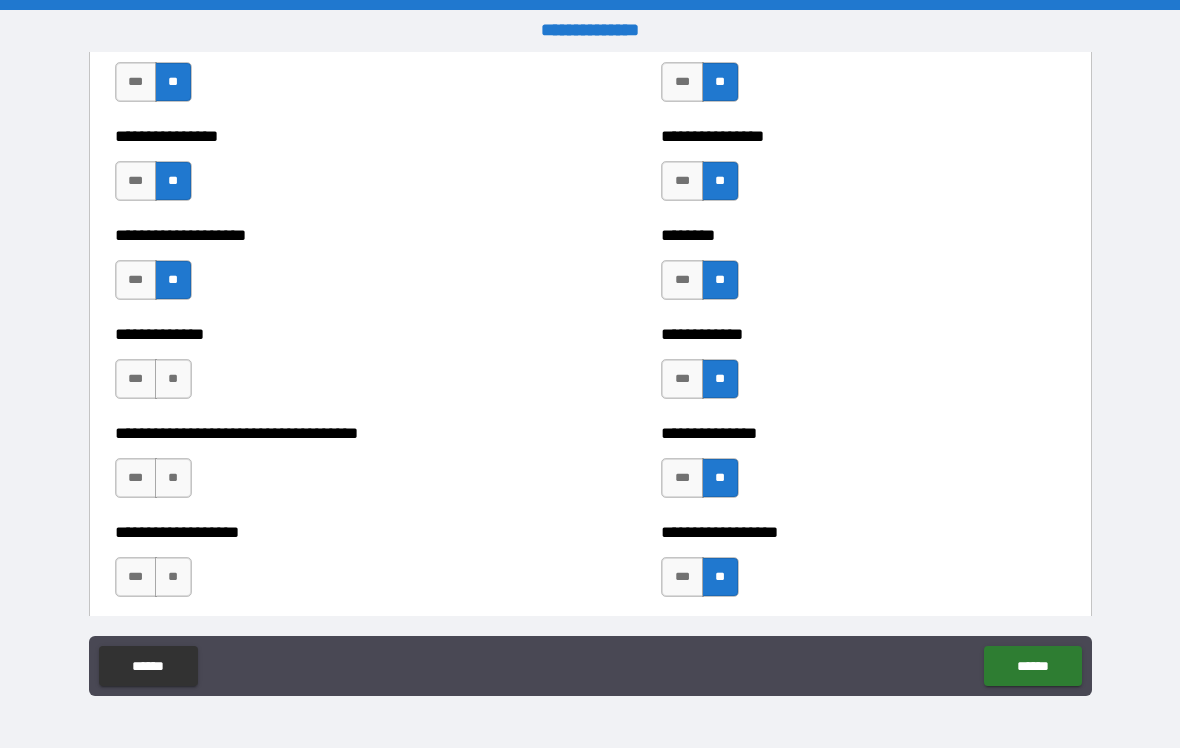 click on "**" at bounding box center (173, 379) 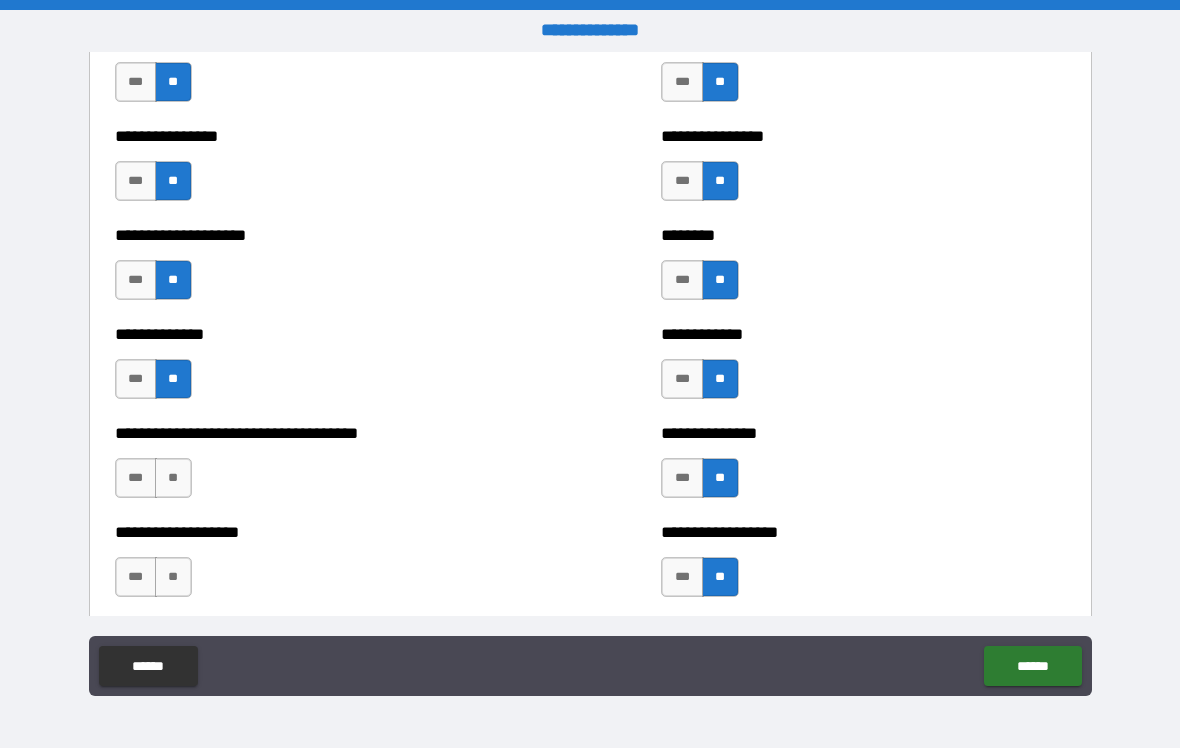 click on "**" at bounding box center [173, 478] 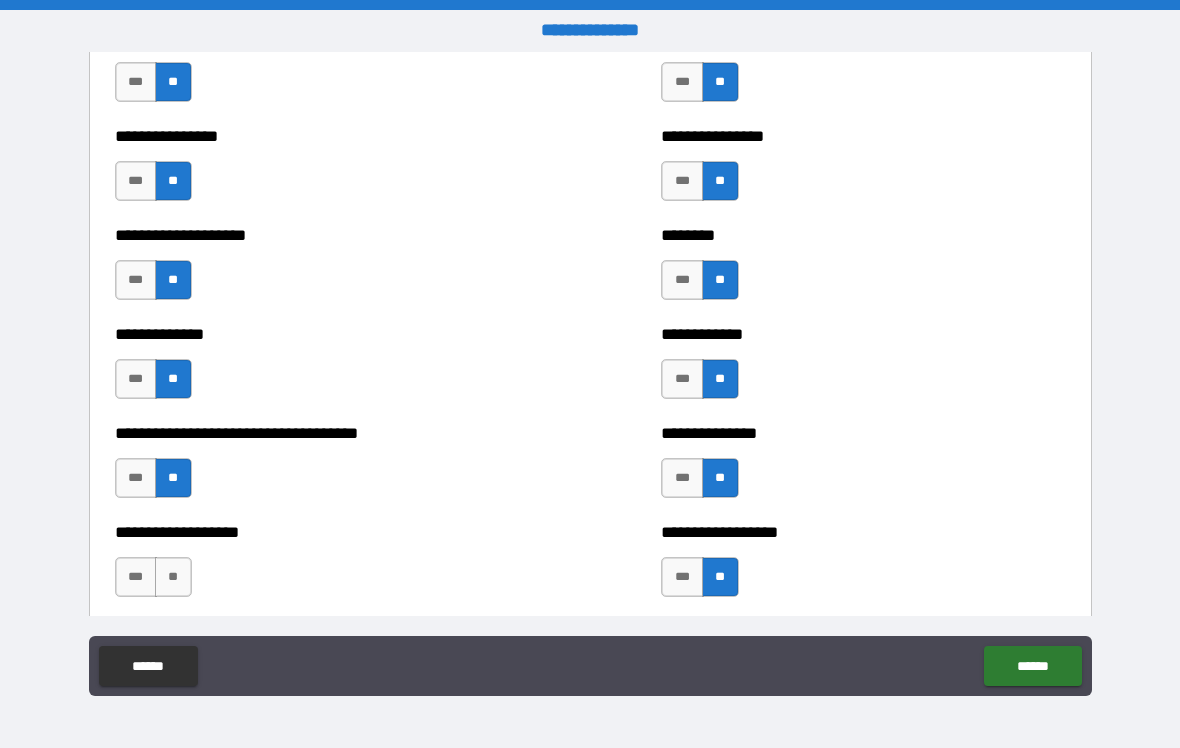 click on "**" at bounding box center [173, 577] 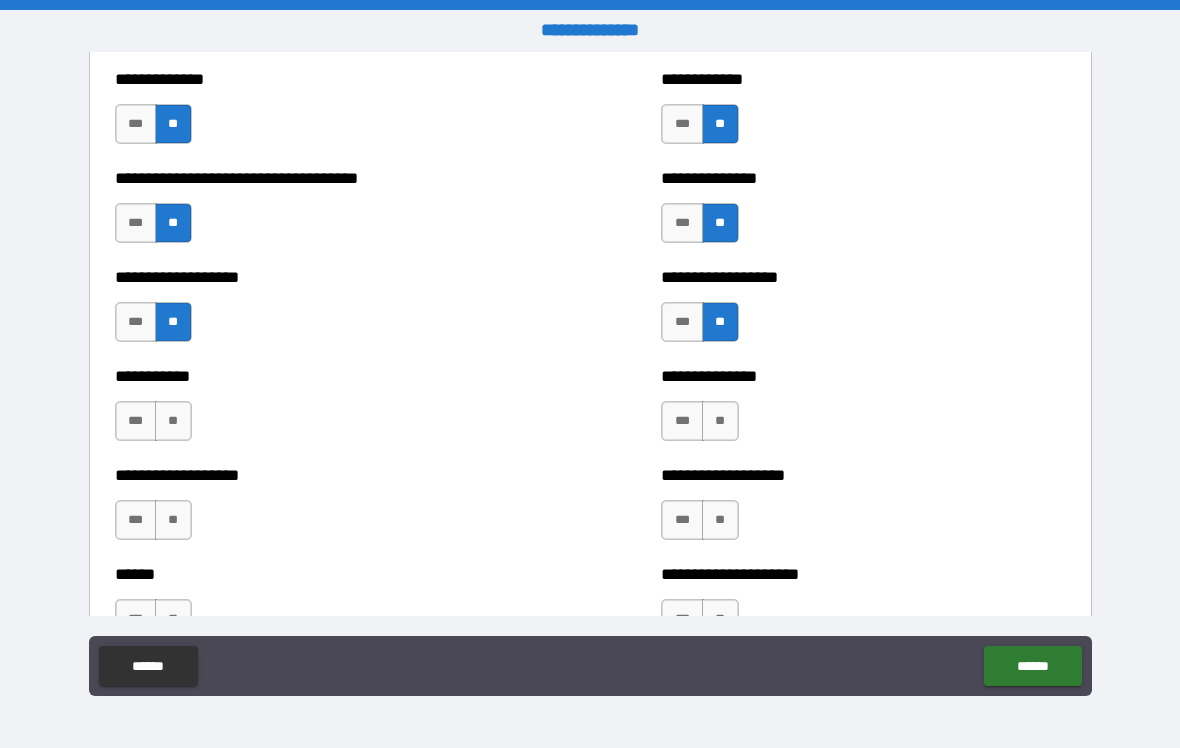 scroll, scrollTop: 2673, scrollLeft: 0, axis: vertical 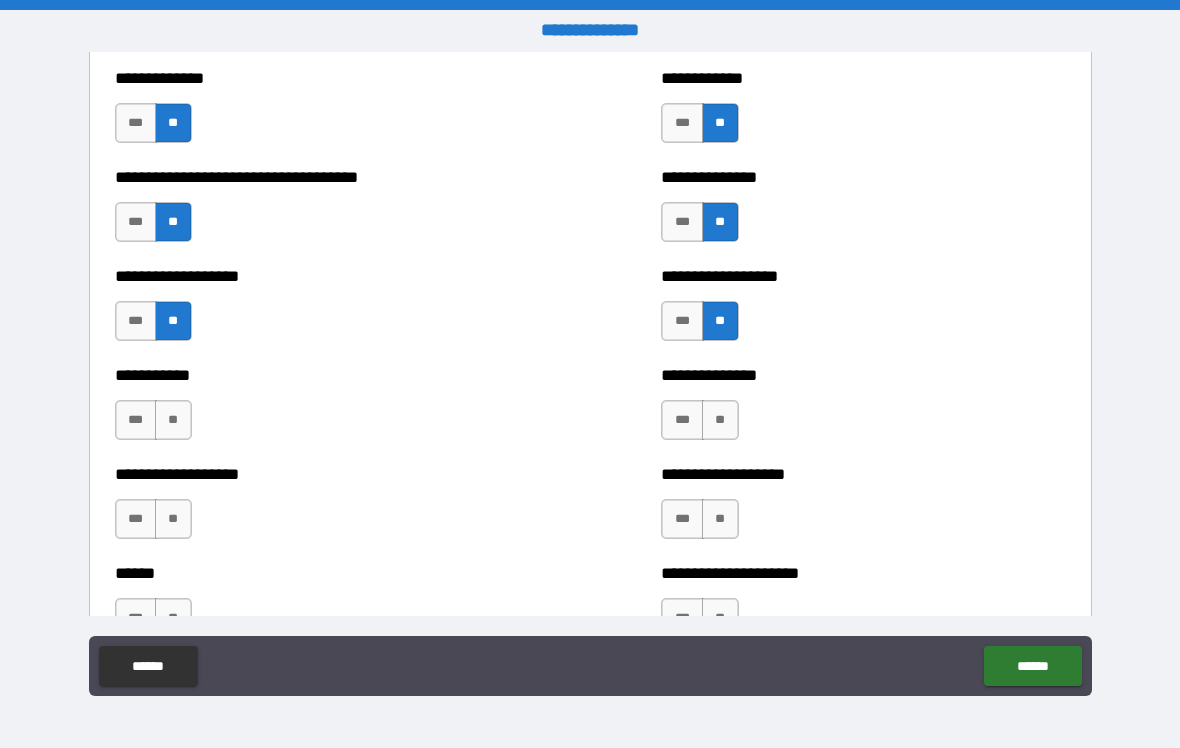 click on "**" at bounding box center (720, 420) 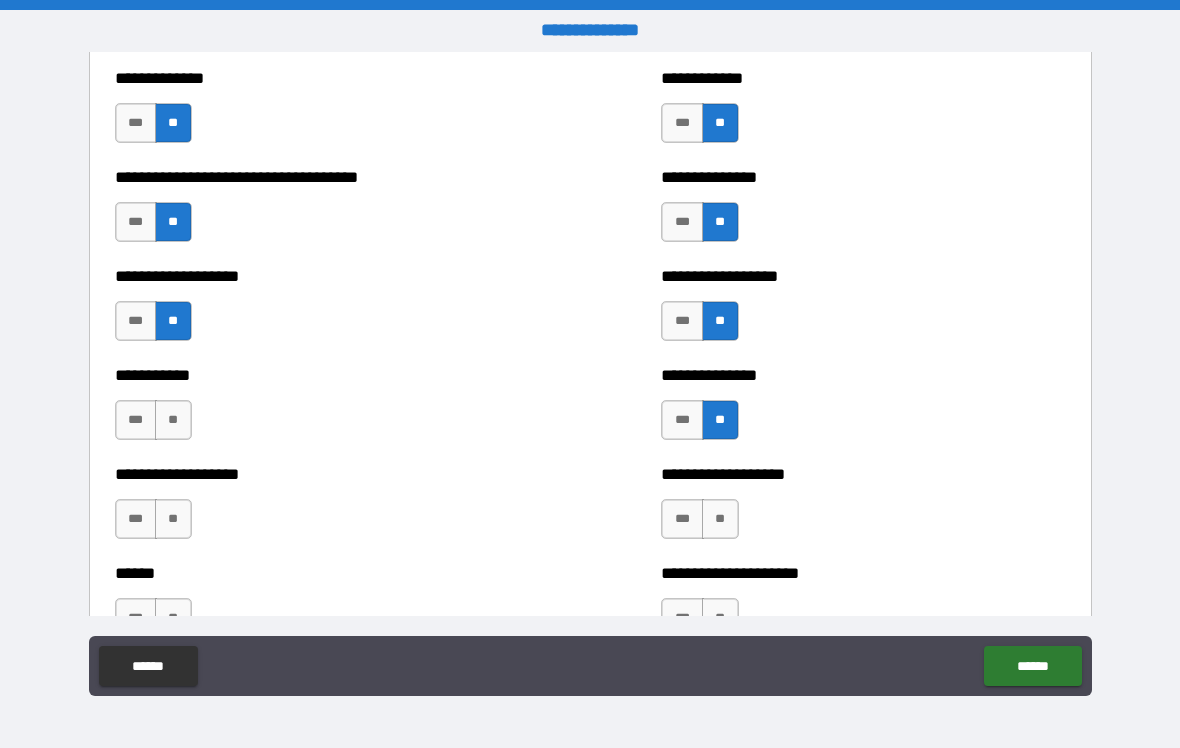 click on "**" at bounding box center (720, 519) 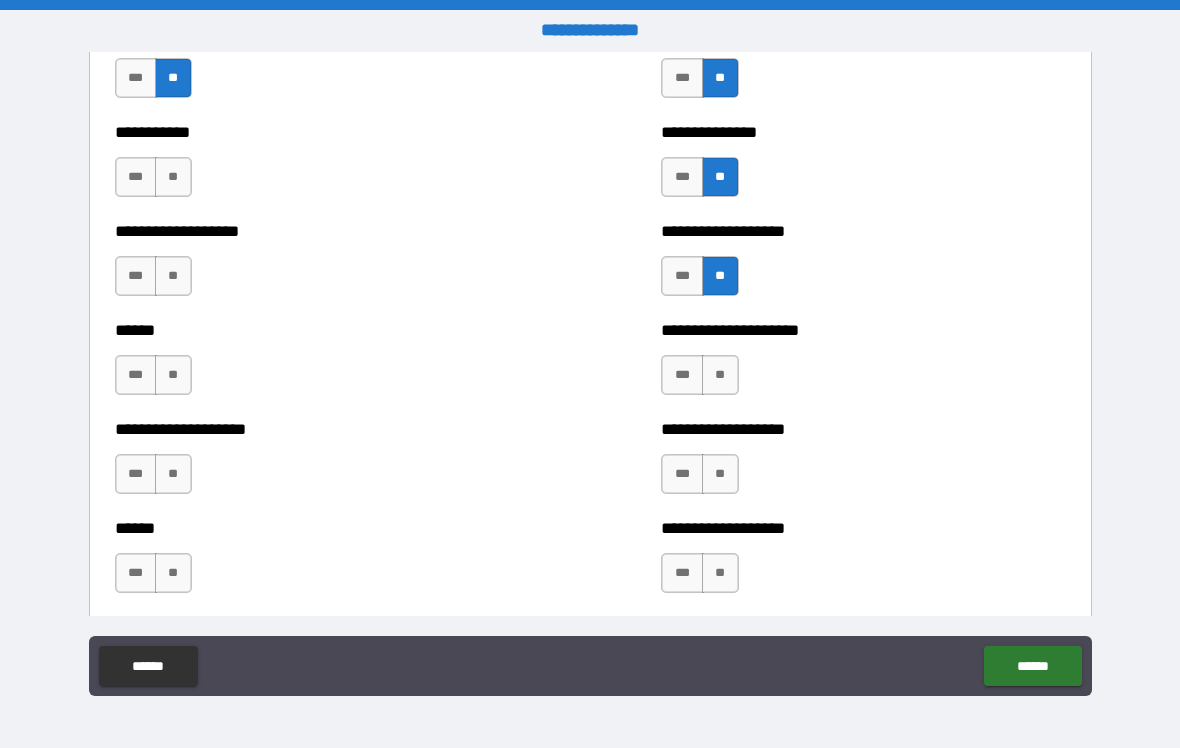 scroll, scrollTop: 2926, scrollLeft: 0, axis: vertical 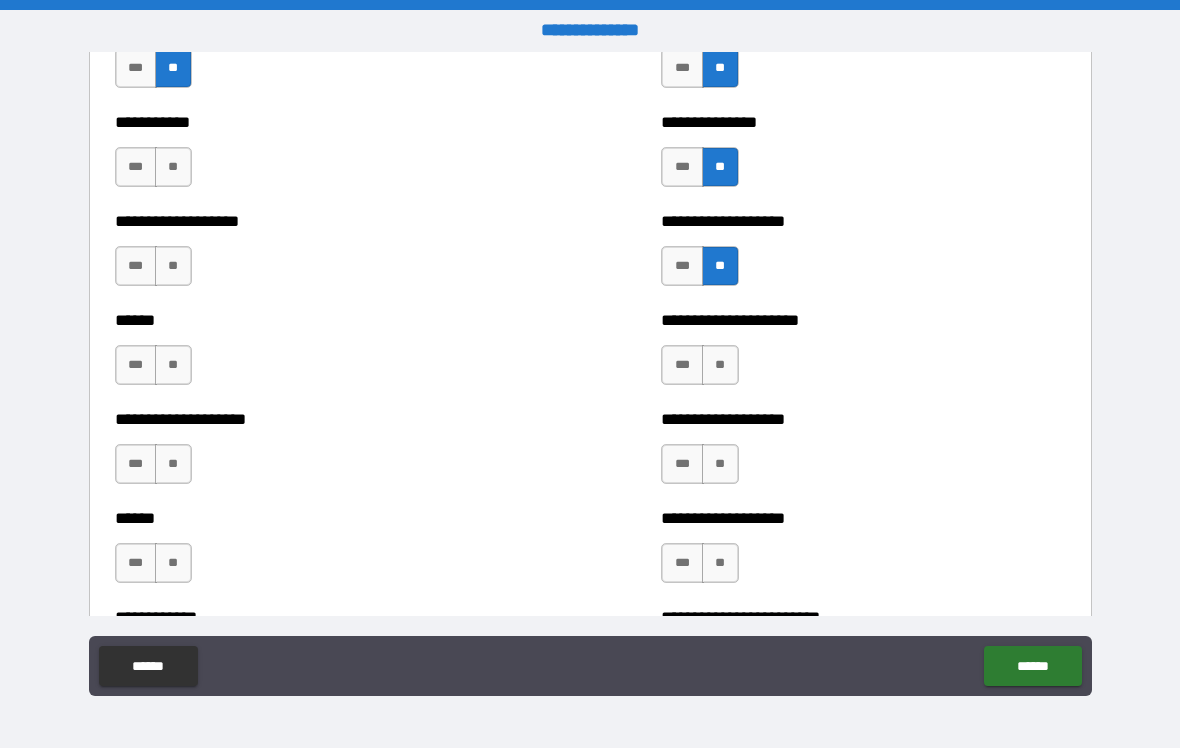 click on "**" at bounding box center (720, 365) 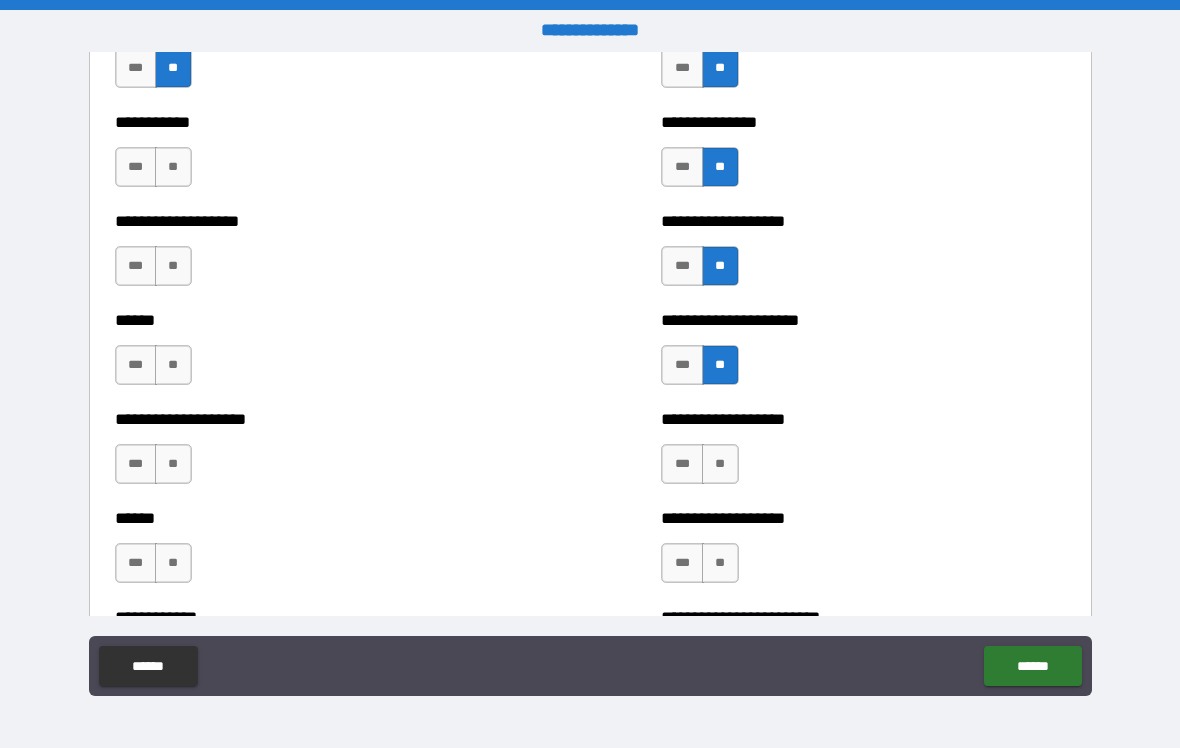 click on "**" at bounding box center (173, 266) 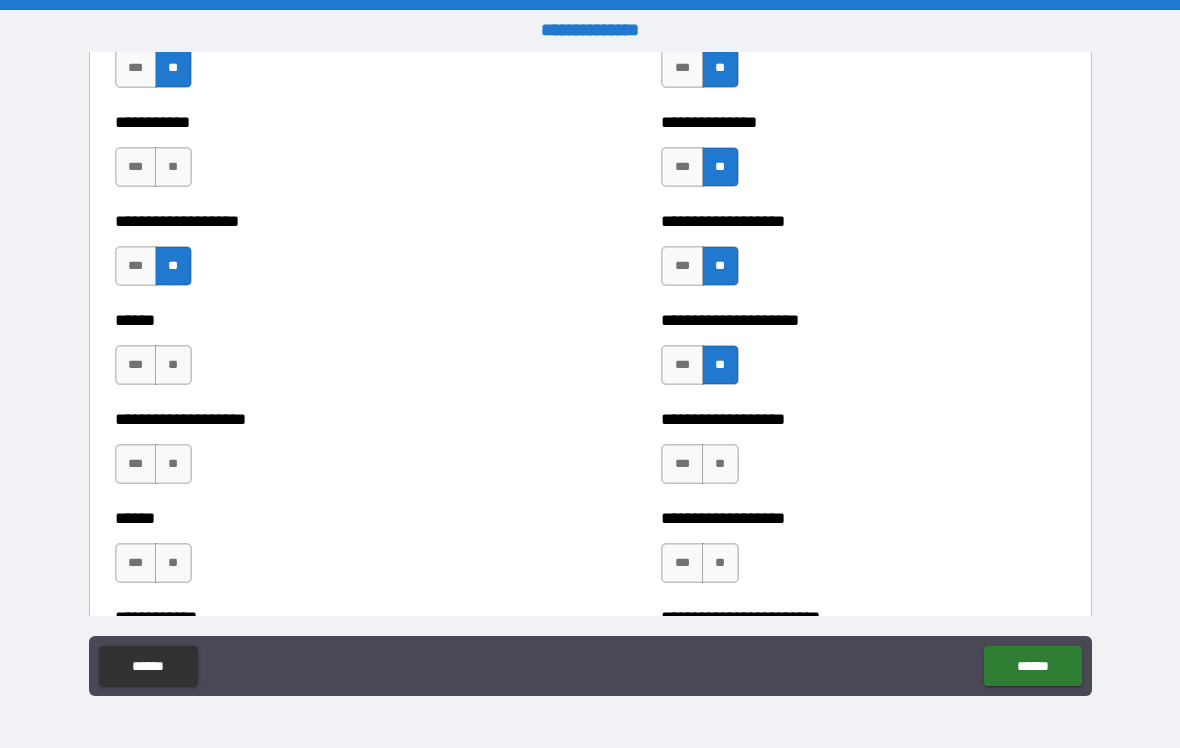 click on "**" at bounding box center (173, 365) 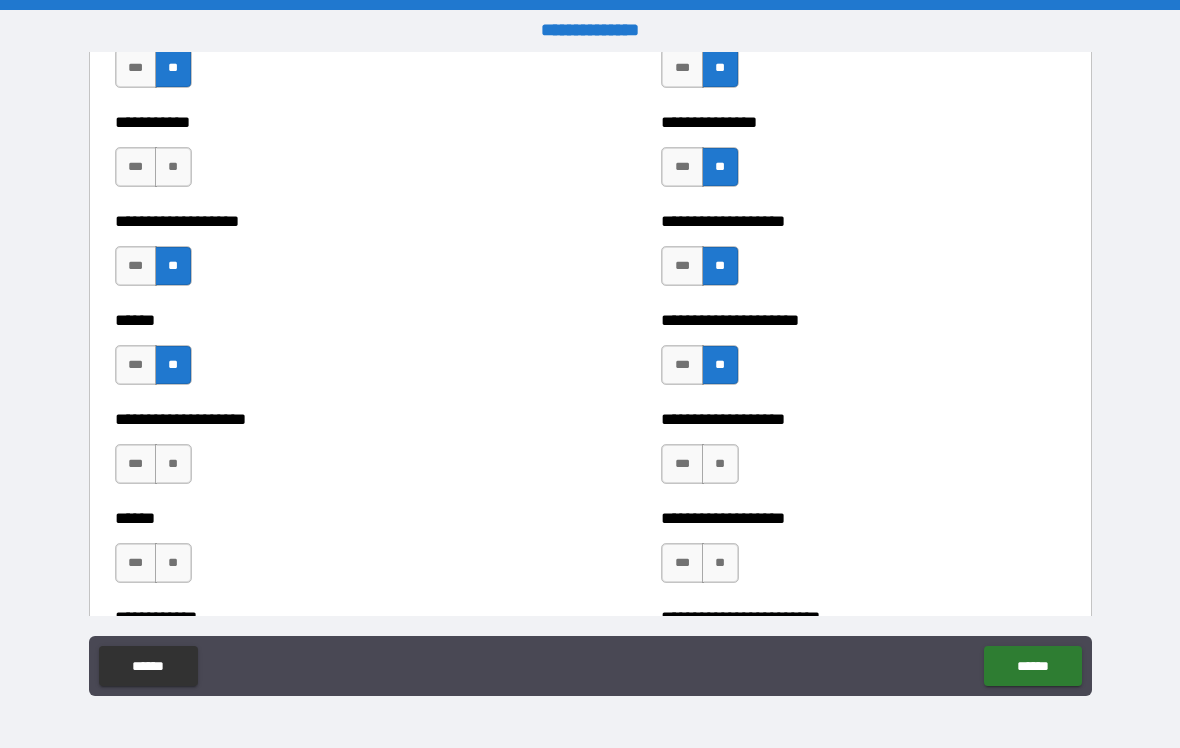click on "**" at bounding box center (173, 464) 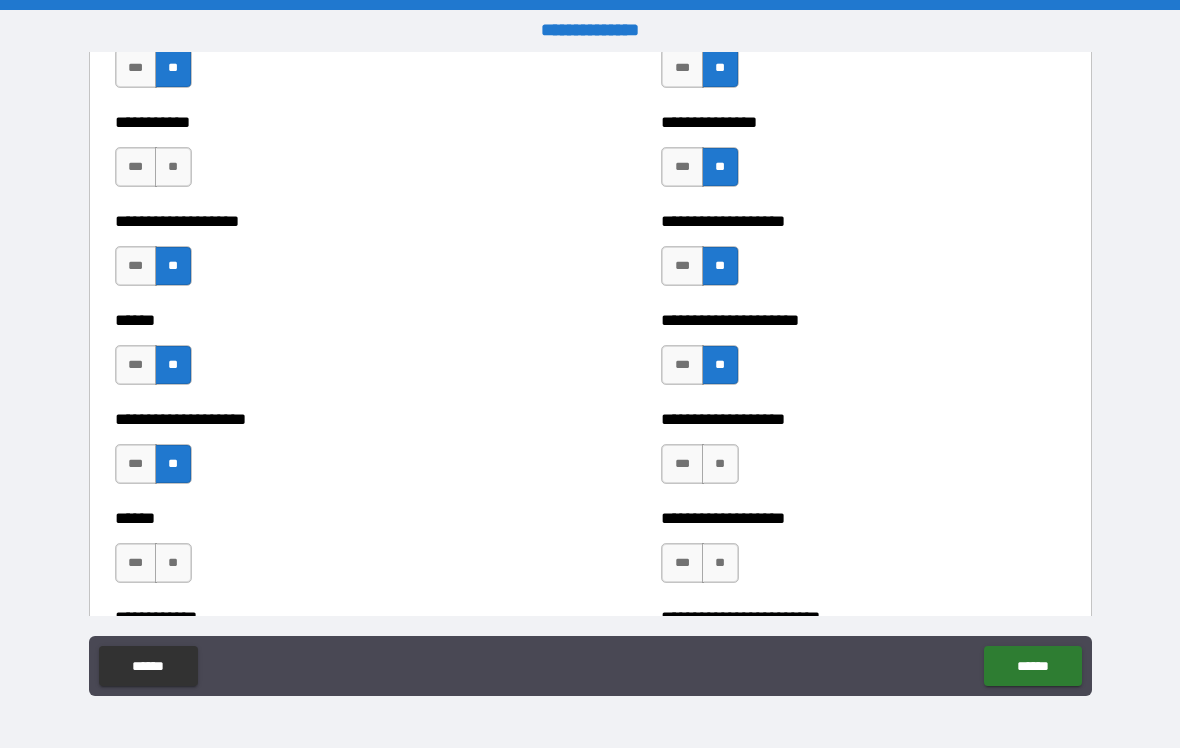 click on "**" at bounding box center [173, 563] 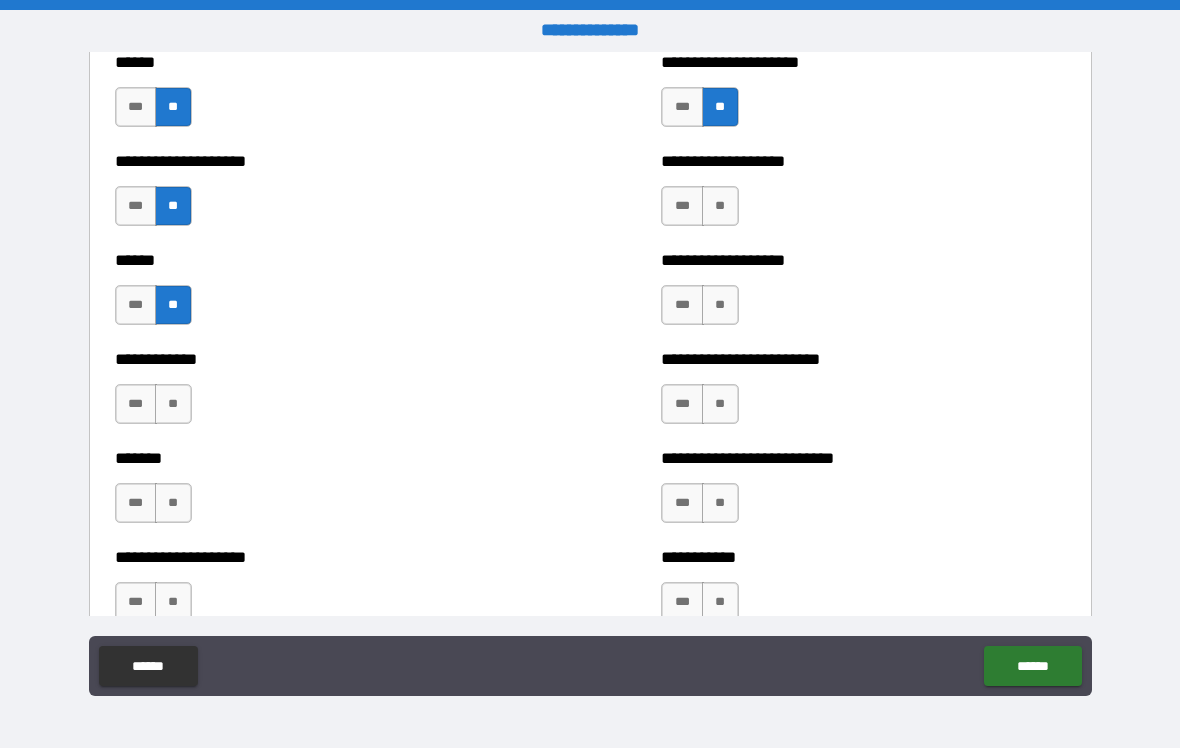 scroll, scrollTop: 3190, scrollLeft: 0, axis: vertical 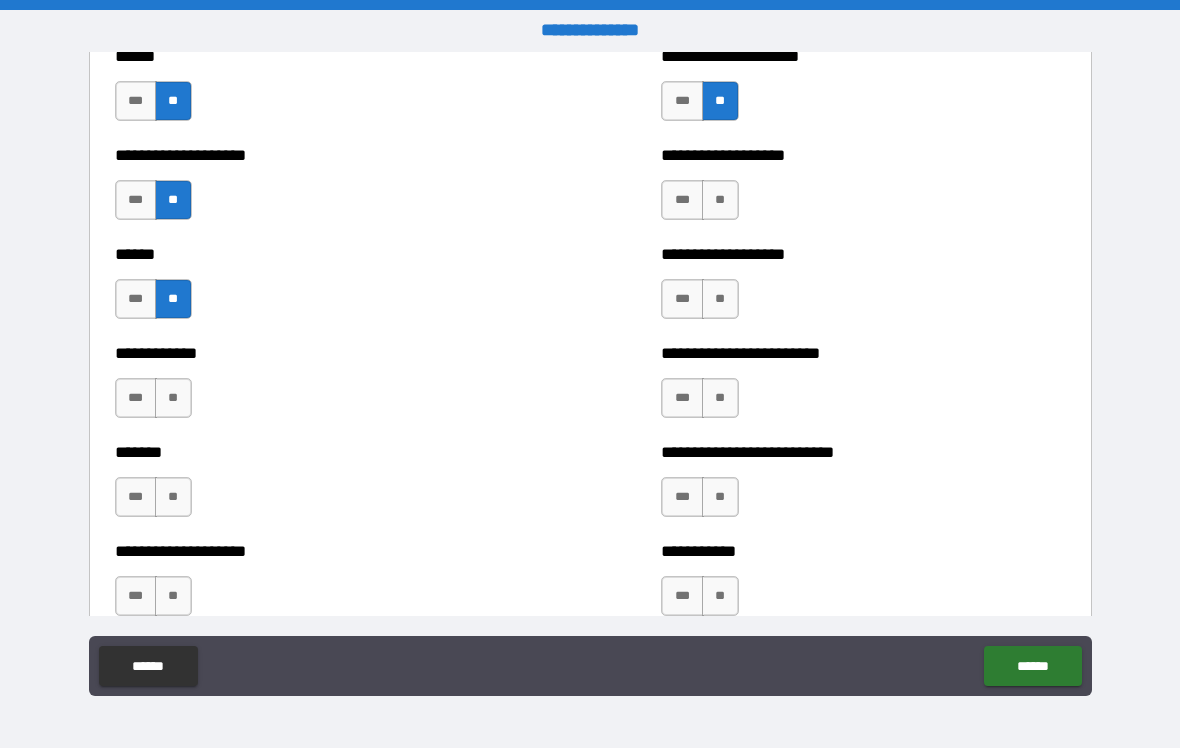 click on "**" at bounding box center (173, 398) 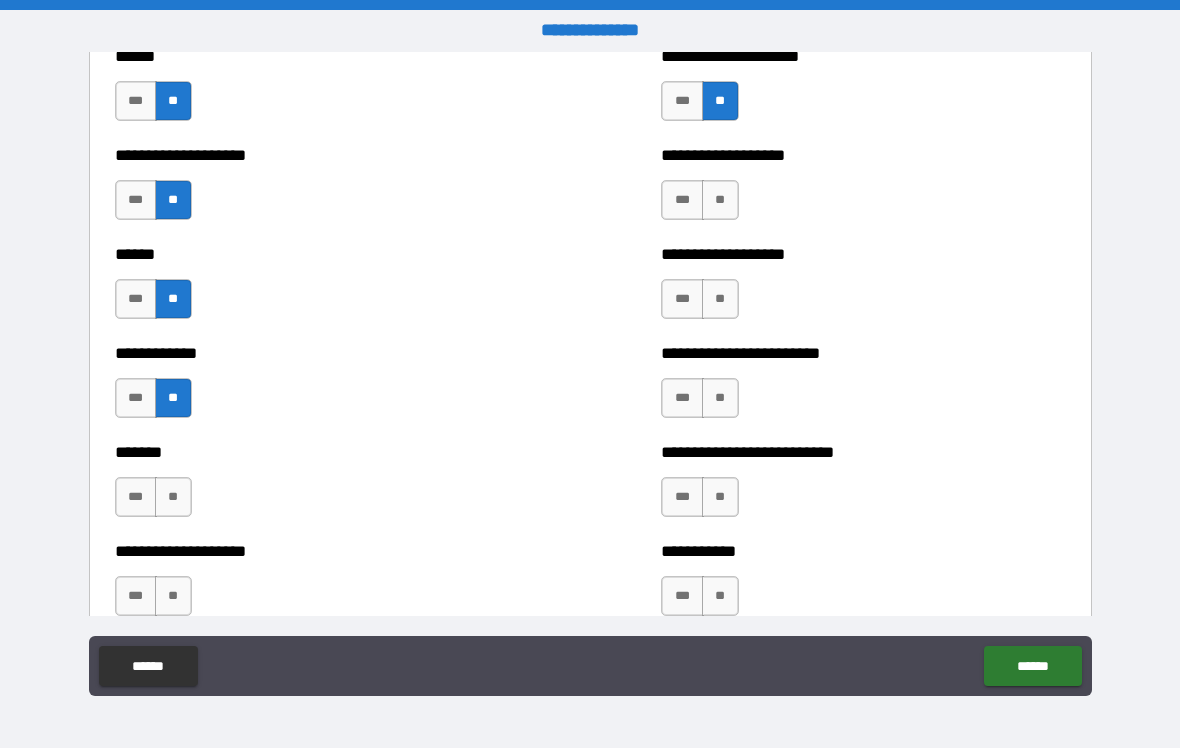 click on "***" at bounding box center (136, 497) 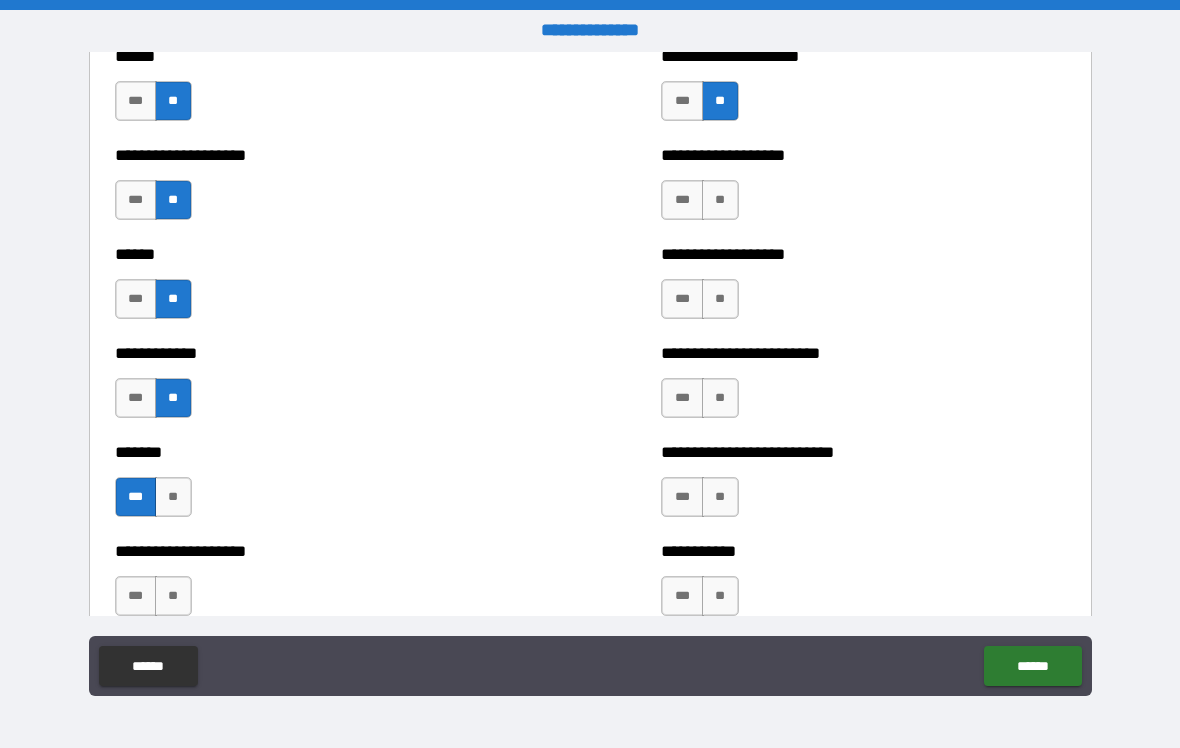 click on "**" at bounding box center [720, 497] 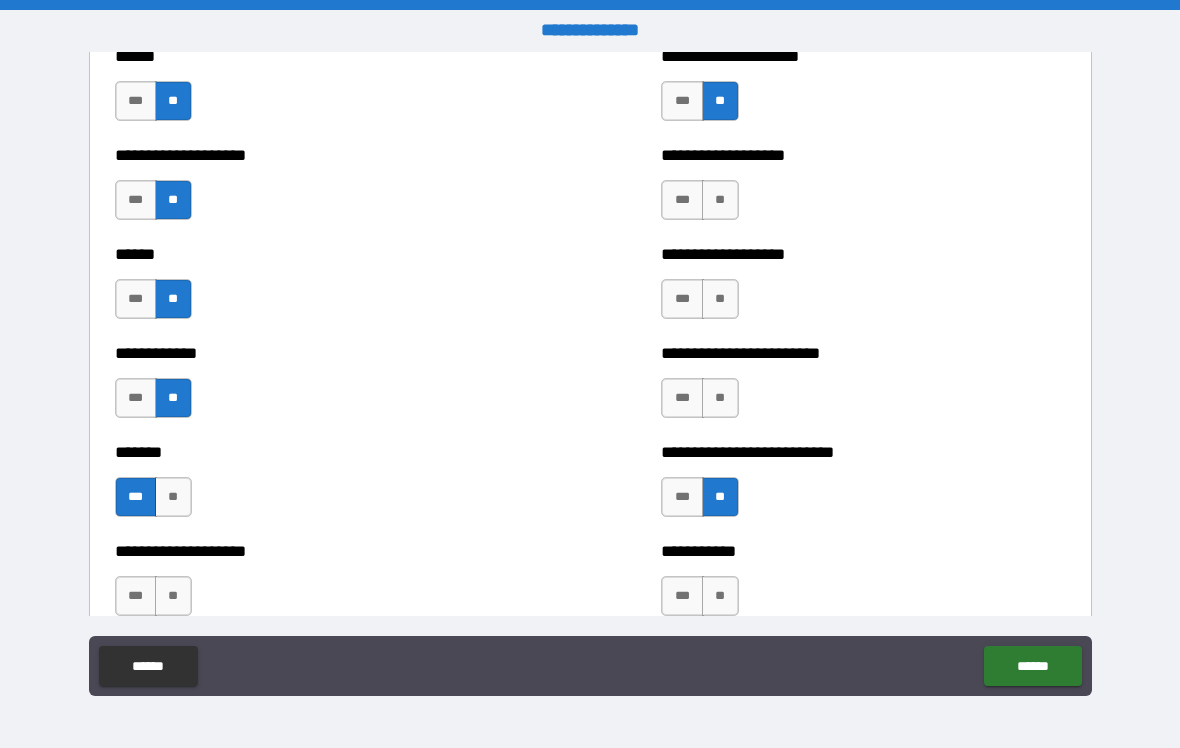 click on "**" at bounding box center [720, 398] 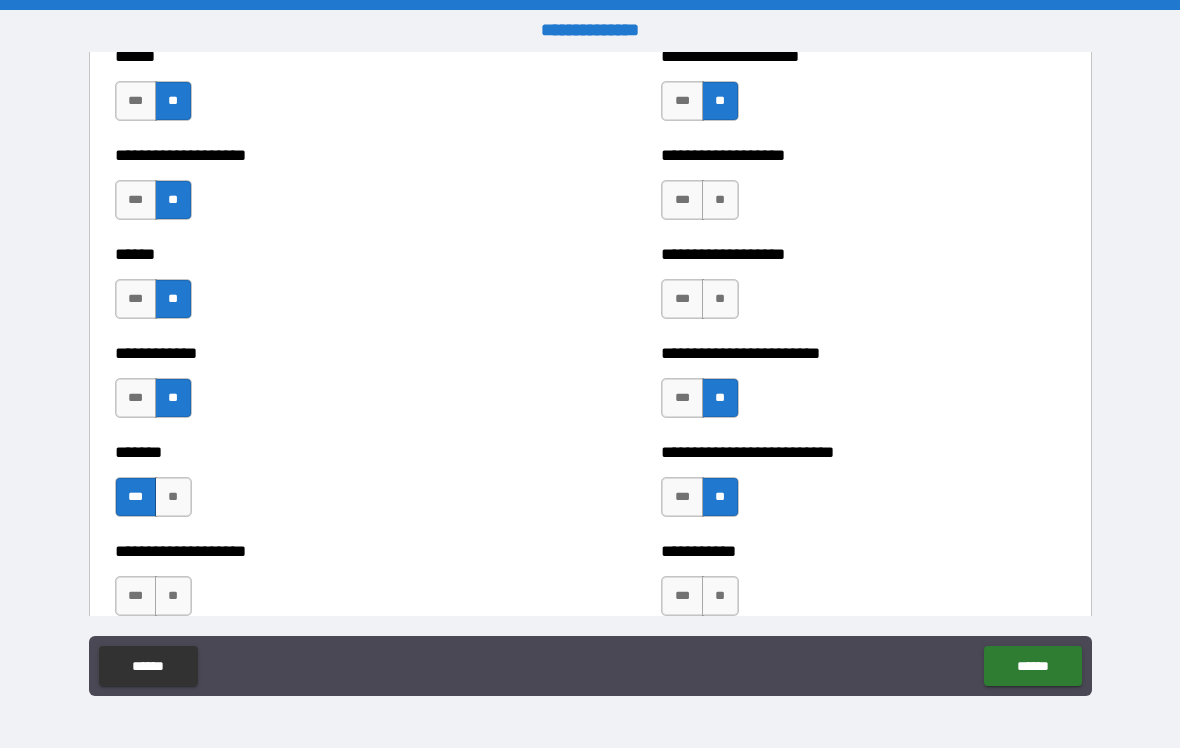 click on "**" at bounding box center (720, 299) 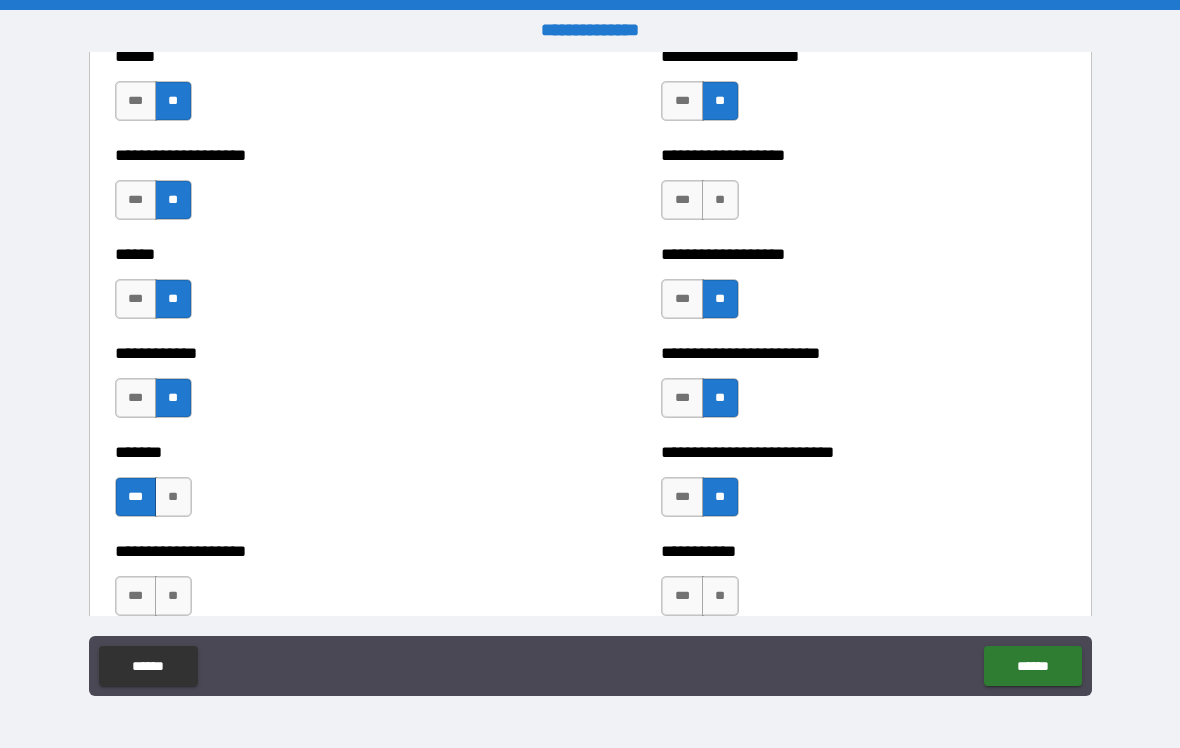 click on "**" at bounding box center (720, 200) 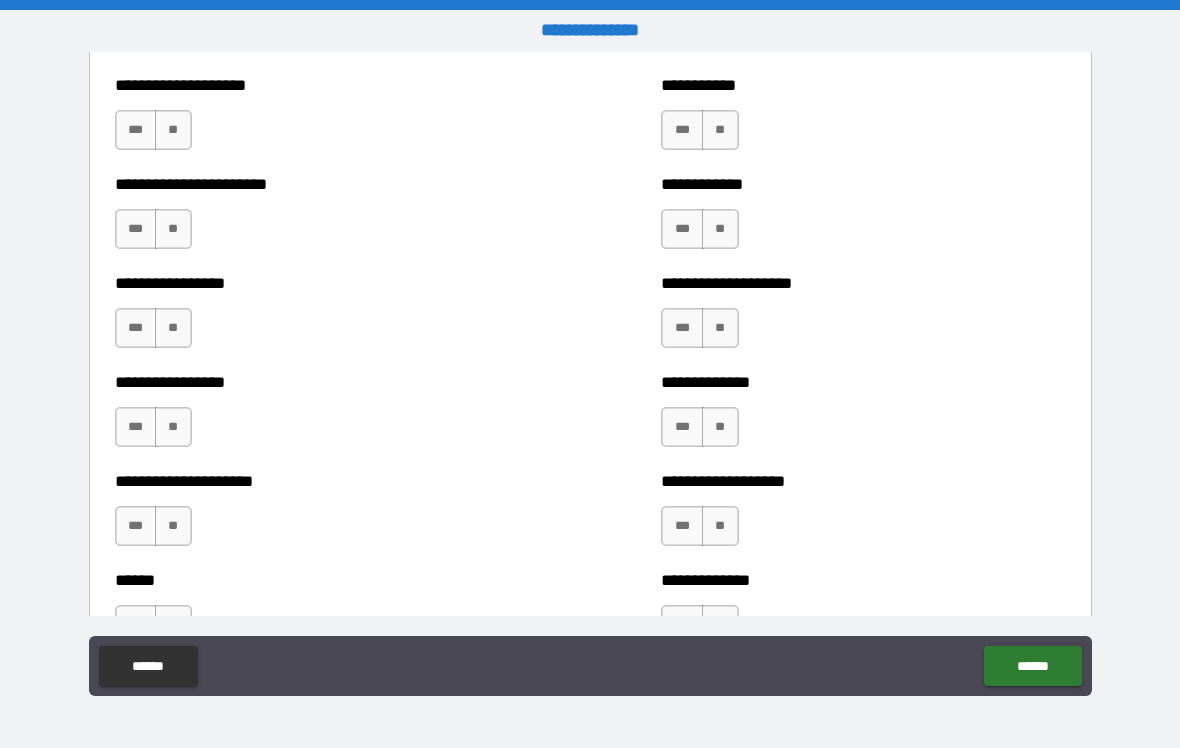 scroll, scrollTop: 3660, scrollLeft: 0, axis: vertical 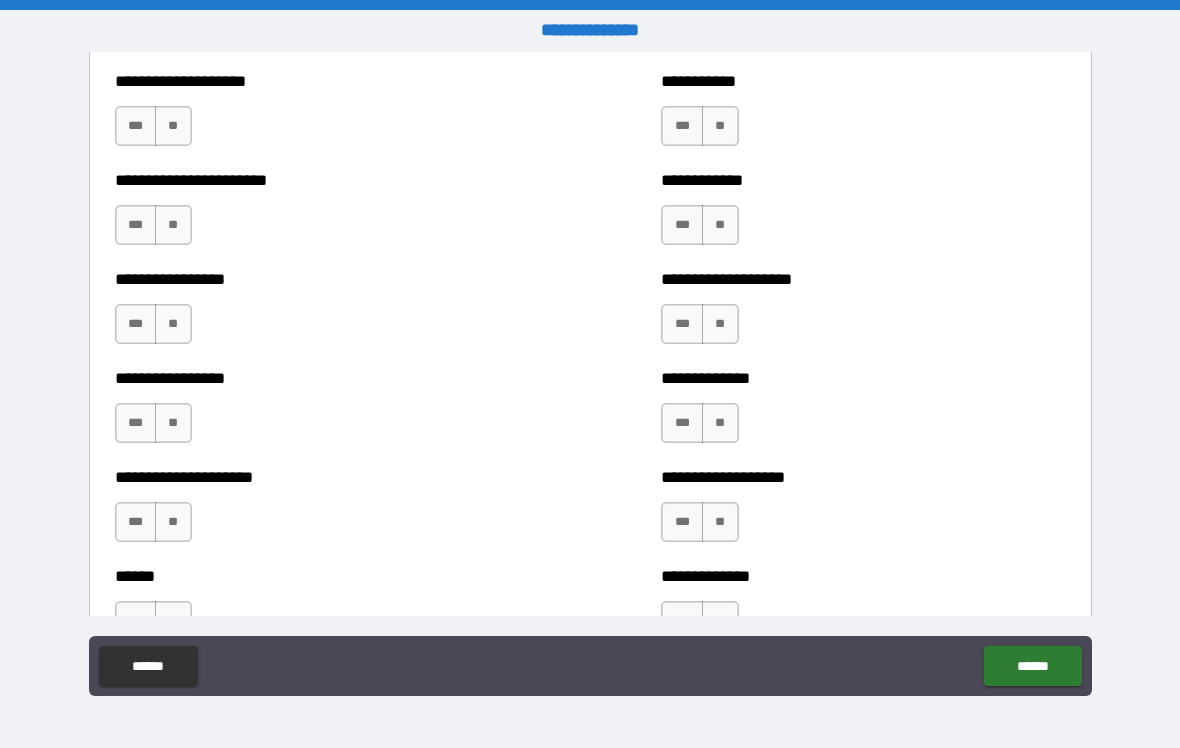 click on "**" at bounding box center (720, 126) 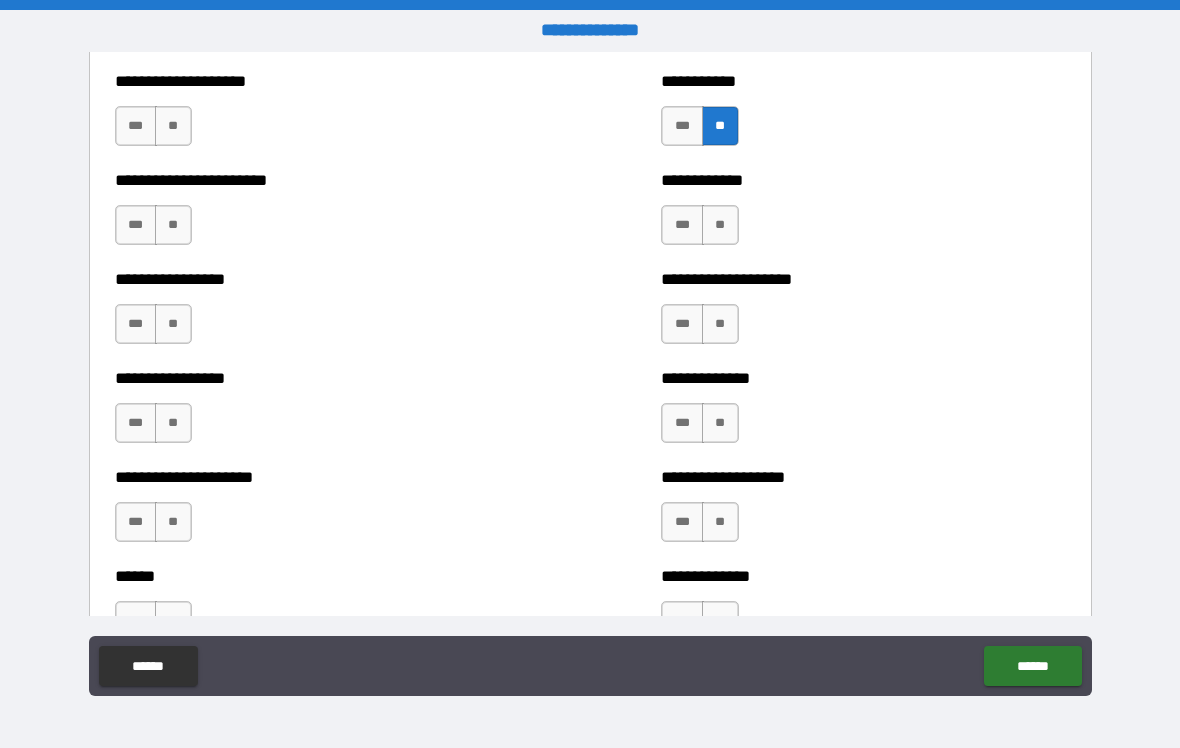 click on "**" at bounding box center [720, 225] 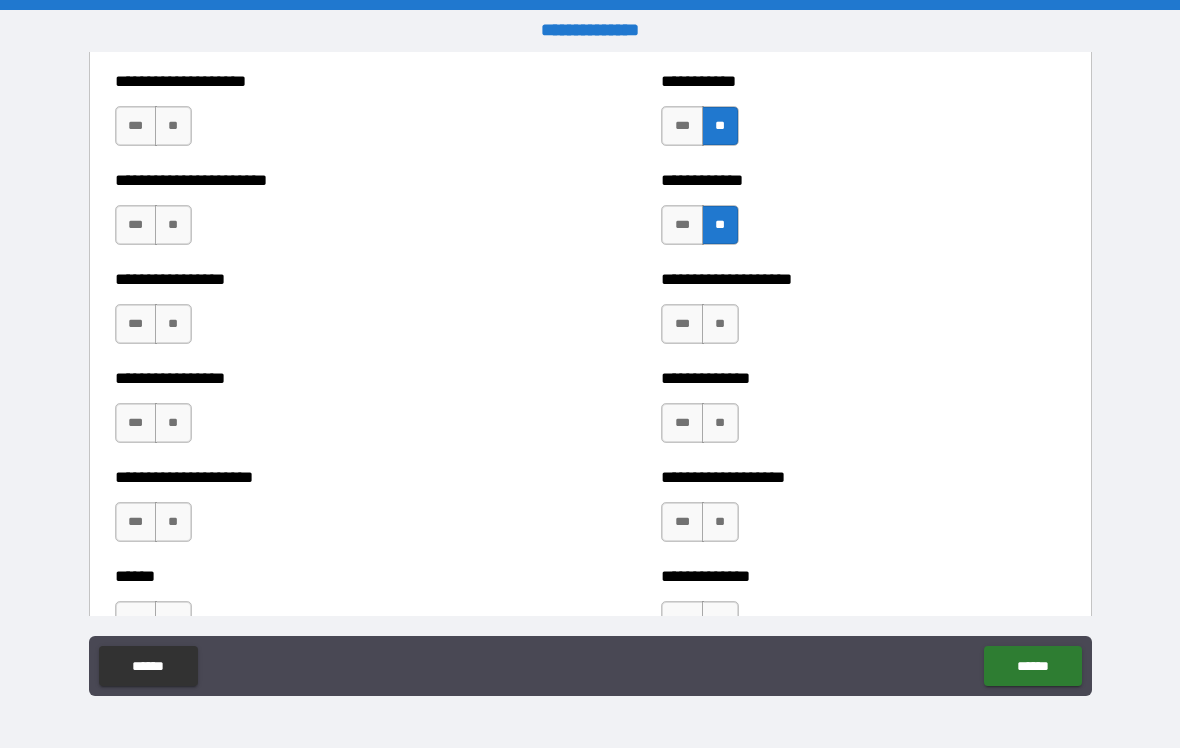 click on "**" at bounding box center [720, 324] 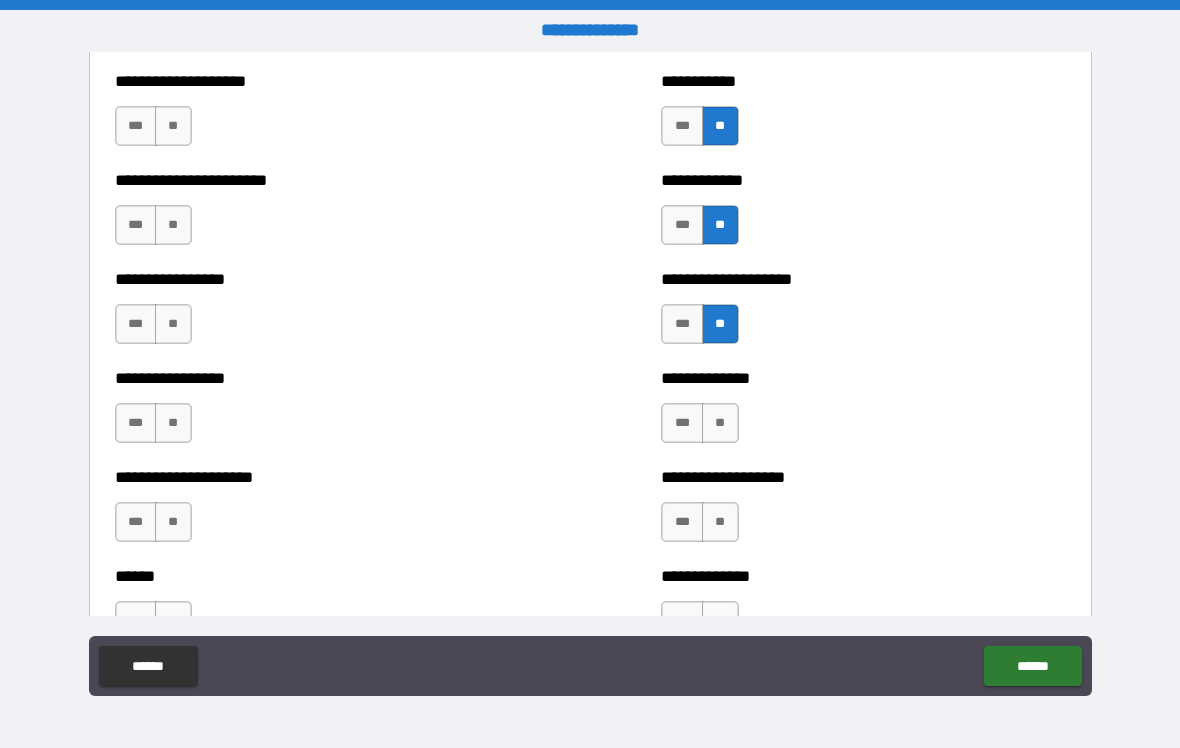 click on "**" at bounding box center (173, 126) 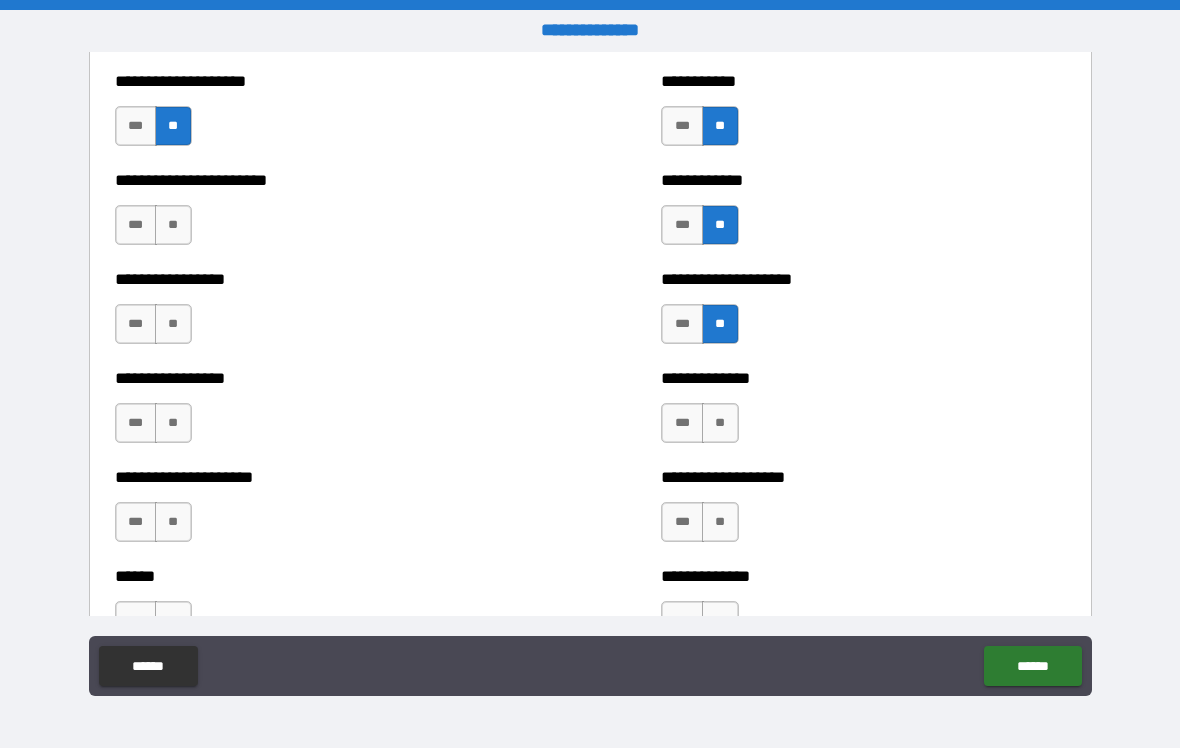 click on "**" at bounding box center [173, 225] 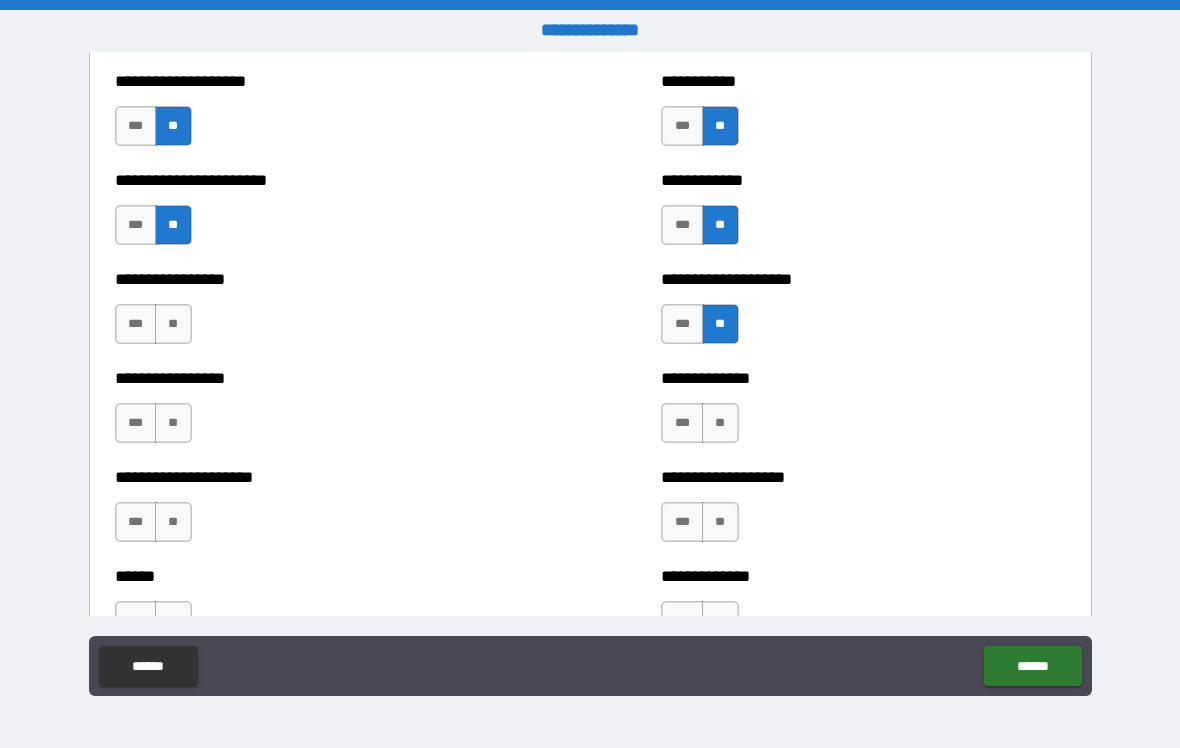 click on "**" at bounding box center (173, 324) 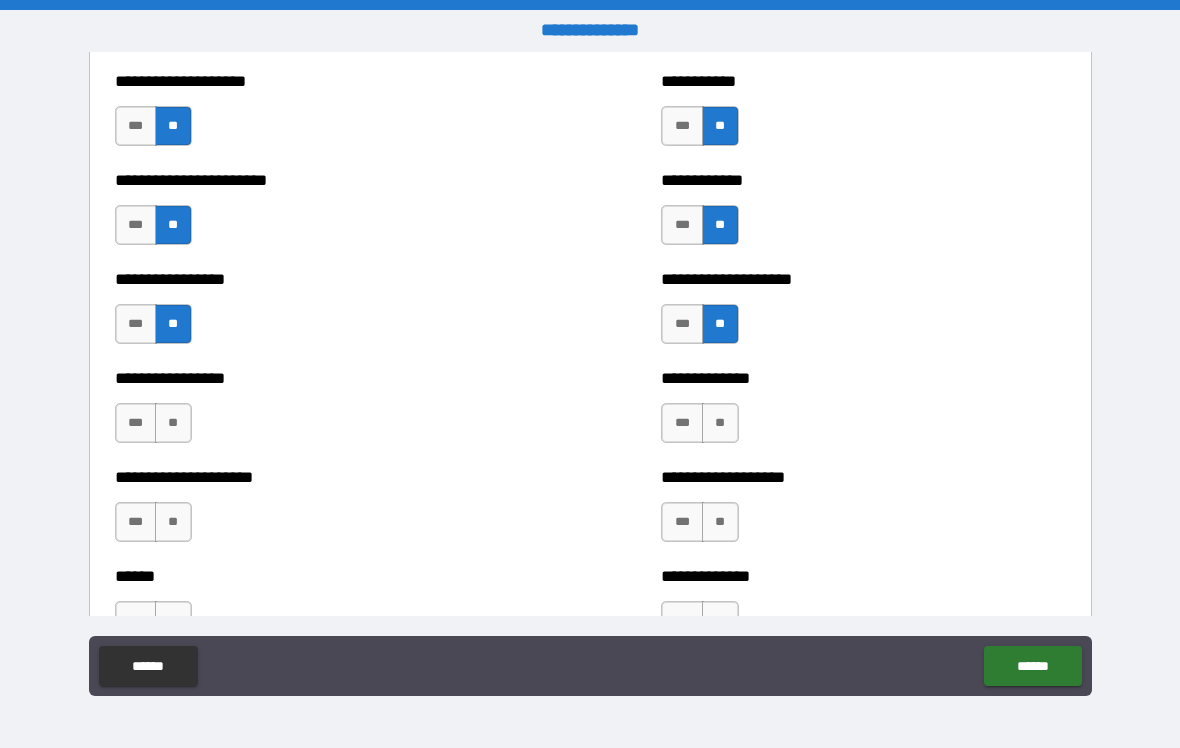 click on "**" at bounding box center (720, 423) 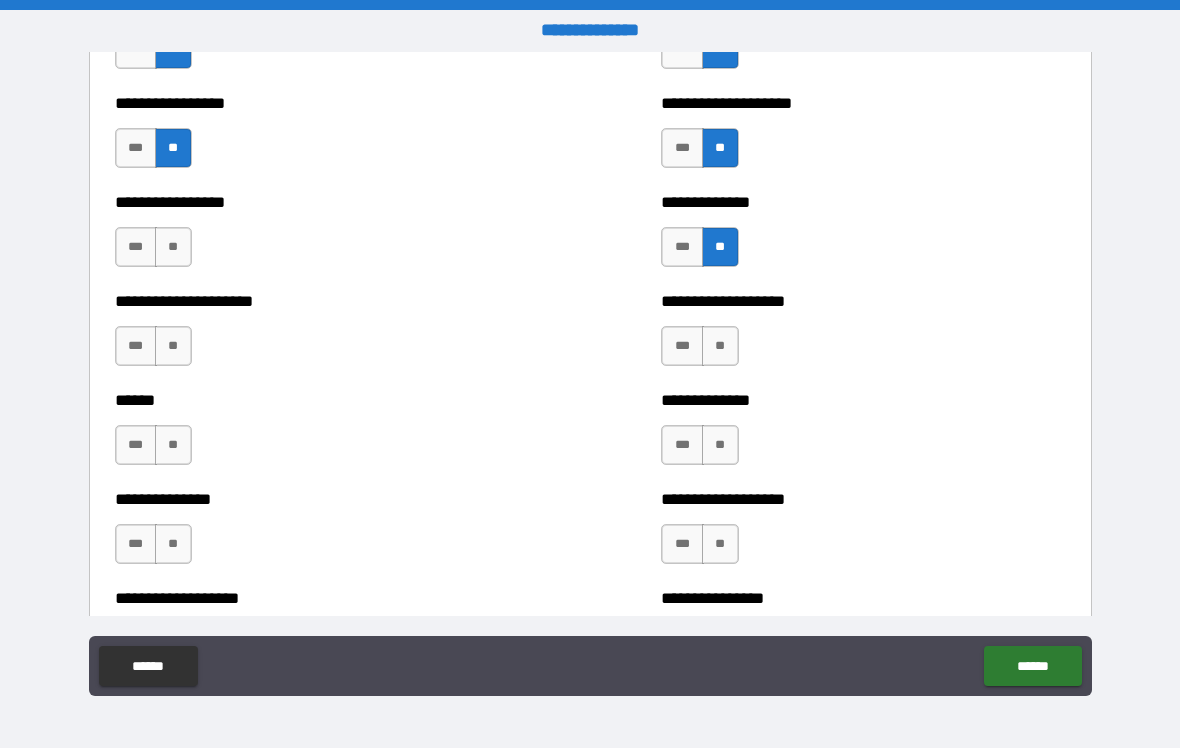 scroll, scrollTop: 3853, scrollLeft: 0, axis: vertical 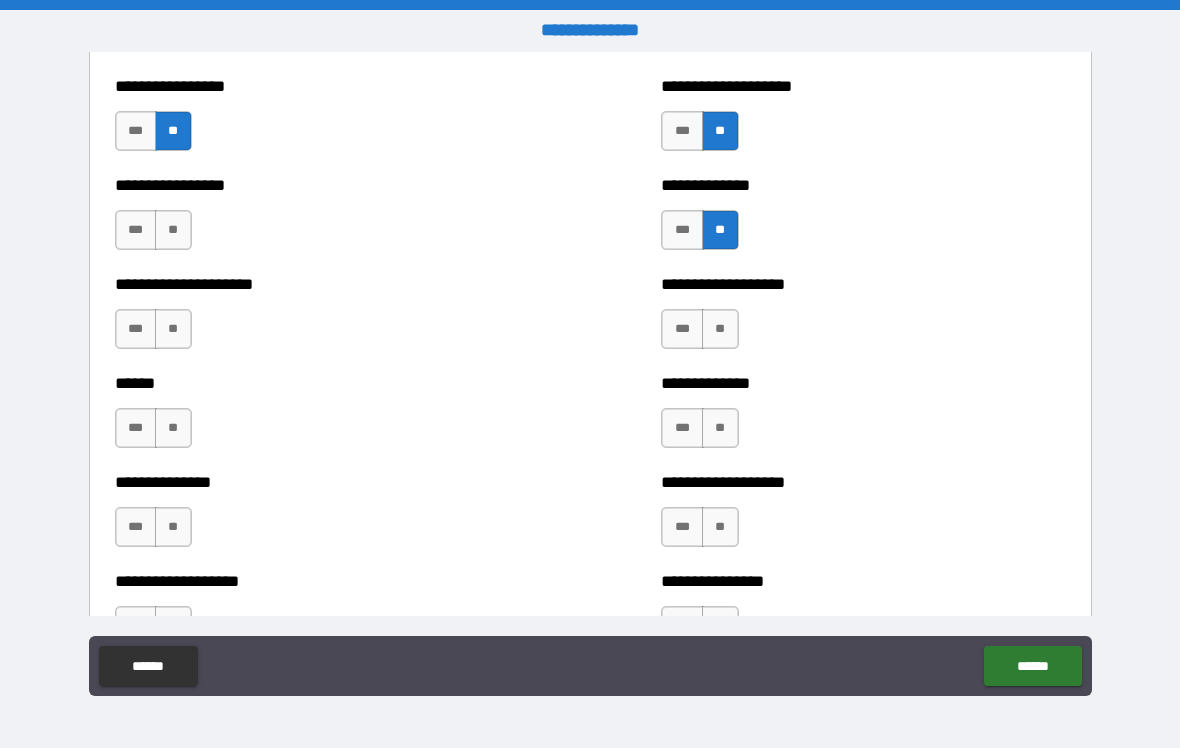 click on "**" at bounding box center (173, 230) 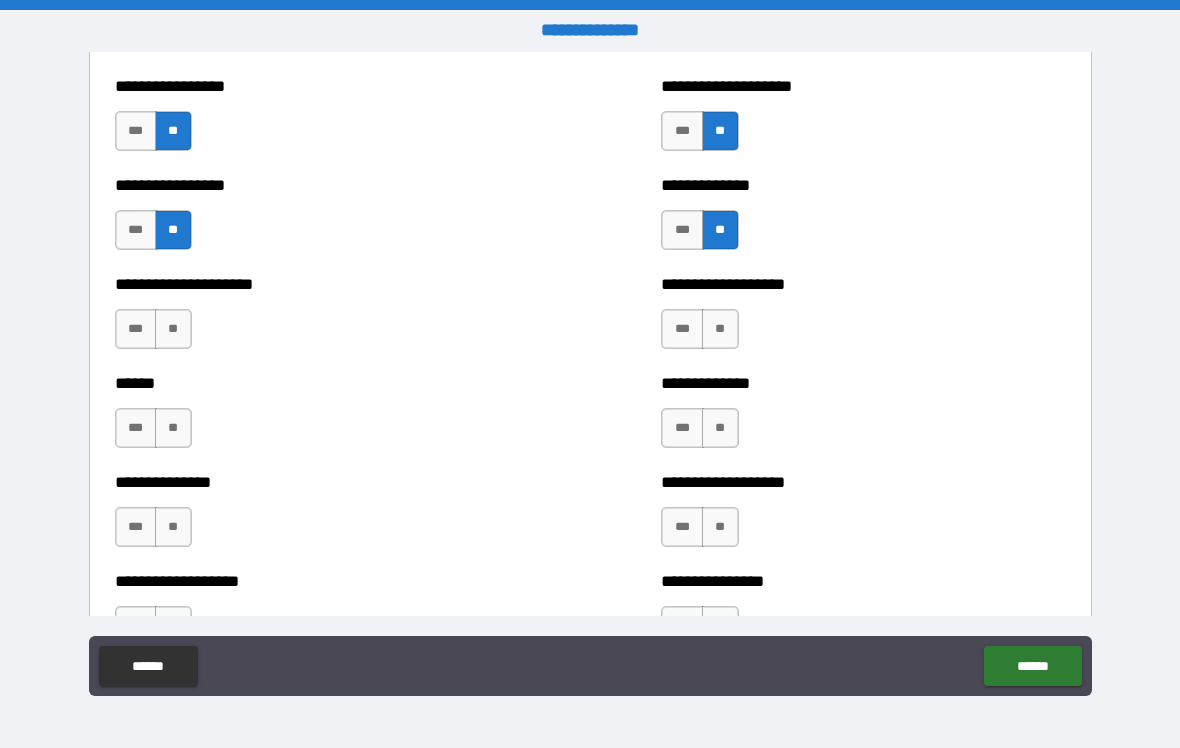 click on "**" at bounding box center (720, 329) 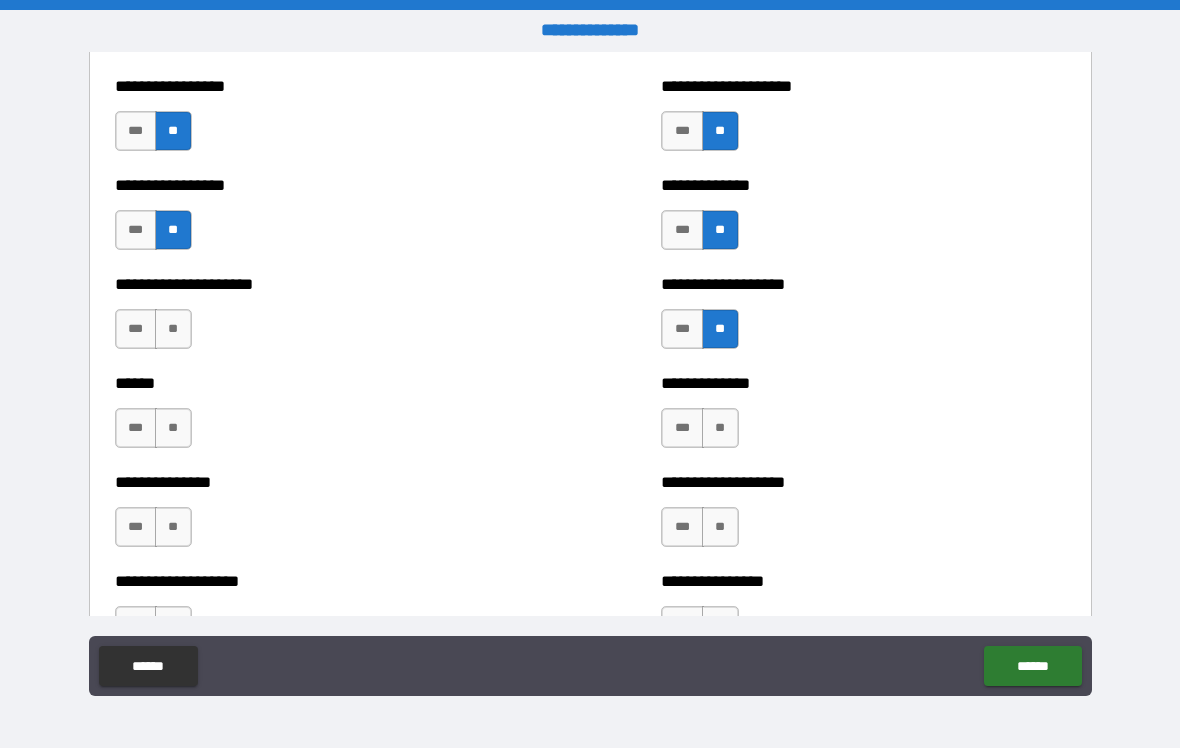 click on "**" at bounding box center [173, 329] 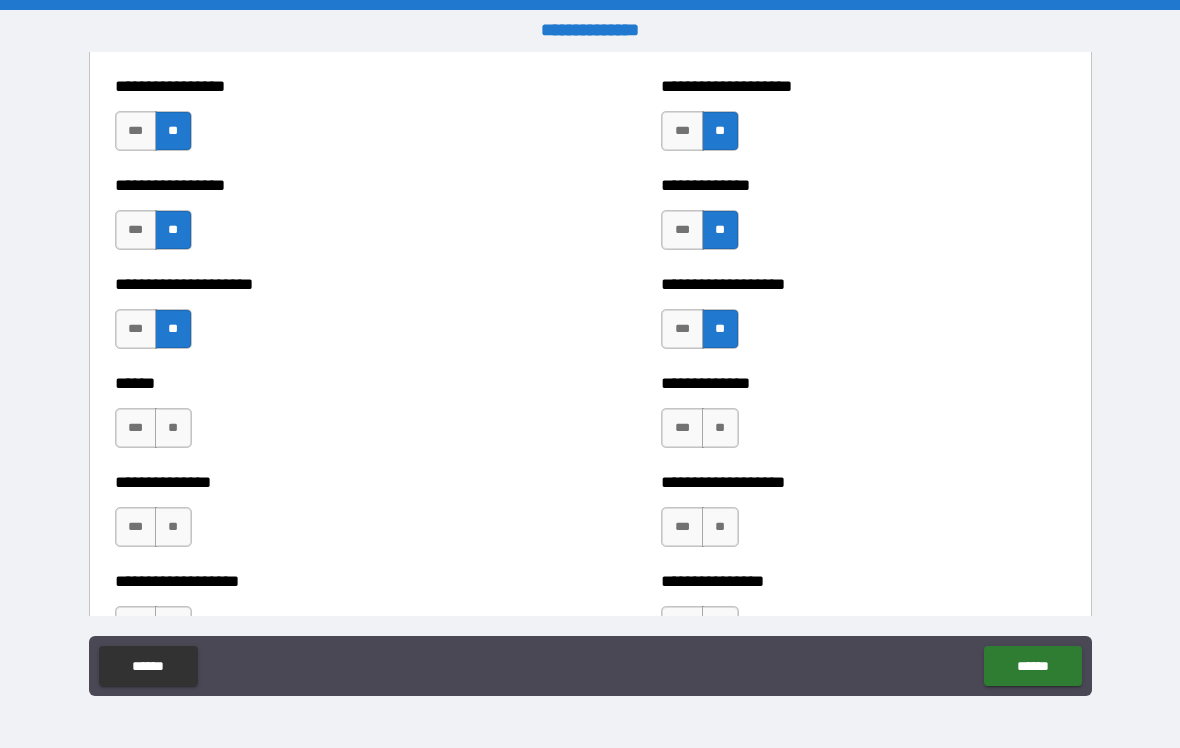 click on "**" at bounding box center [720, 428] 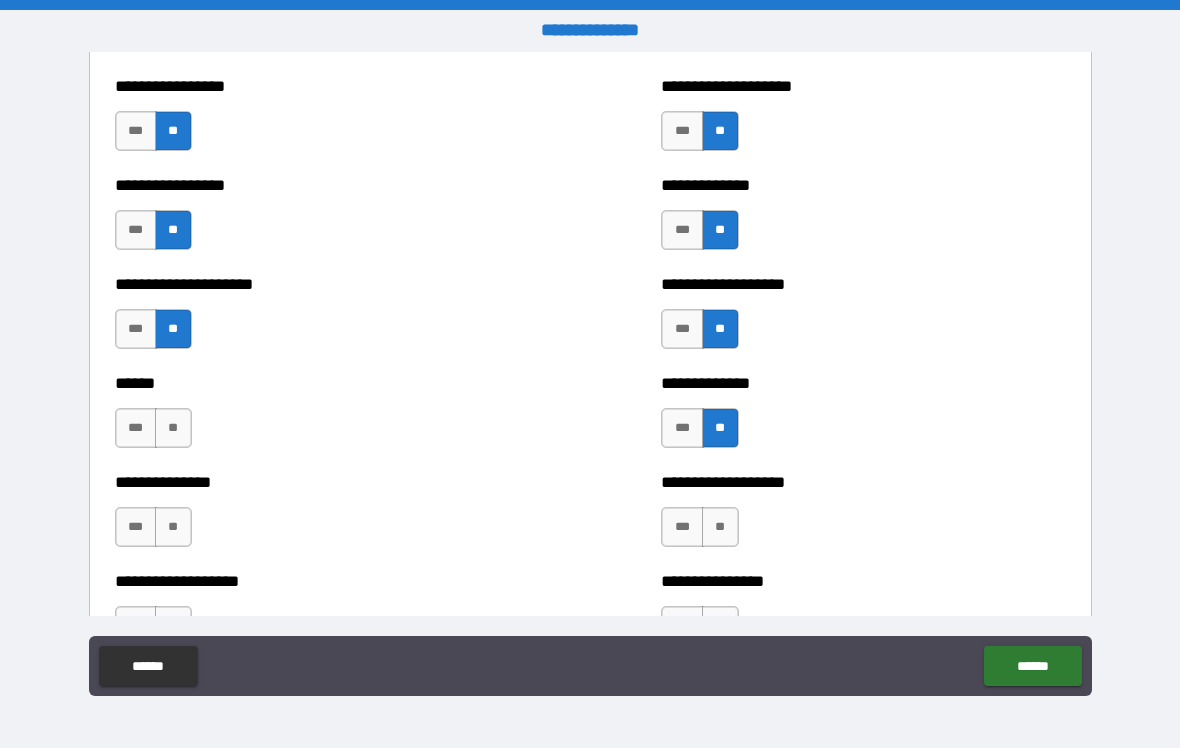 click on "**" at bounding box center [173, 428] 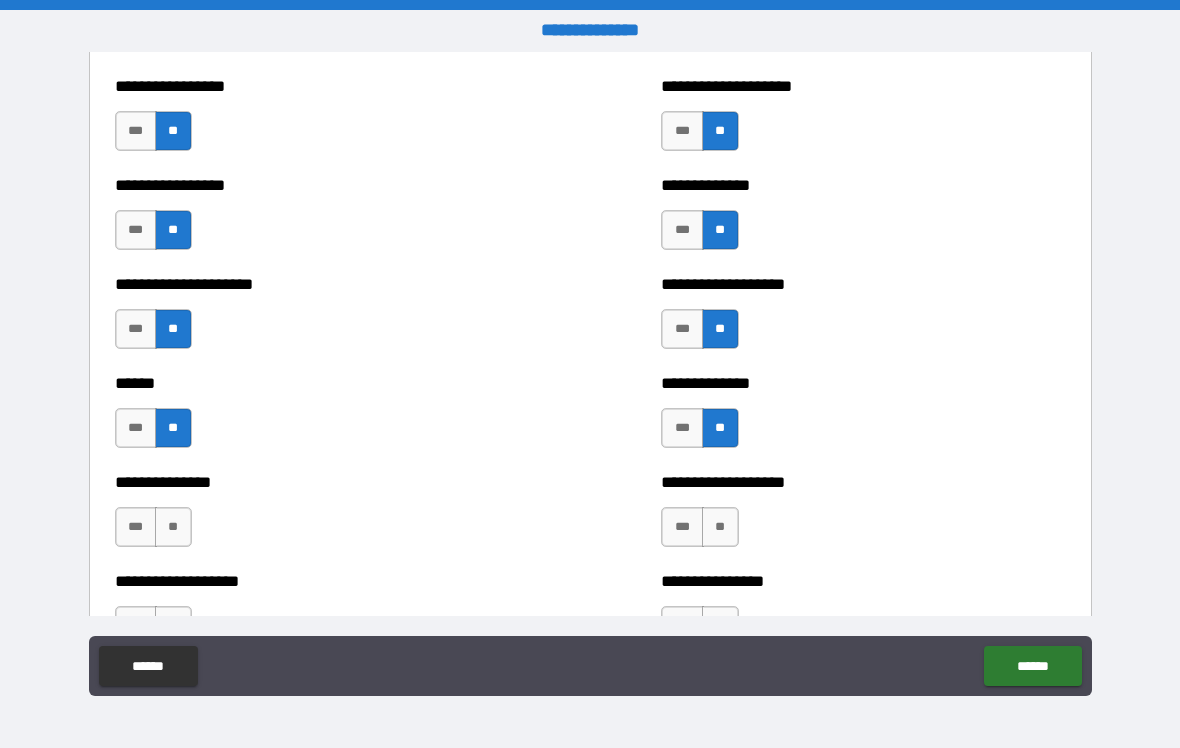 click on "**" at bounding box center [720, 527] 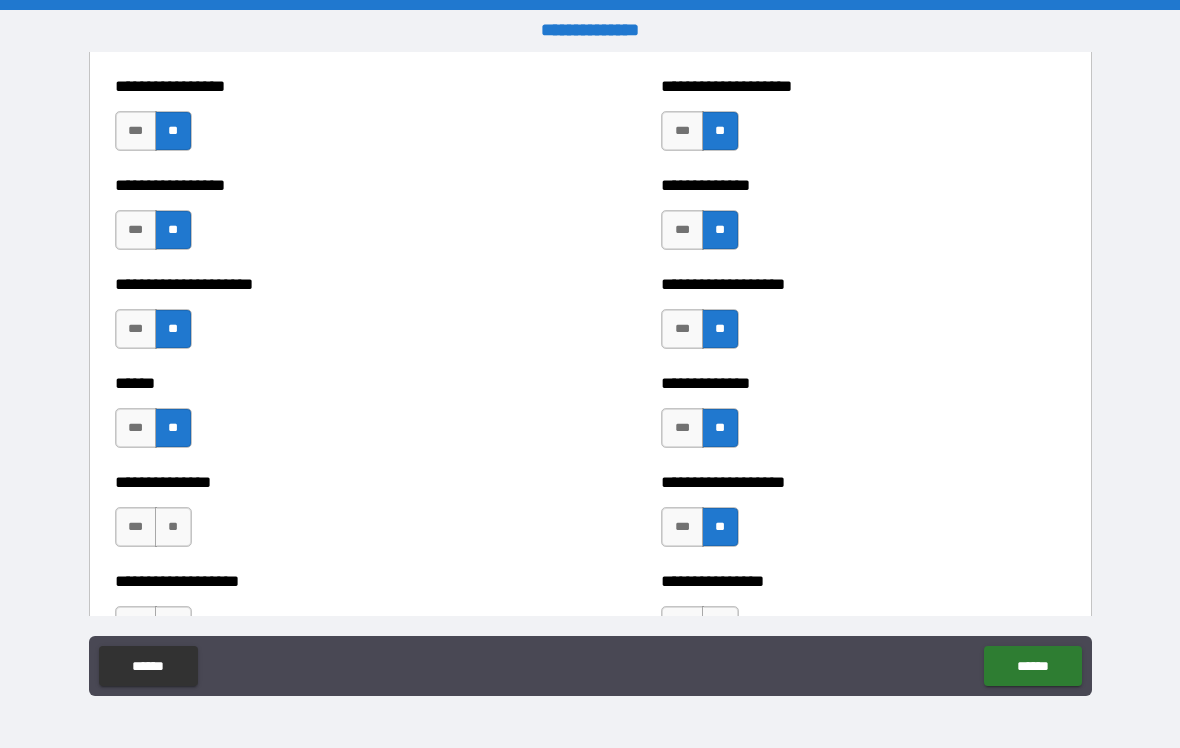 click on "**" at bounding box center [173, 527] 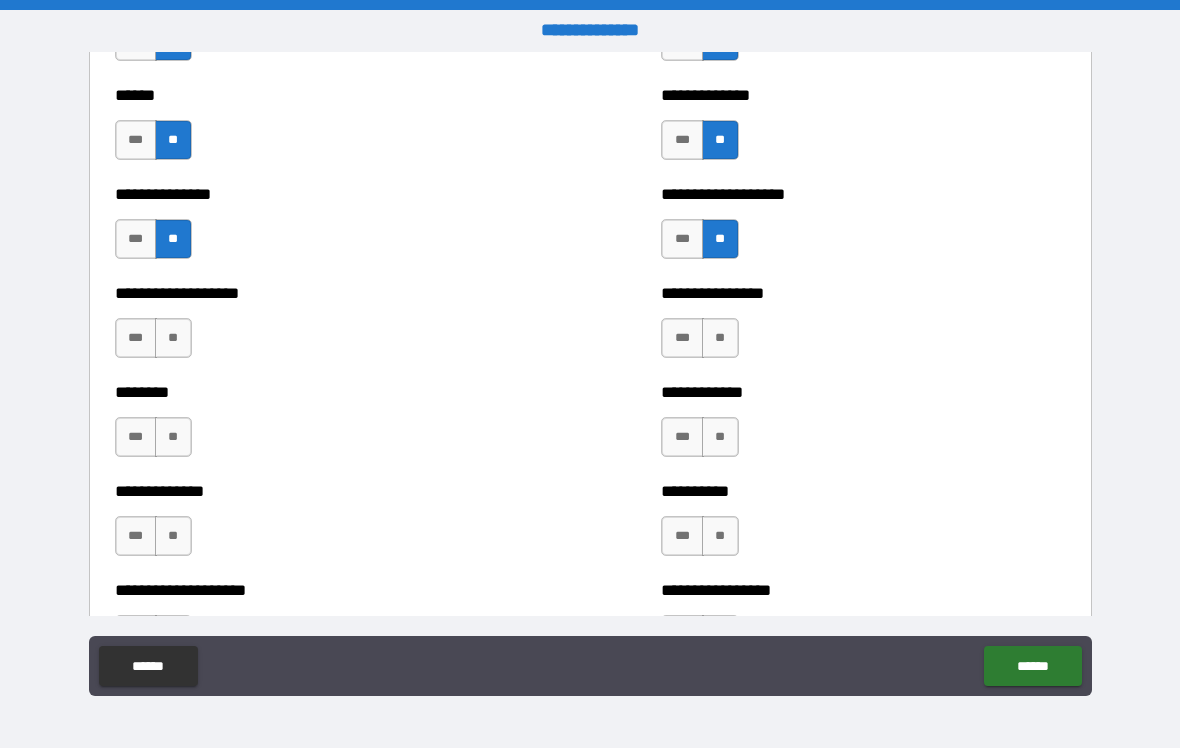 scroll, scrollTop: 4140, scrollLeft: 0, axis: vertical 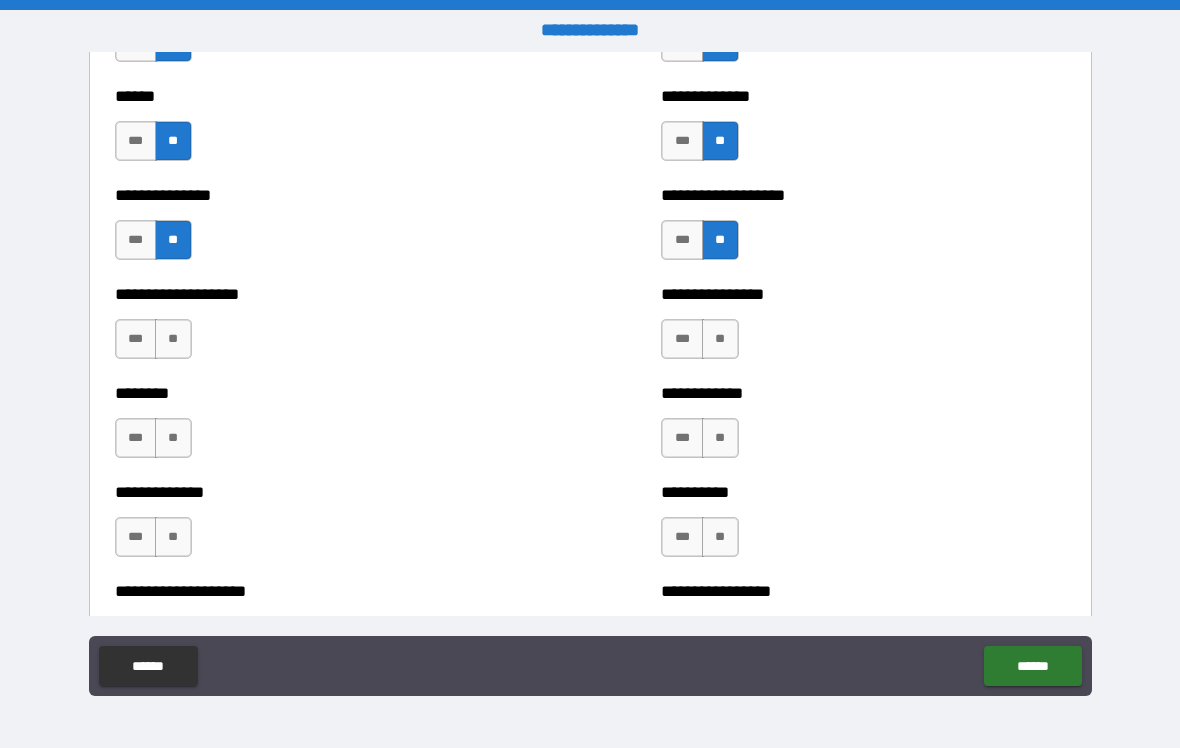 click on "**" at bounding box center (720, 339) 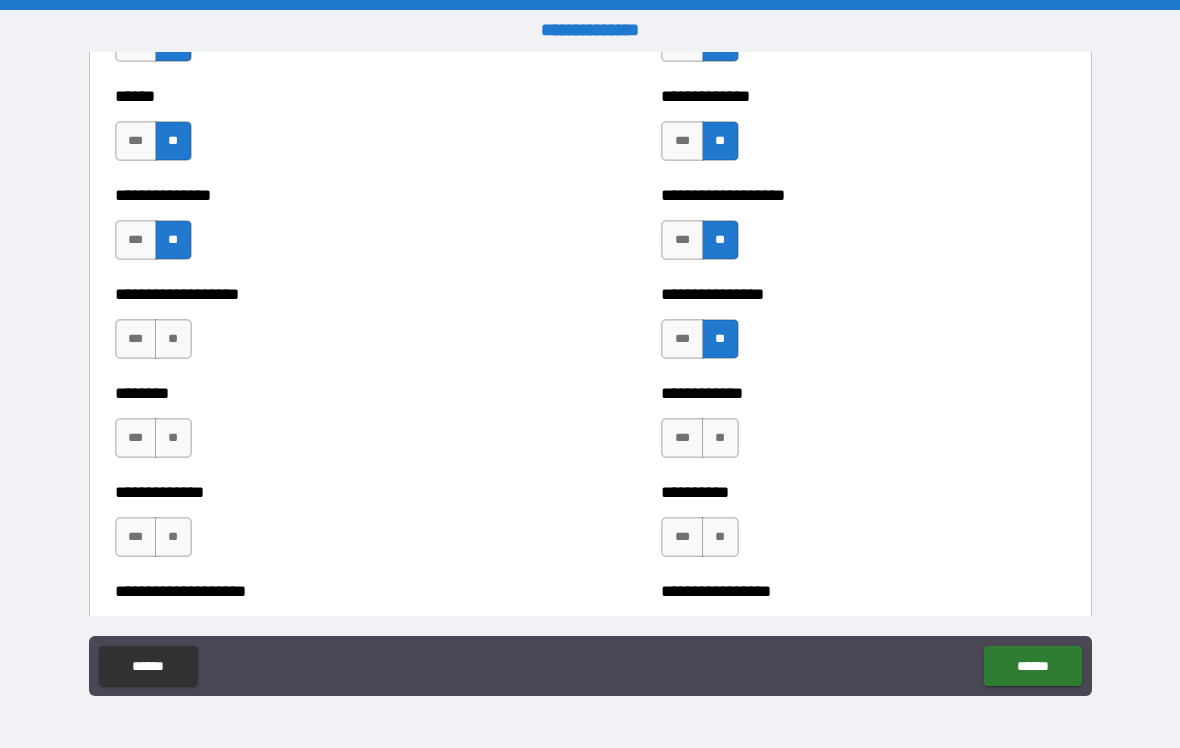 click on "**" at bounding box center [173, 339] 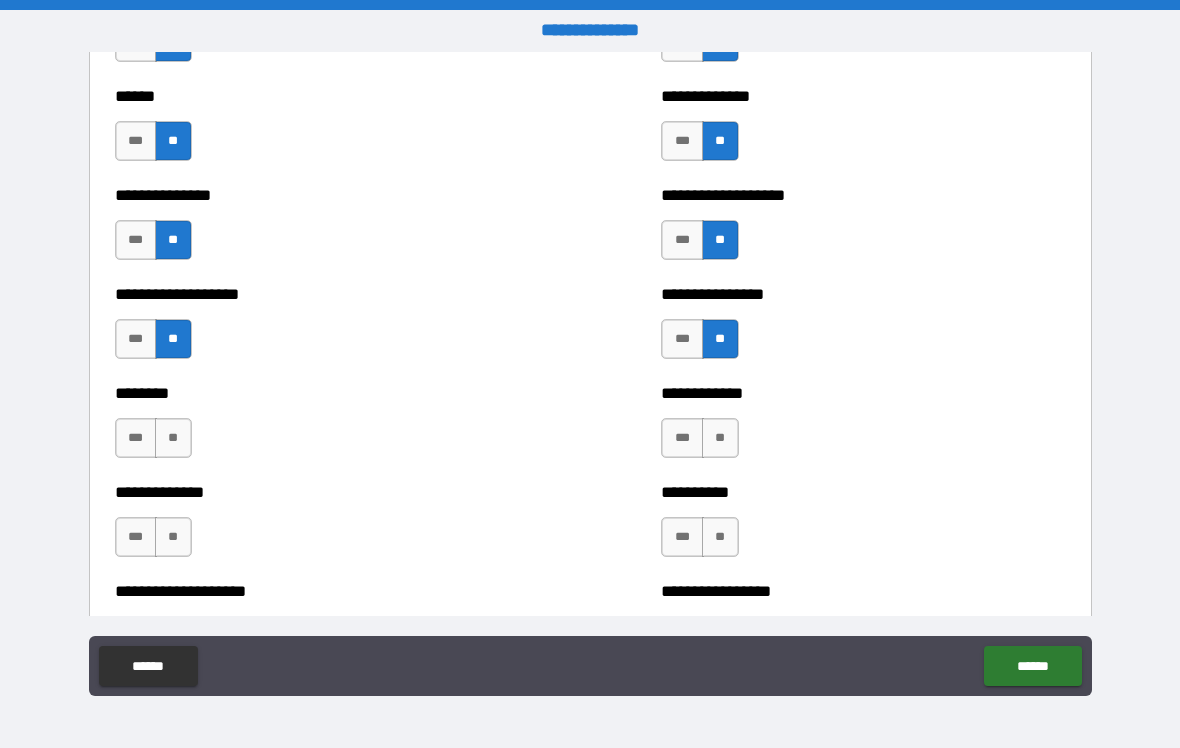 click on "**" at bounding box center (720, 438) 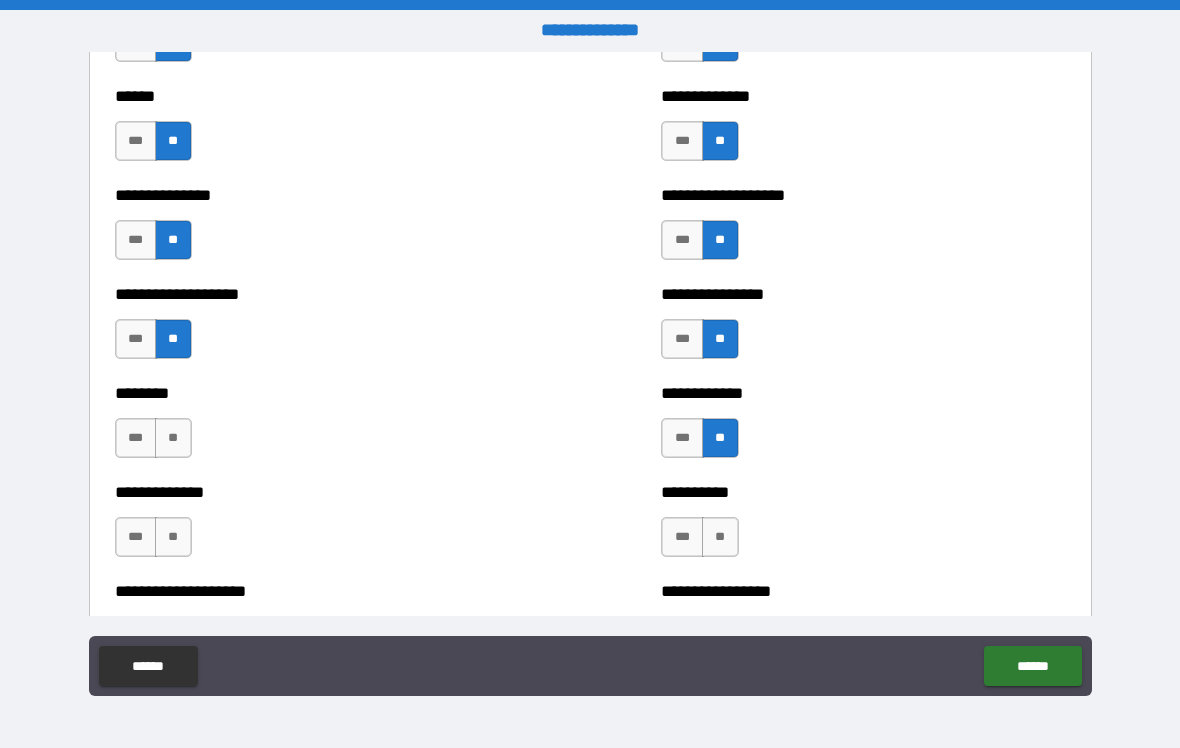 click on "**" at bounding box center [173, 438] 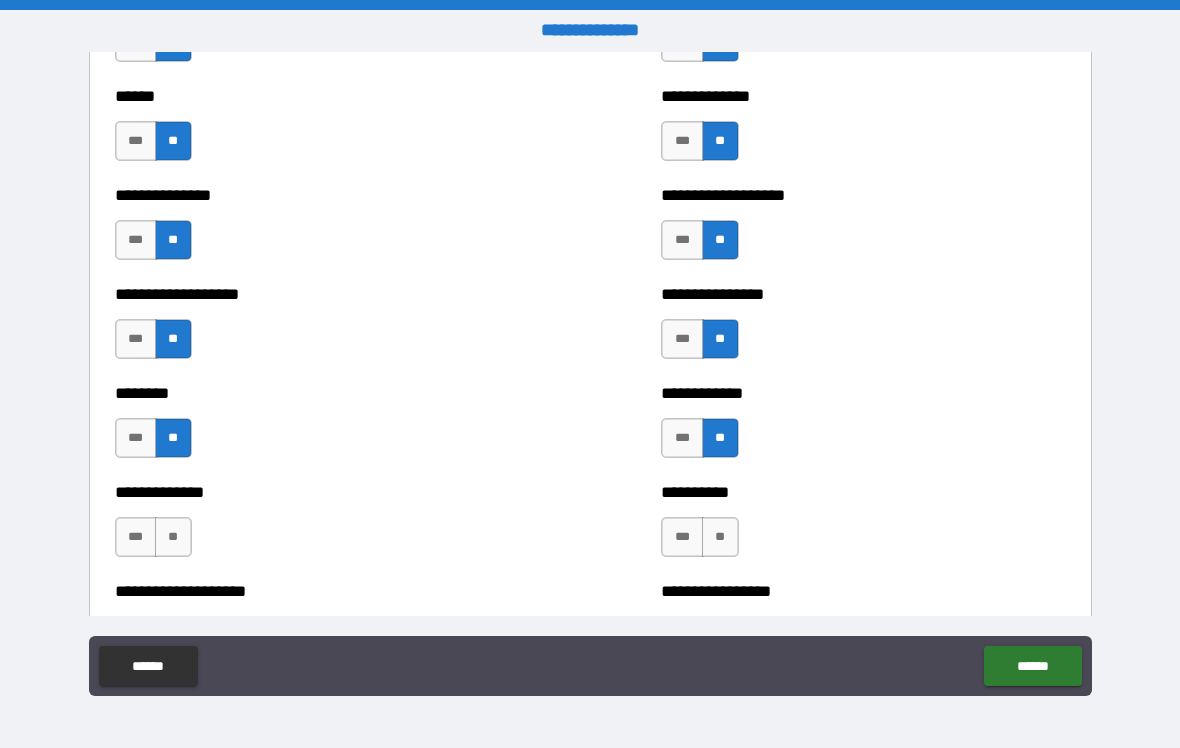 click on "**" at bounding box center (720, 537) 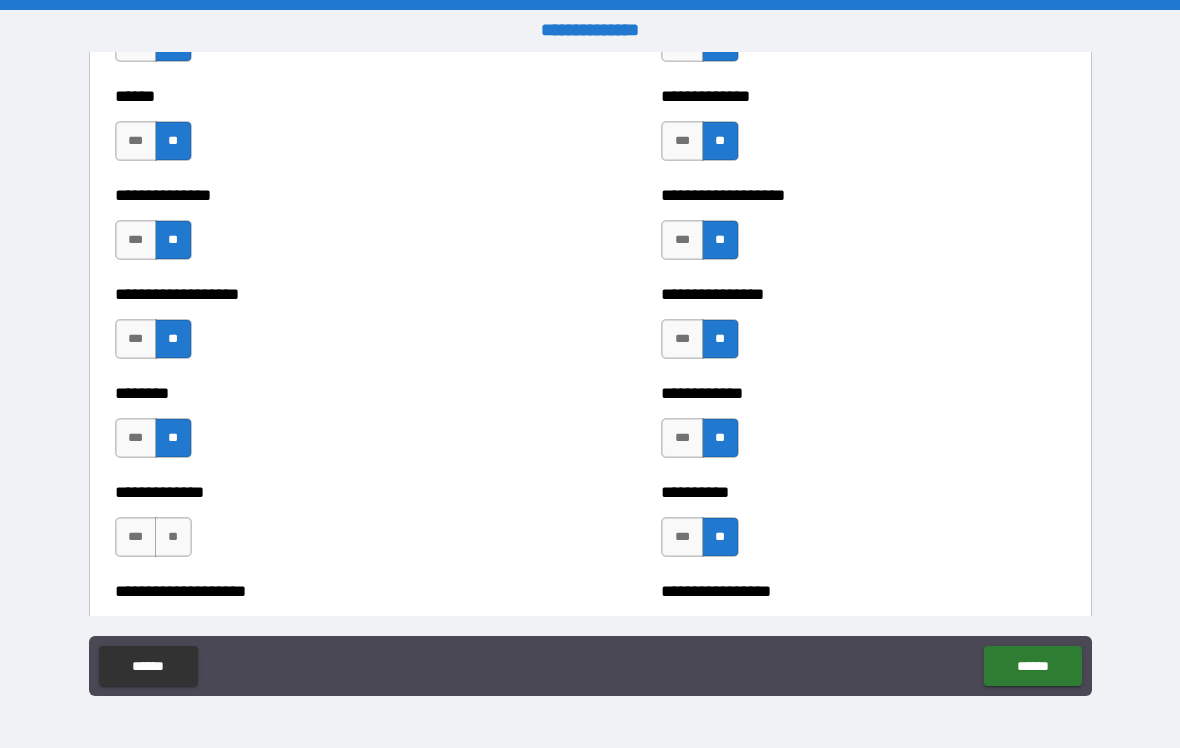 click on "**" at bounding box center [173, 537] 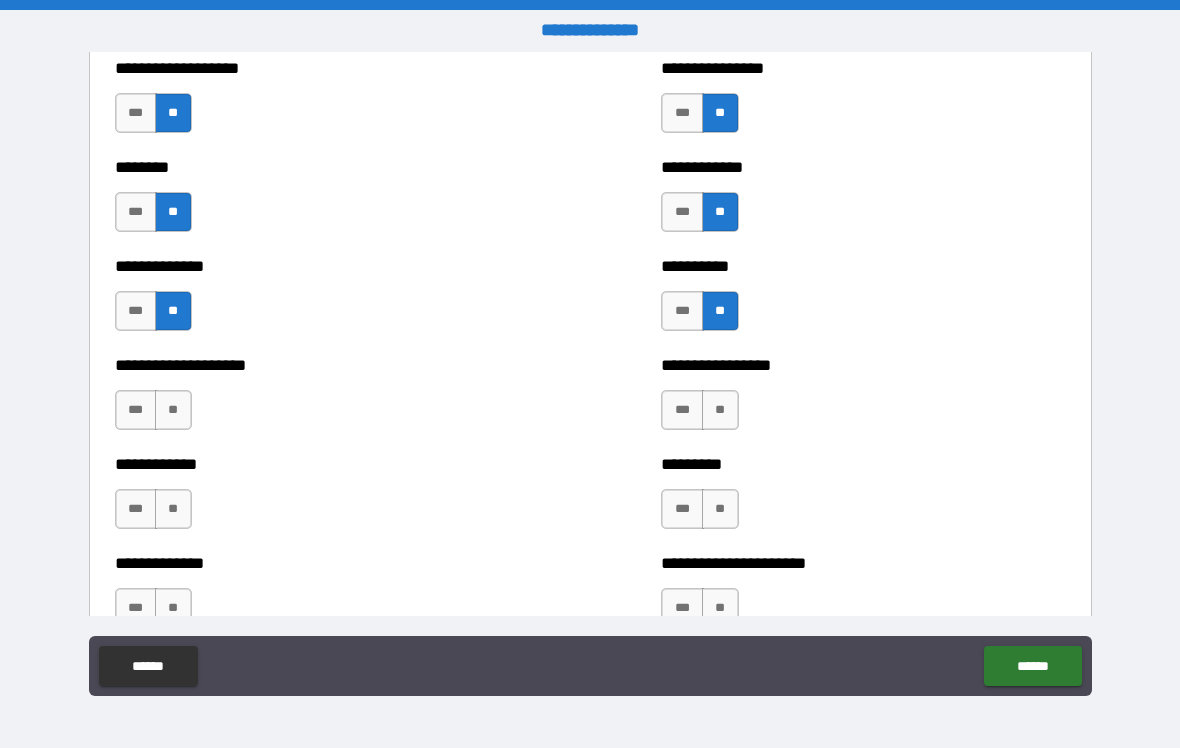 scroll, scrollTop: 4404, scrollLeft: 0, axis: vertical 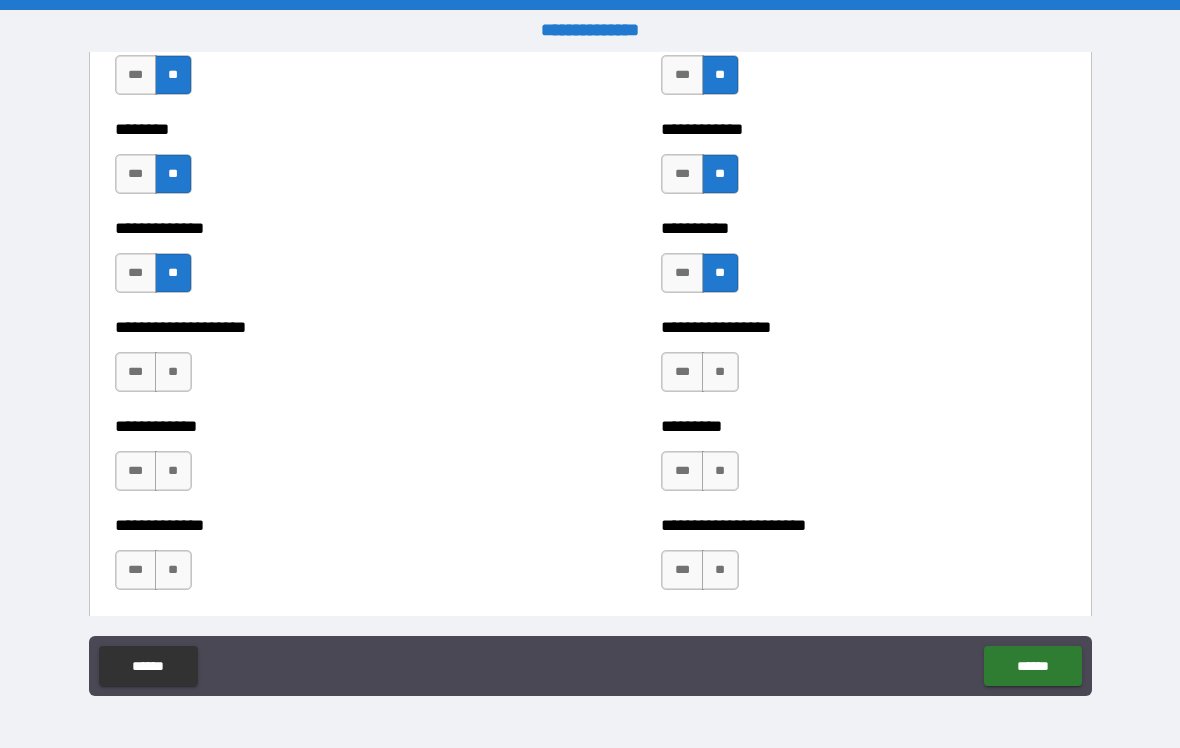 click on "**" at bounding box center (720, 372) 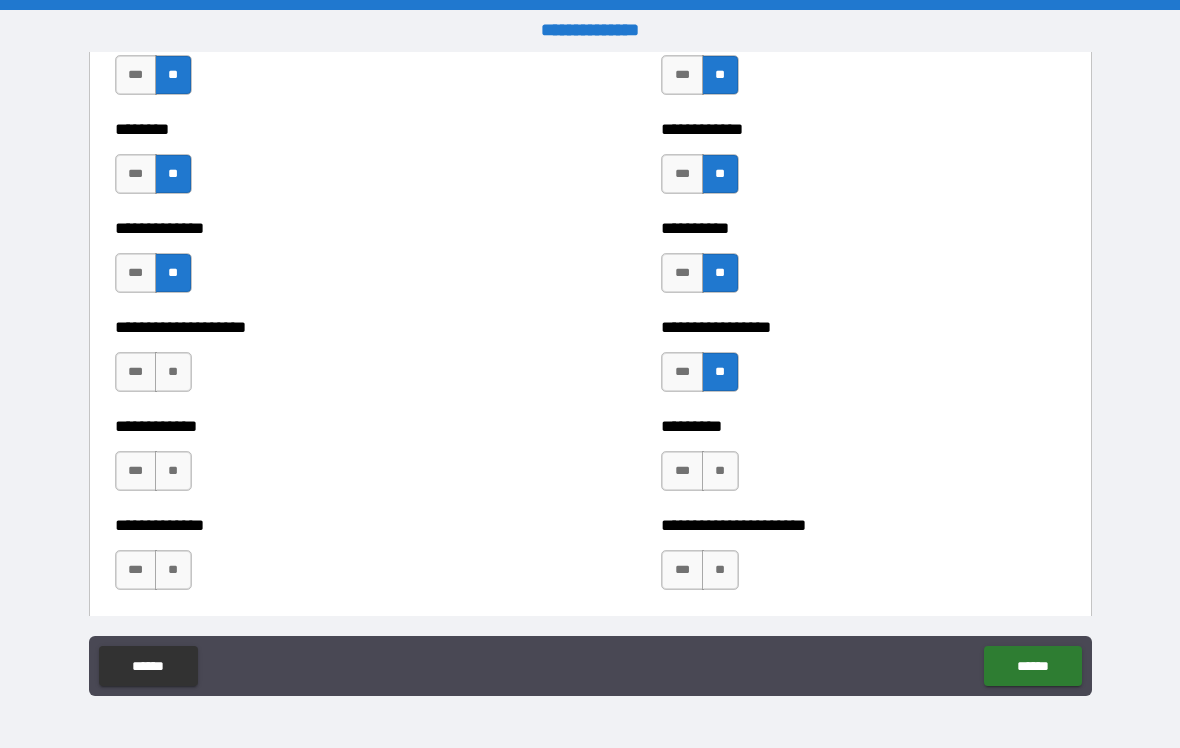 click on "**" at bounding box center [173, 372] 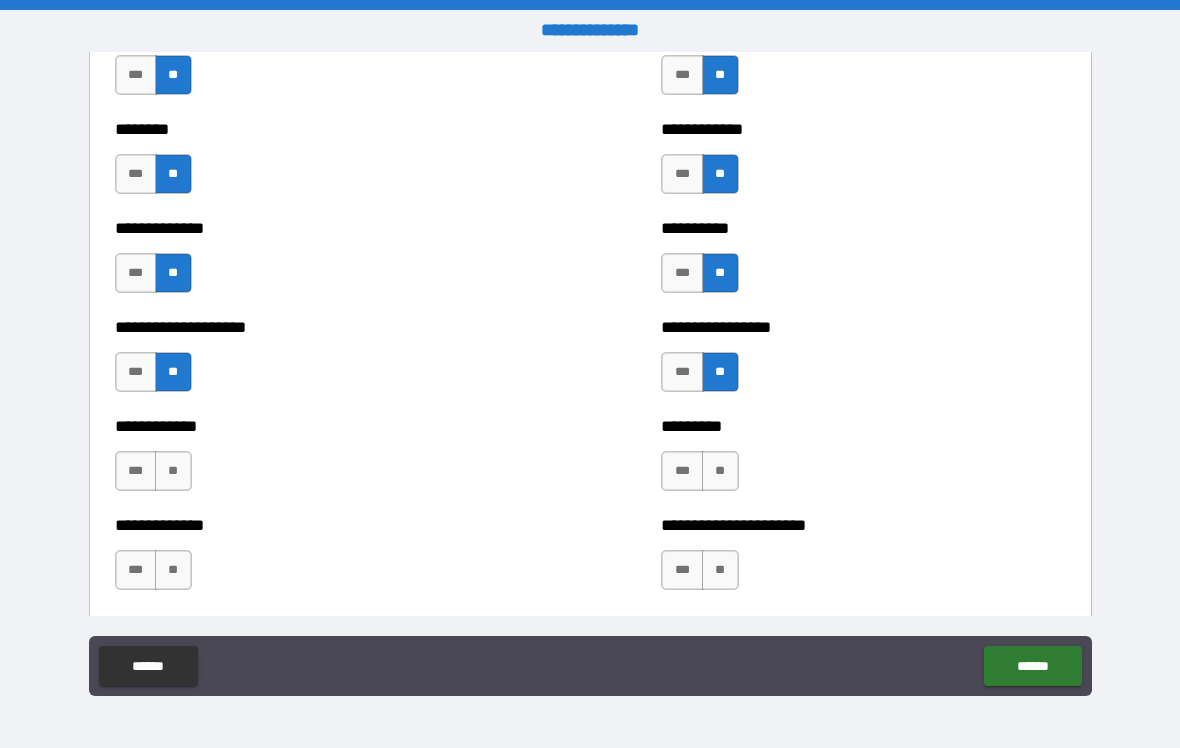 click on "**" at bounding box center (720, 471) 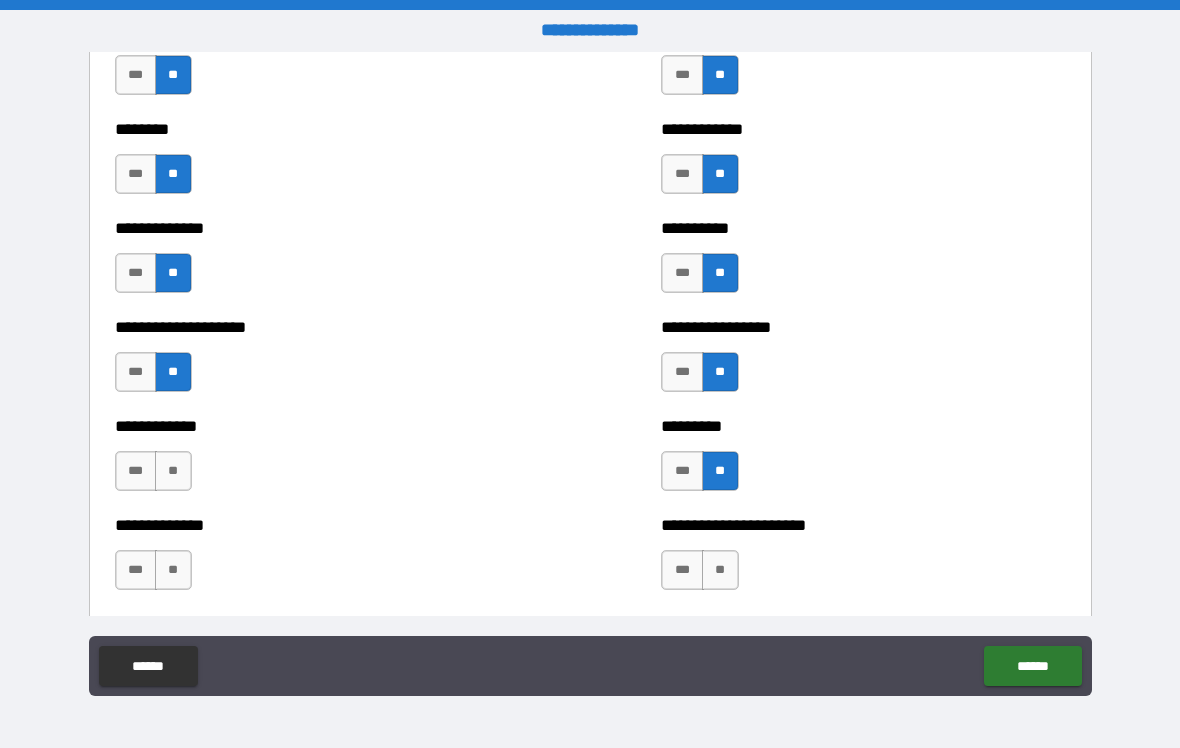 click on "**********" at bounding box center [317, 461] 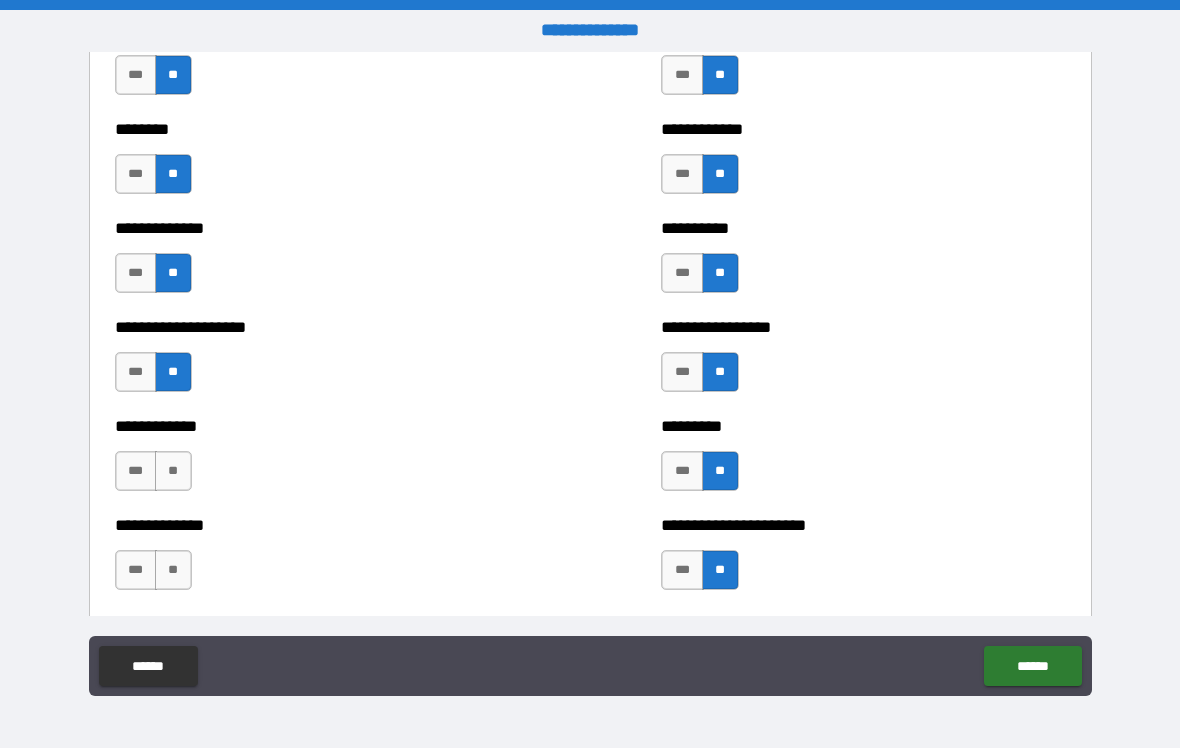 click on "**" at bounding box center (173, 570) 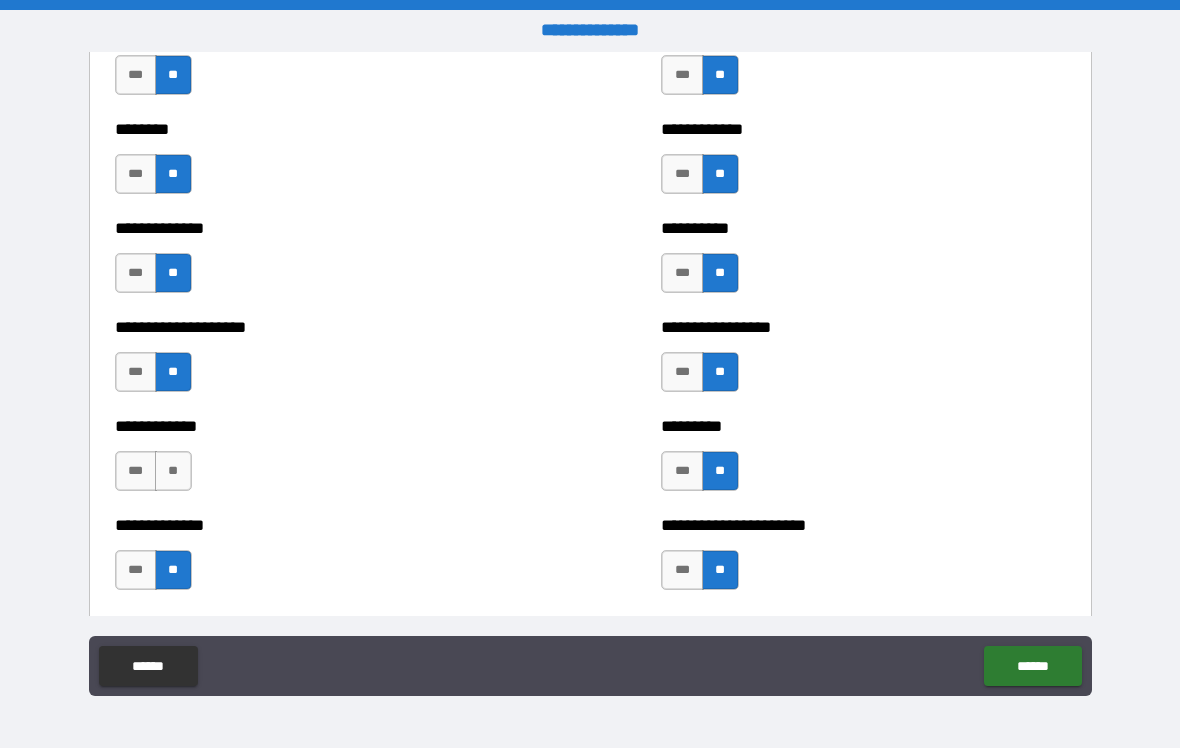click on "**" at bounding box center (173, 471) 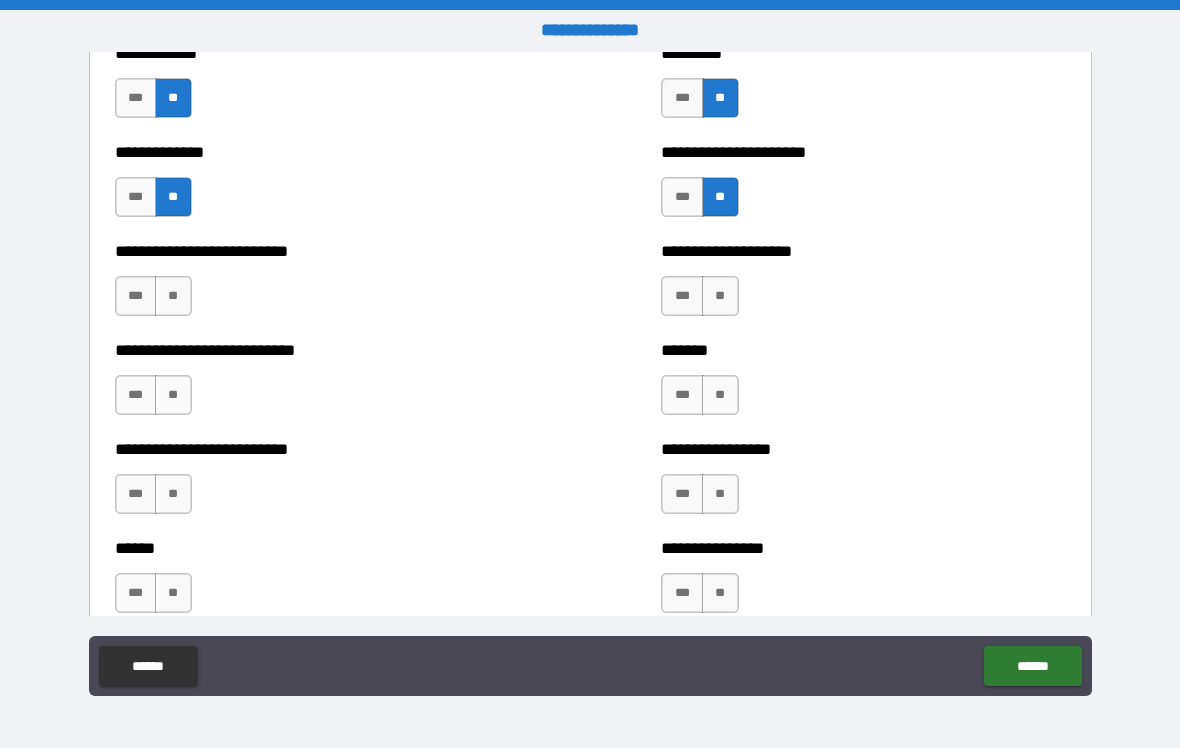 scroll, scrollTop: 4797, scrollLeft: 0, axis: vertical 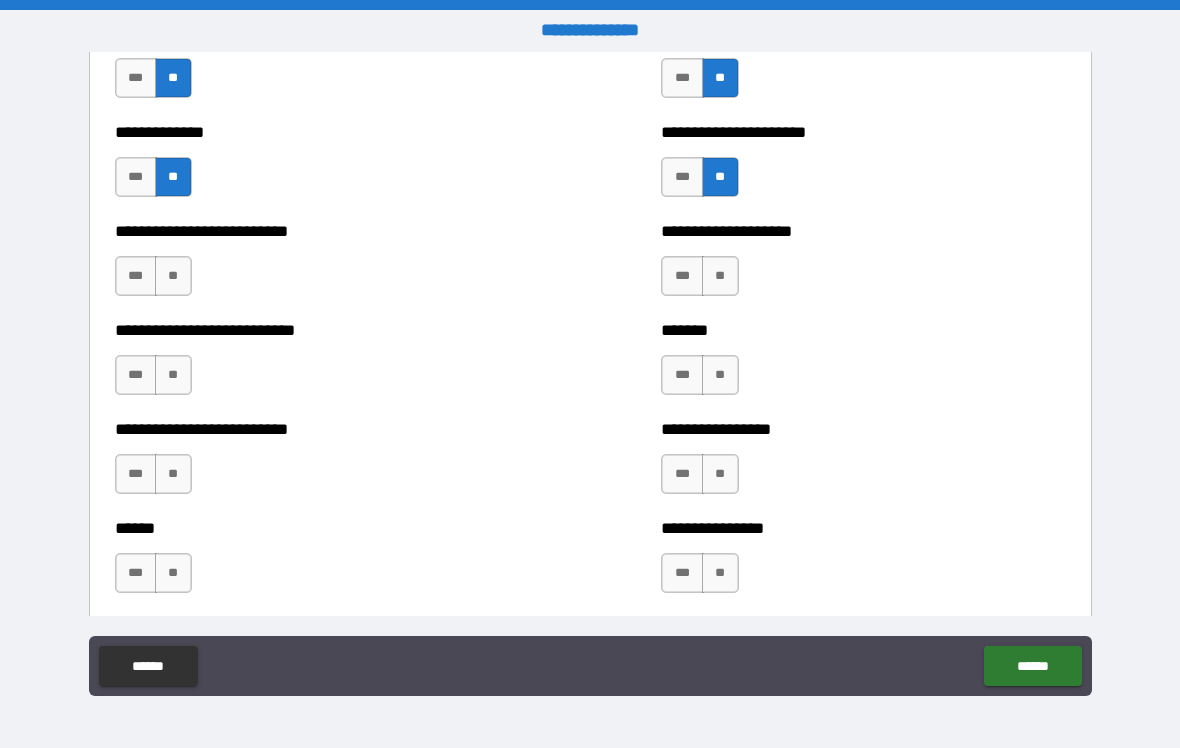 click on "**" at bounding box center (720, 276) 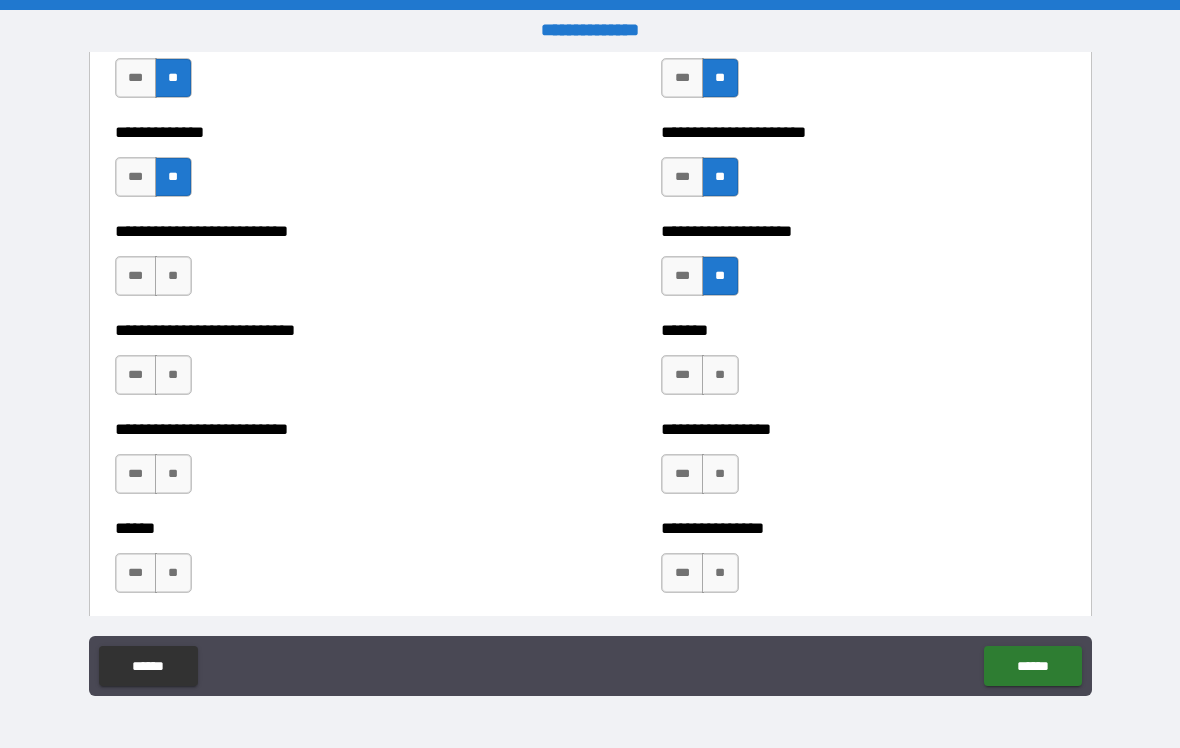 click on "**" at bounding box center [173, 276] 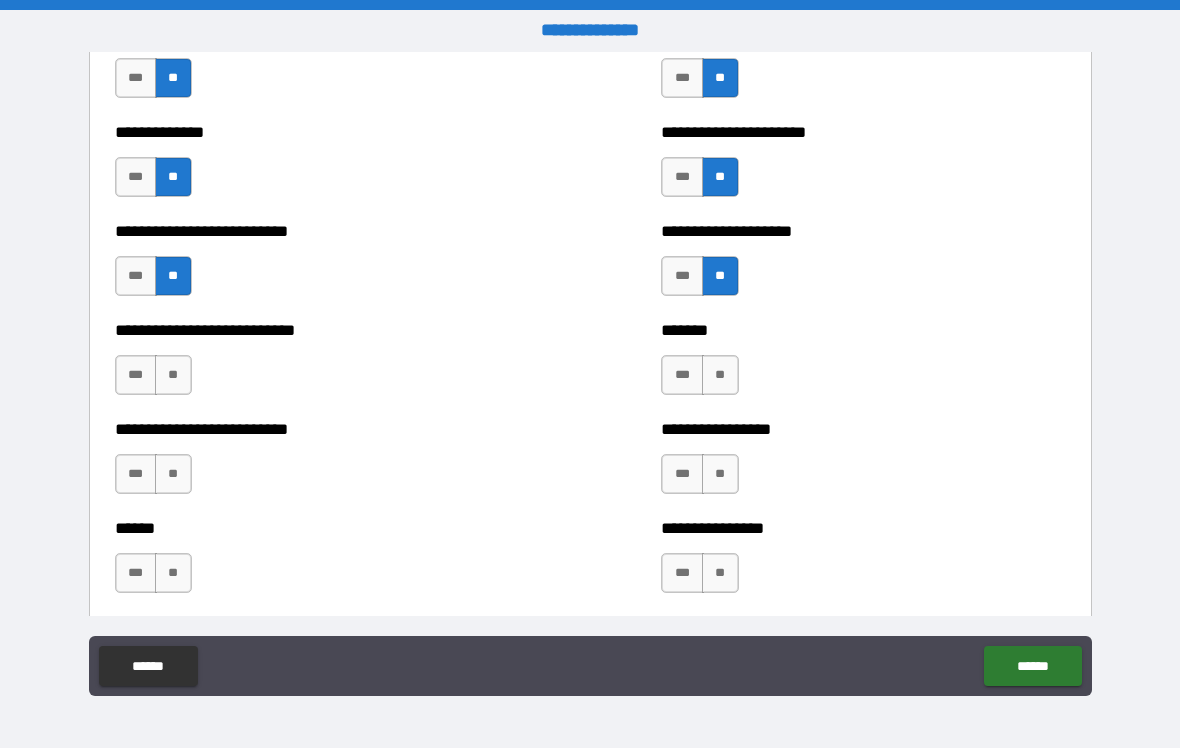 click on "**" at bounding box center [720, 375] 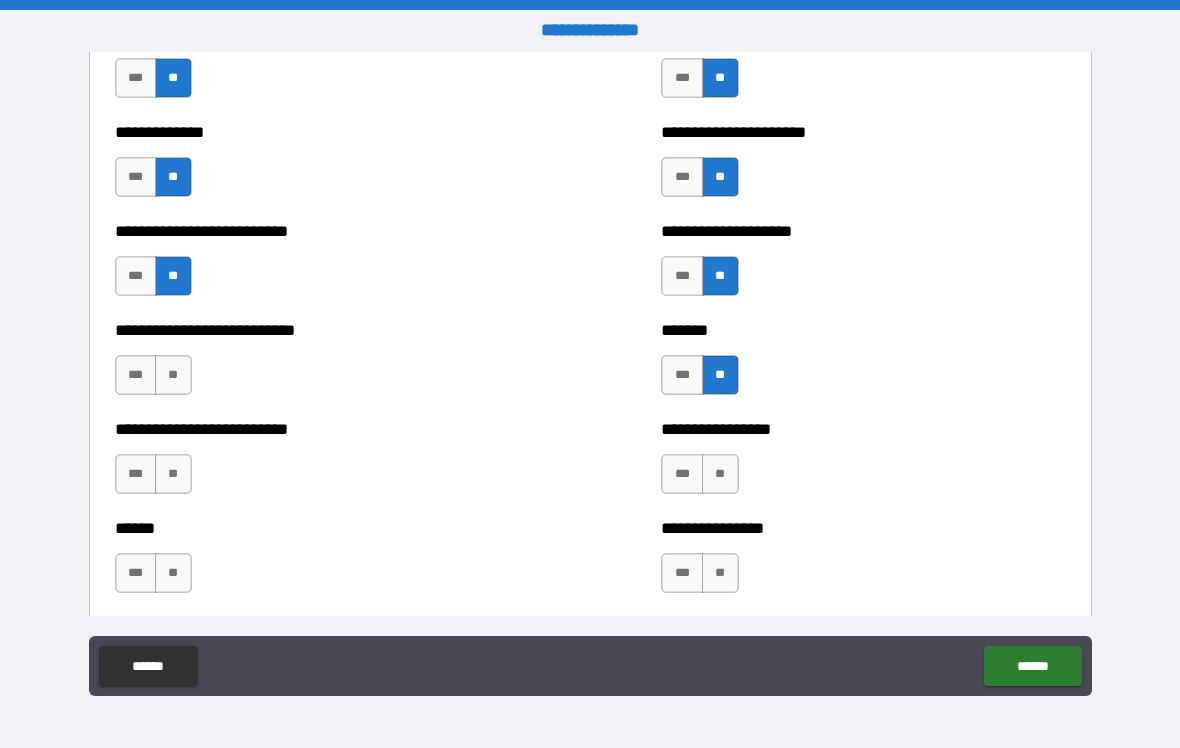 click on "**" at bounding box center [173, 375] 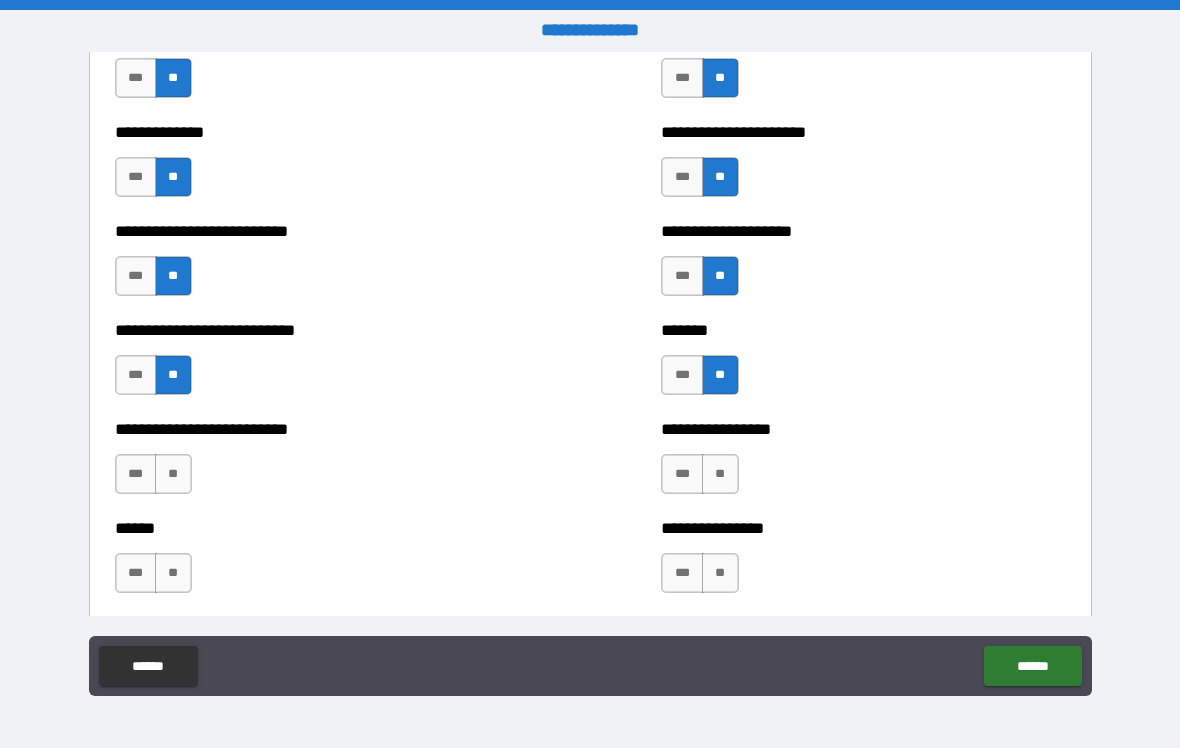 click on "**" at bounding box center [720, 474] 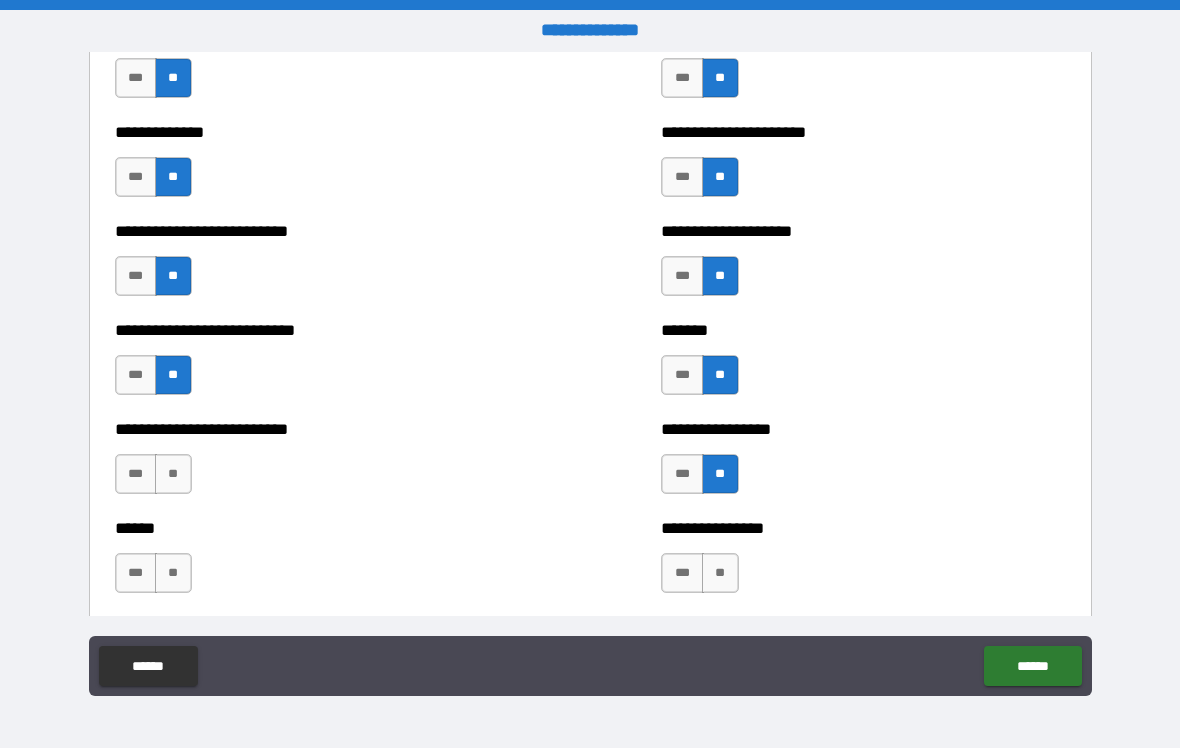 click on "**" at bounding box center (173, 474) 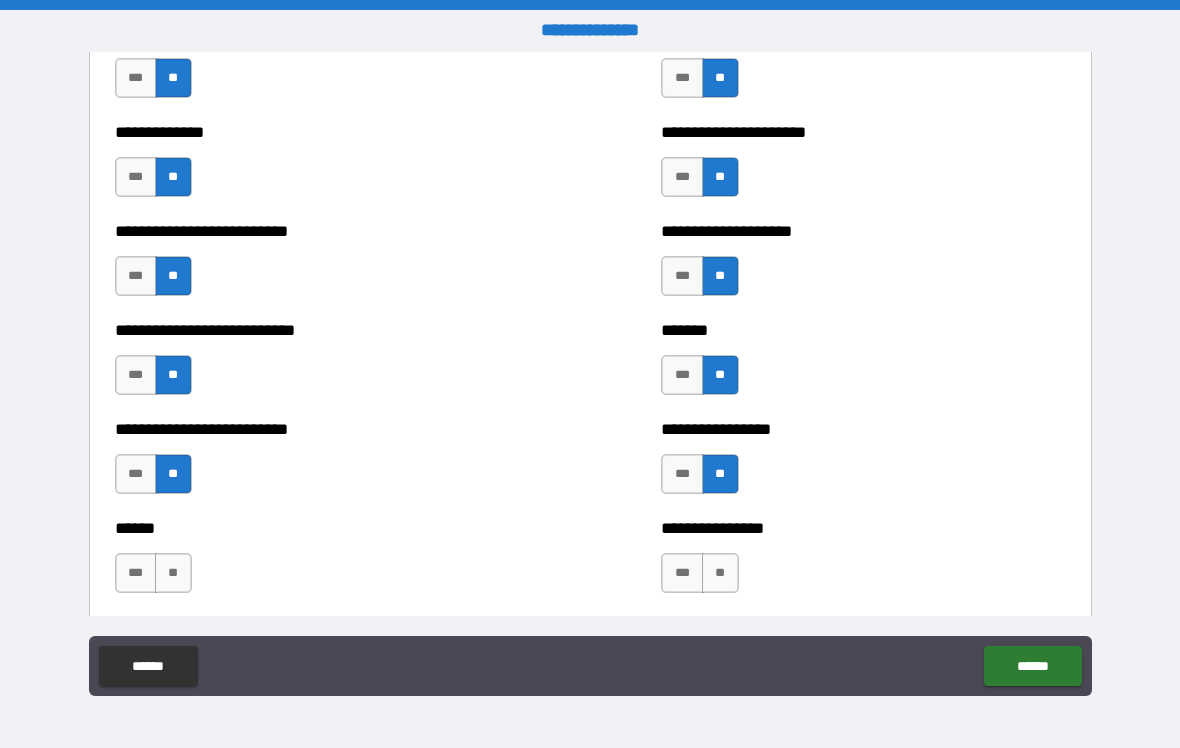 click on "**" at bounding box center [720, 573] 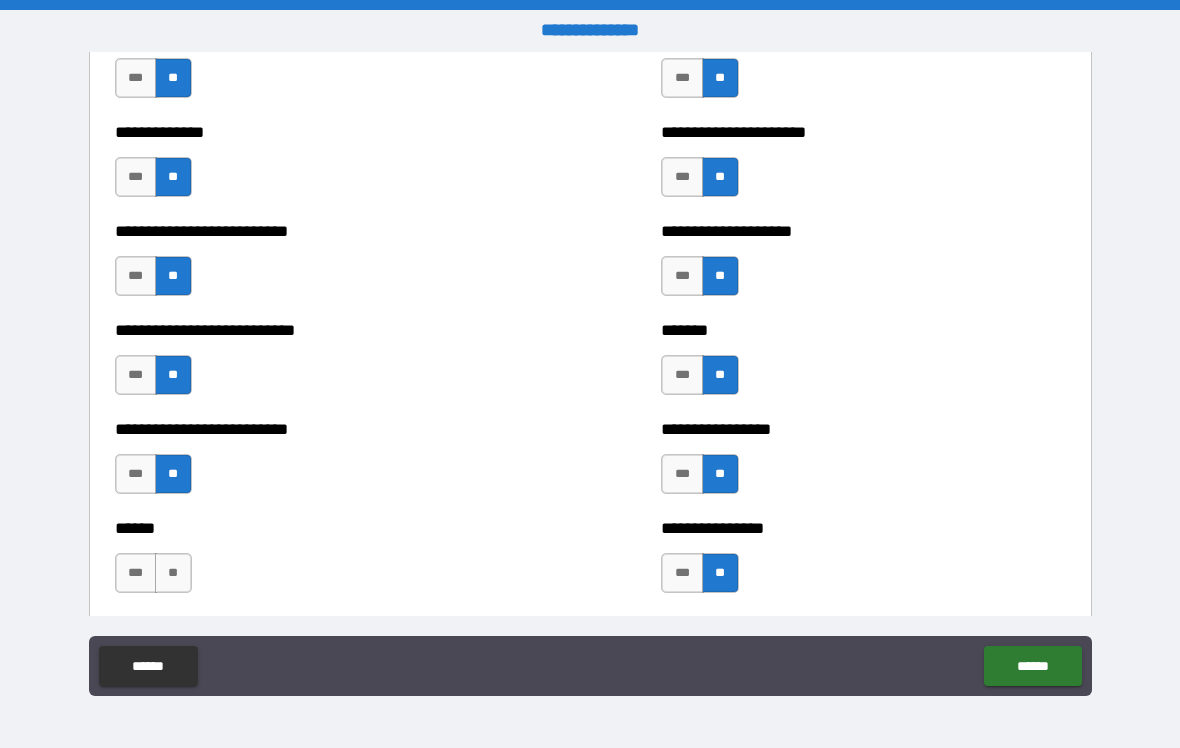 click on "**" at bounding box center (173, 573) 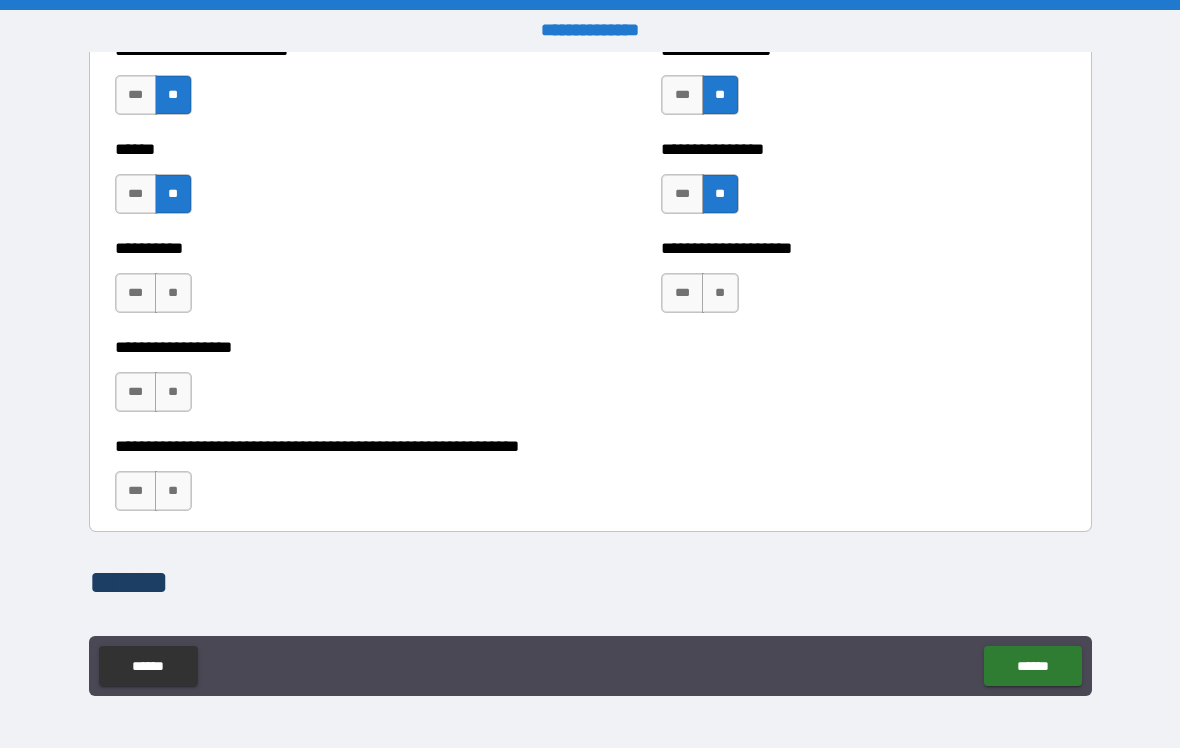 scroll, scrollTop: 5177, scrollLeft: 0, axis: vertical 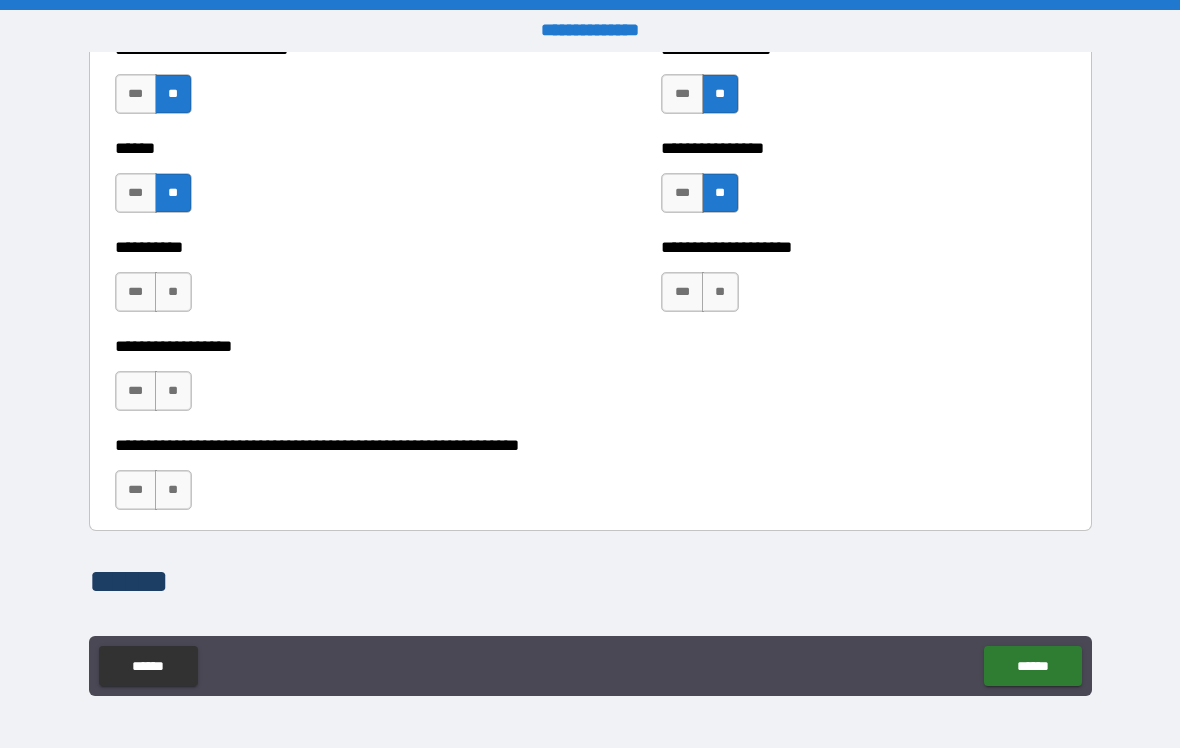 click on "**" at bounding box center [173, 292] 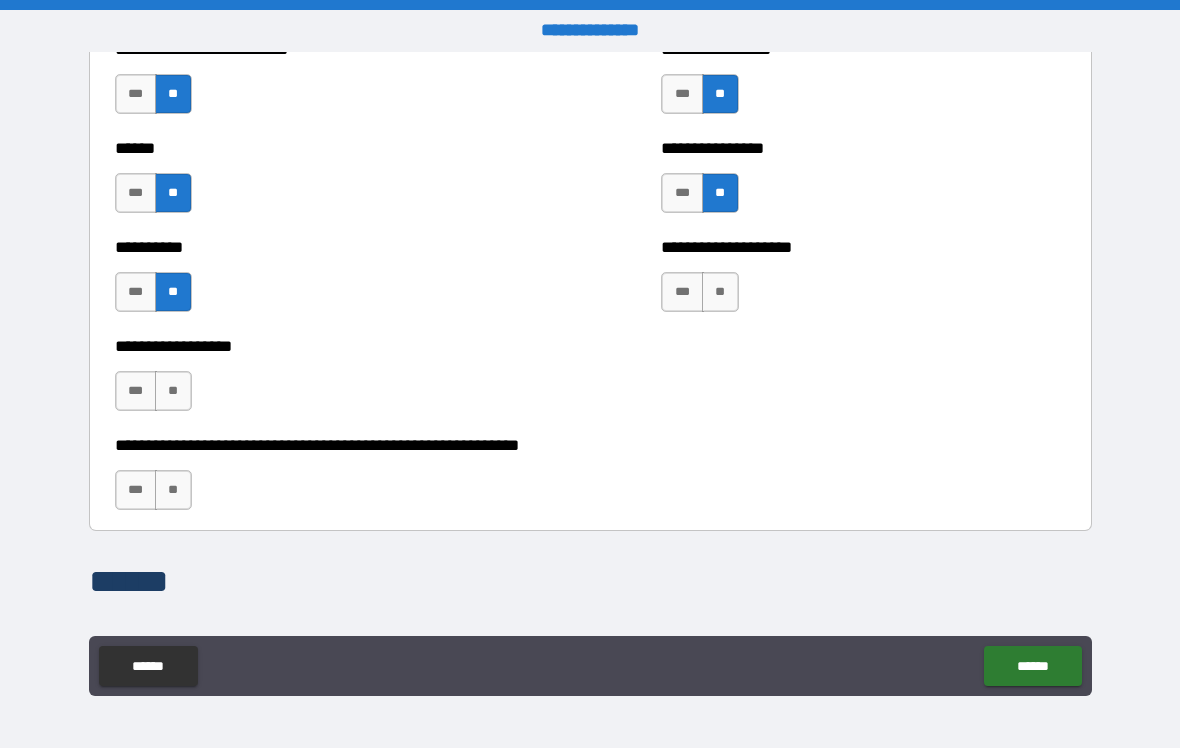 click on "**" at bounding box center (173, 391) 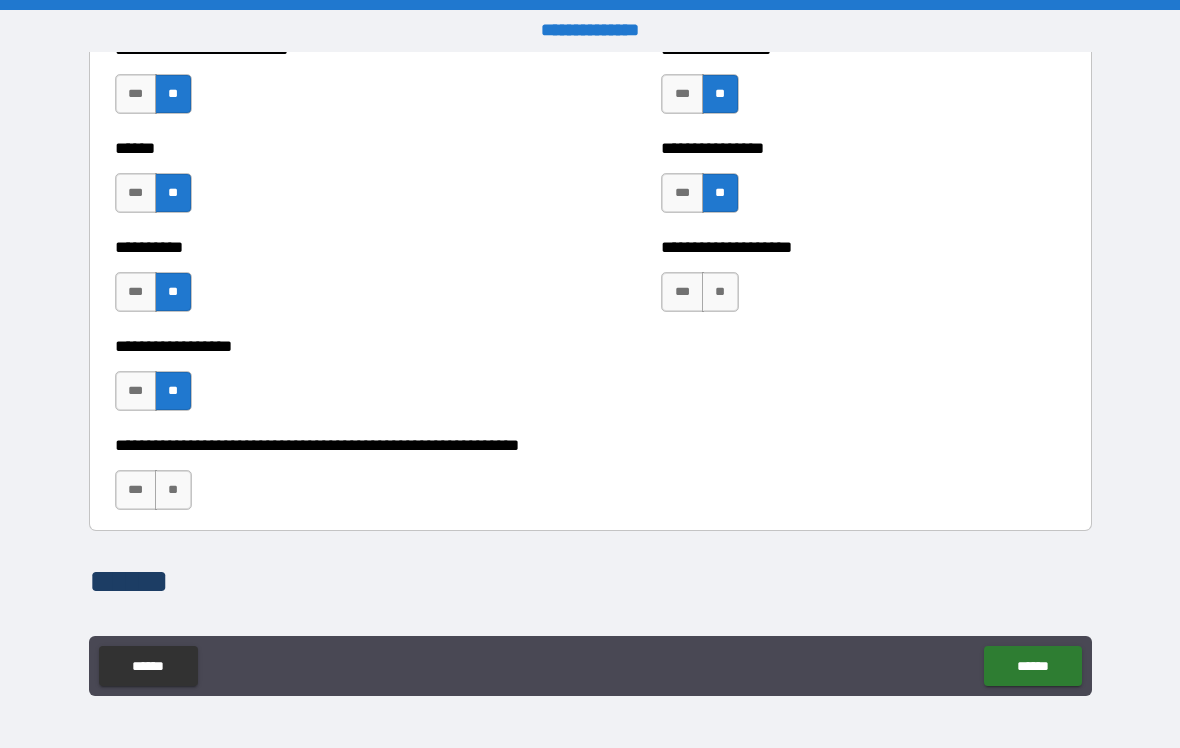 click on "**" at bounding box center [173, 490] 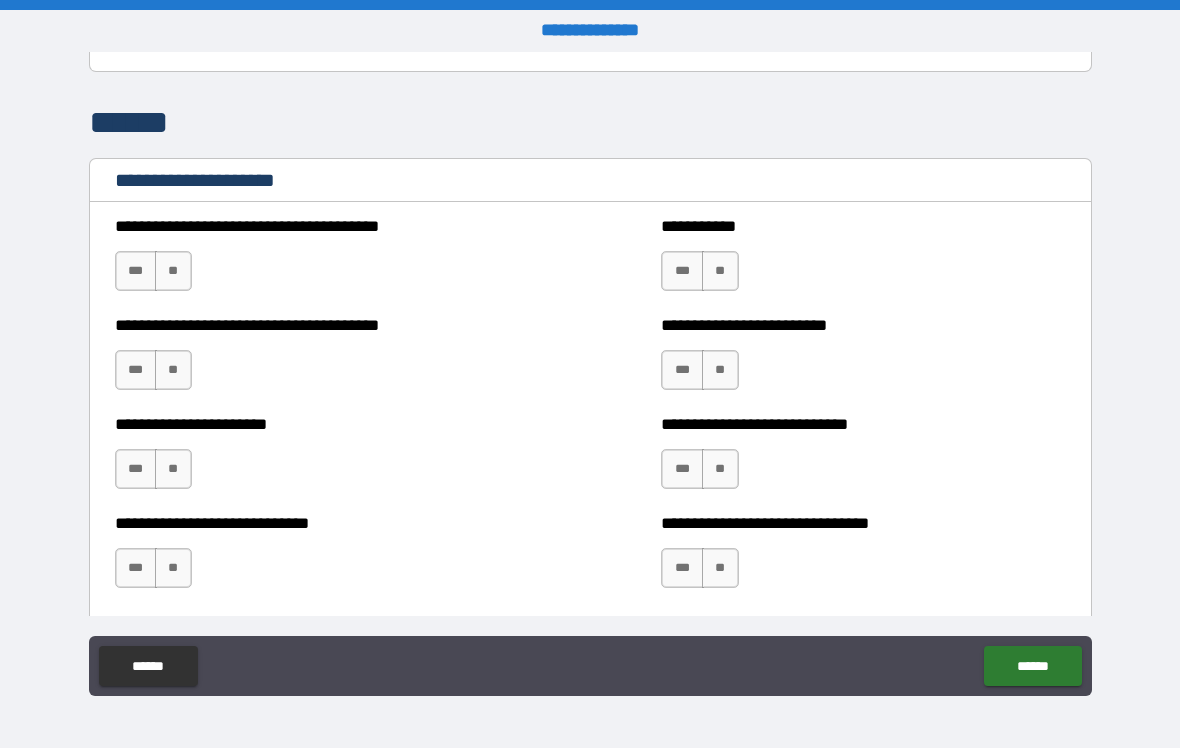 scroll, scrollTop: 5634, scrollLeft: 0, axis: vertical 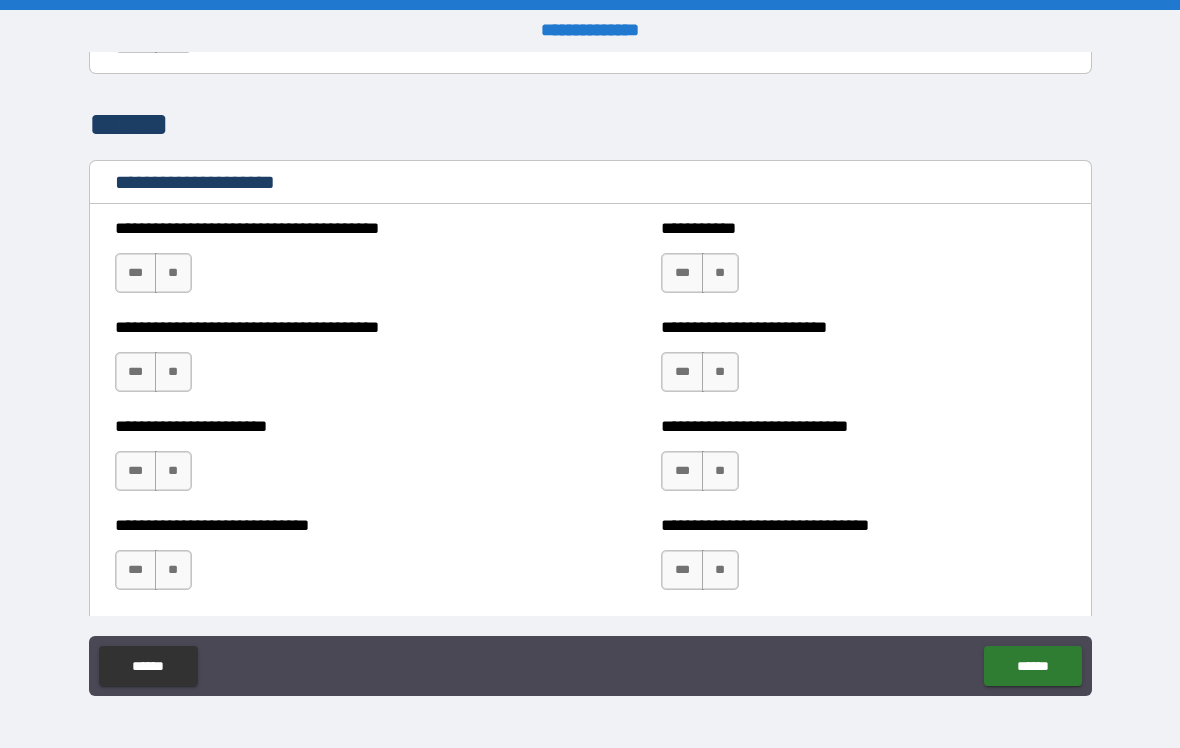 click on "**" at bounding box center (173, 273) 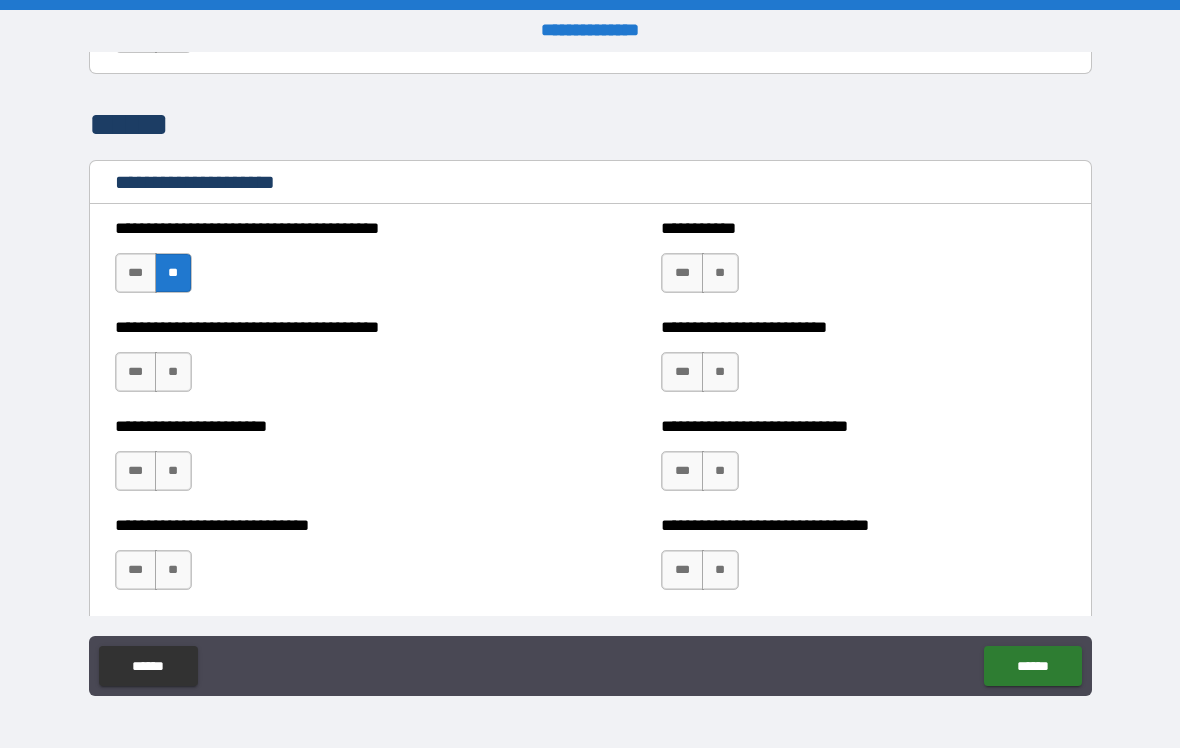 click on "**" at bounding box center [173, 372] 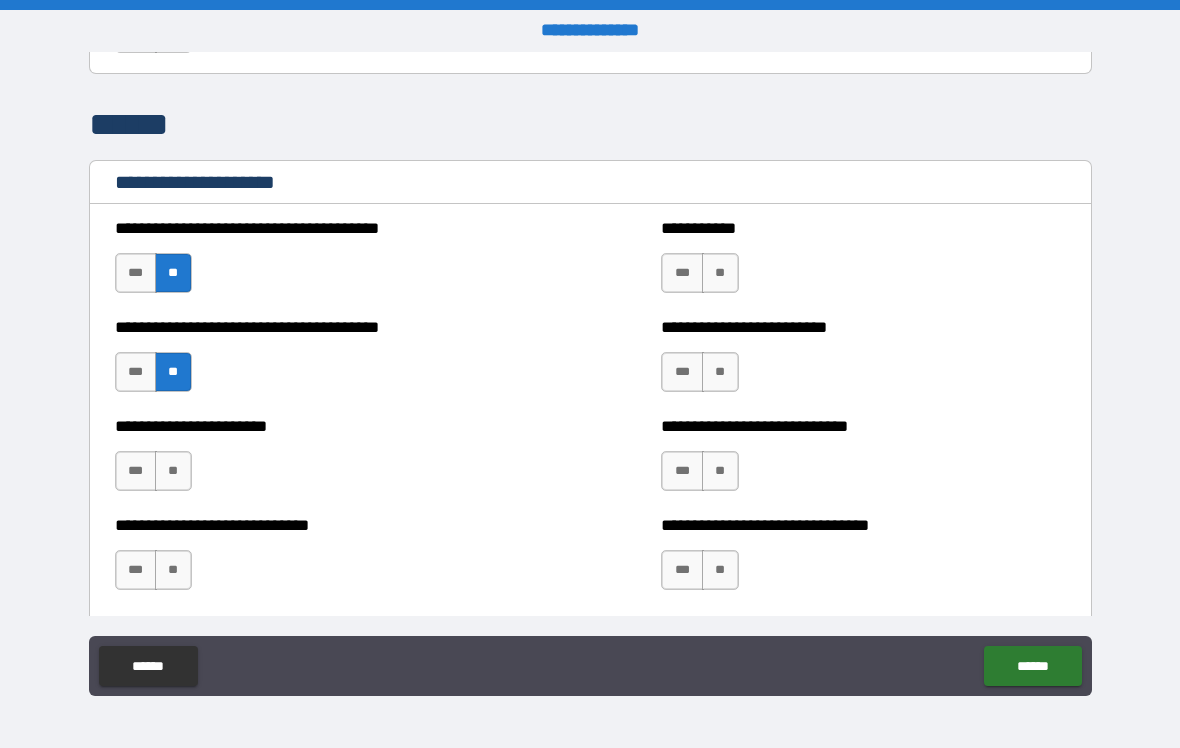 click on "***" at bounding box center (136, 471) 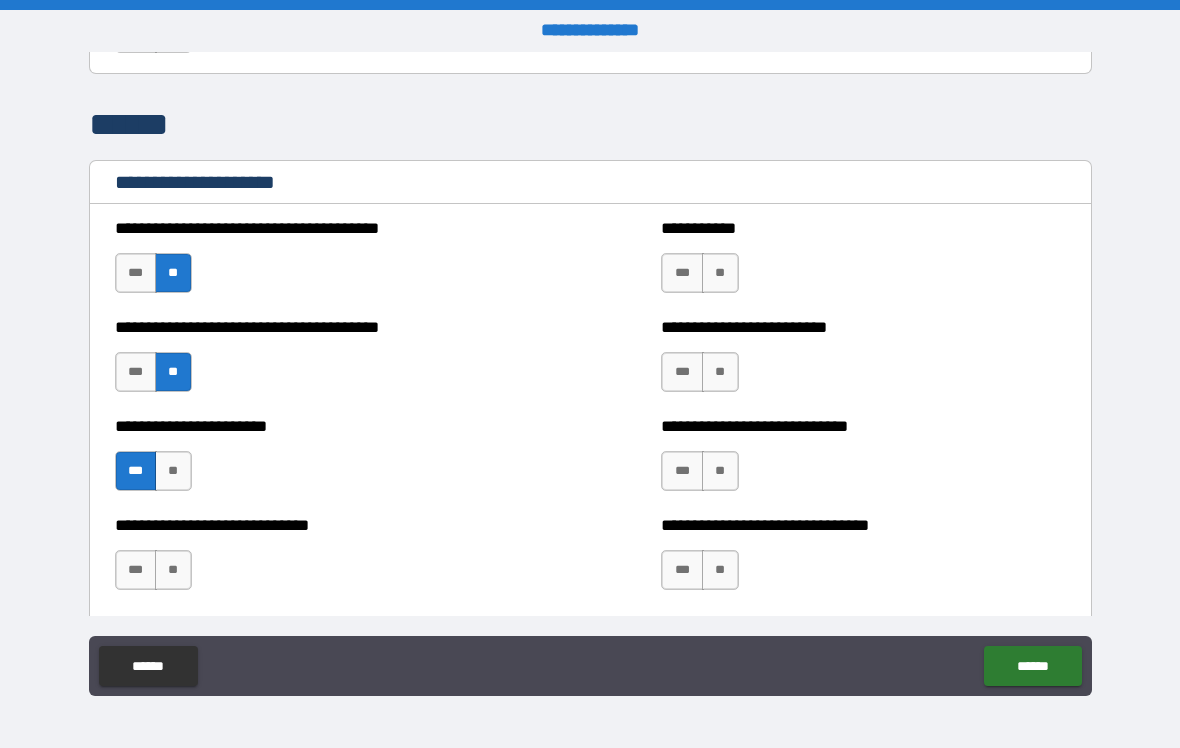 click on "**" at bounding box center [173, 570] 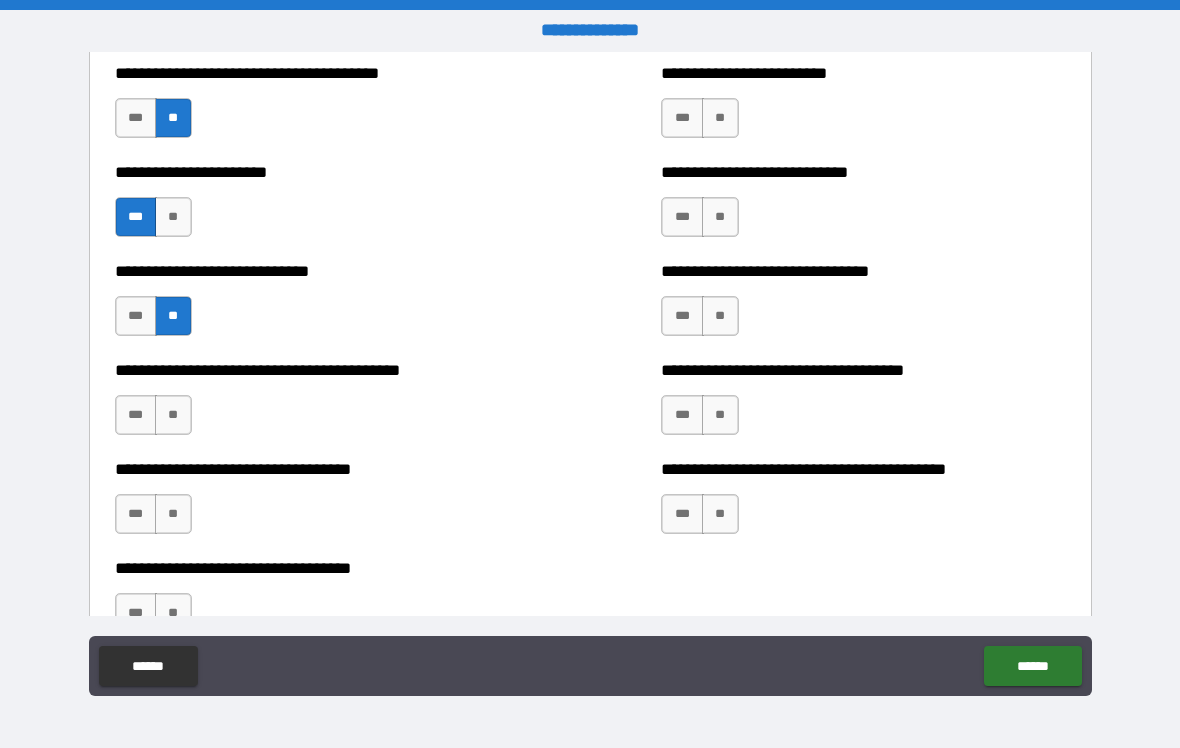 scroll, scrollTop: 5944, scrollLeft: 0, axis: vertical 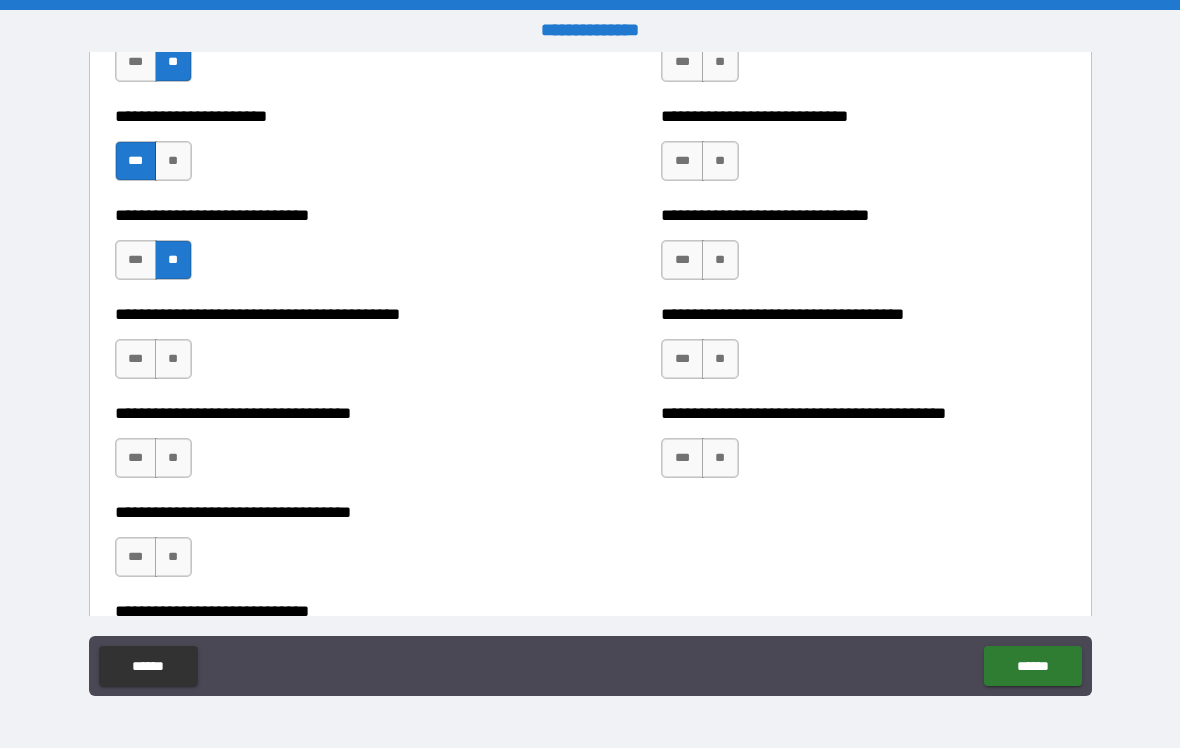click on "**" at bounding box center (173, 359) 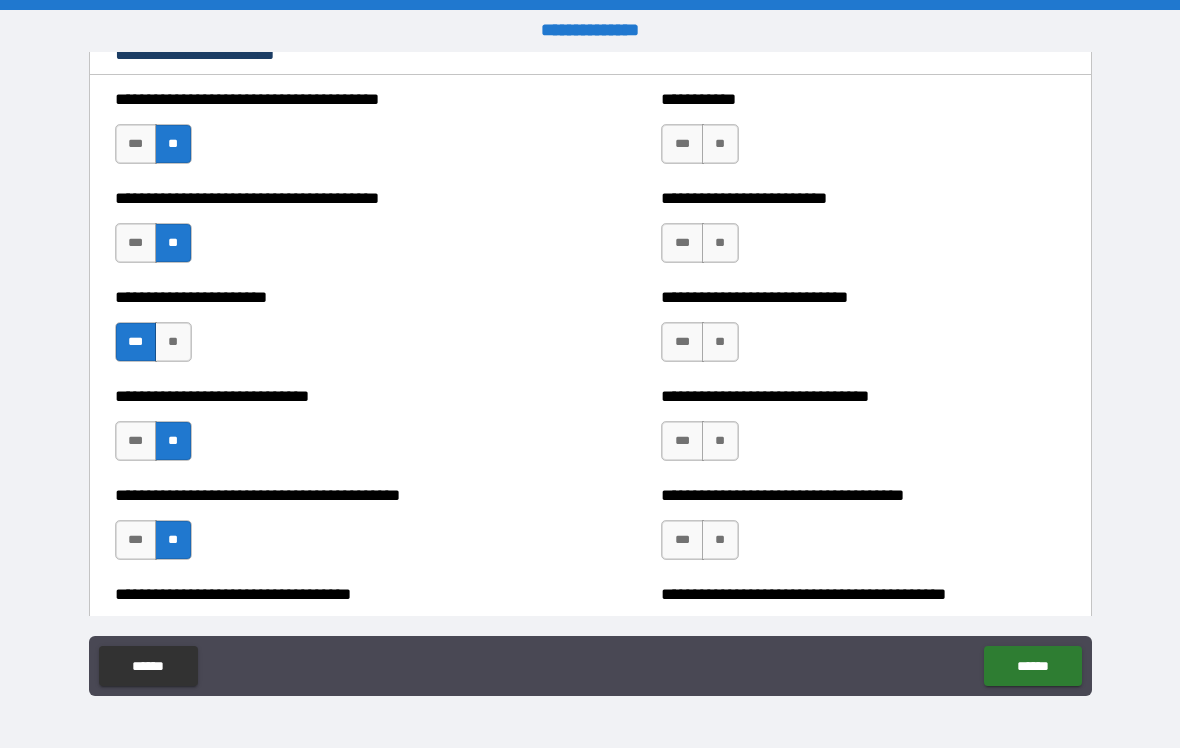 scroll, scrollTop: 5732, scrollLeft: 0, axis: vertical 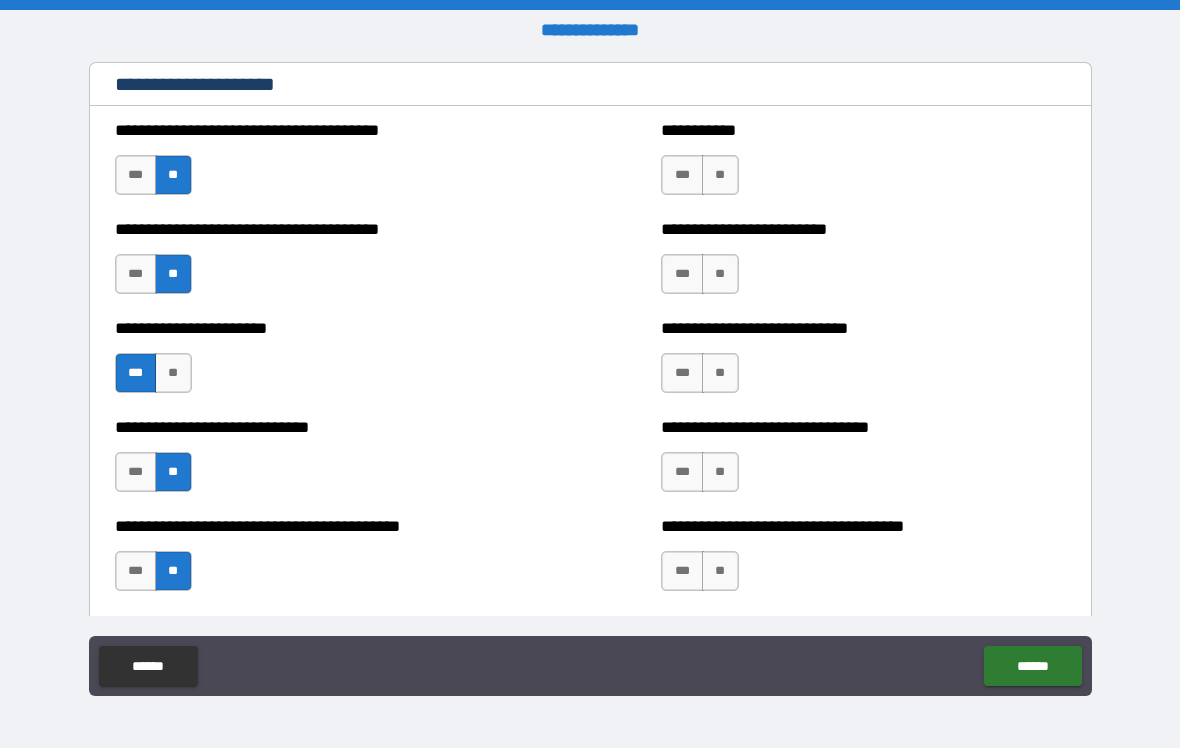 click on "**" at bounding box center (720, 175) 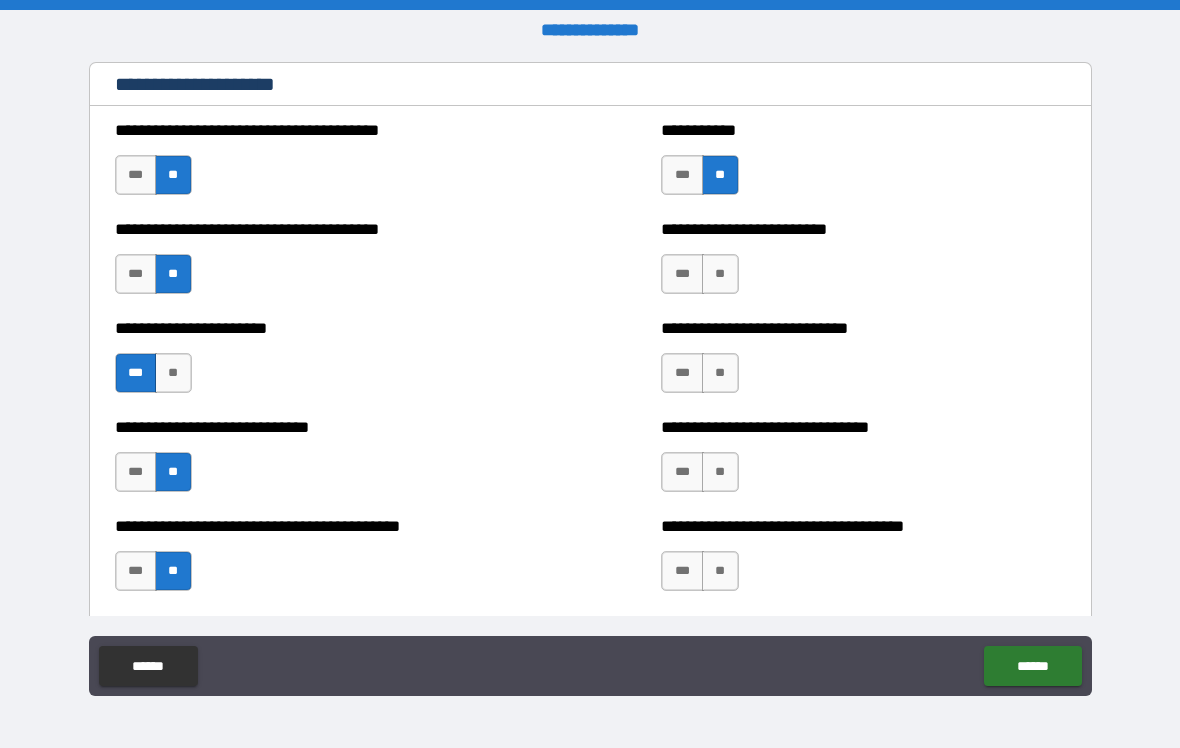 click on "**" at bounding box center (720, 274) 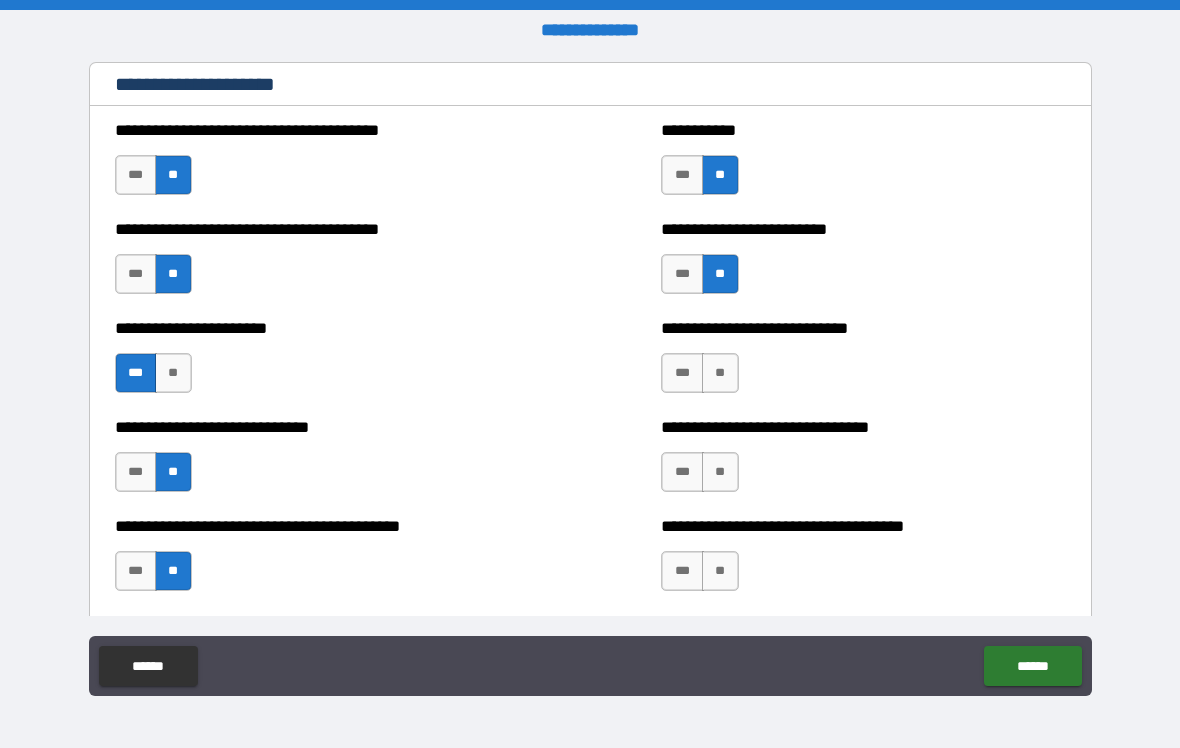 click on "**" at bounding box center [720, 373] 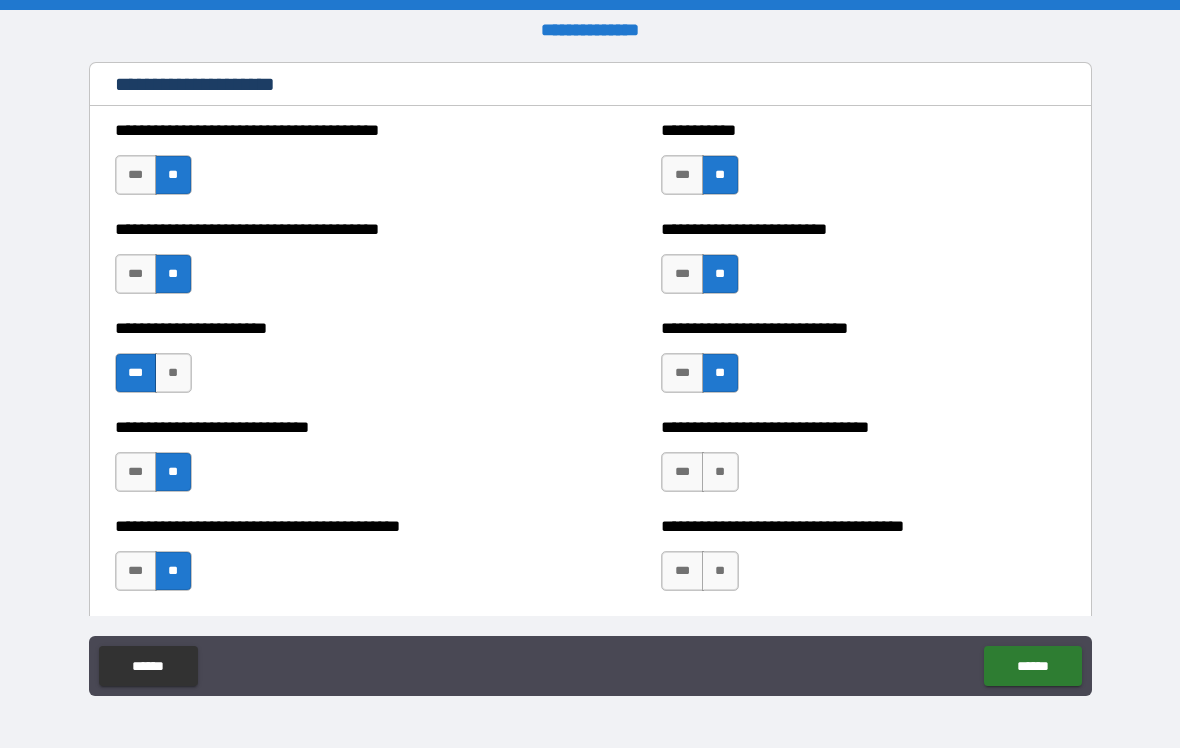 click on "**" at bounding box center (720, 472) 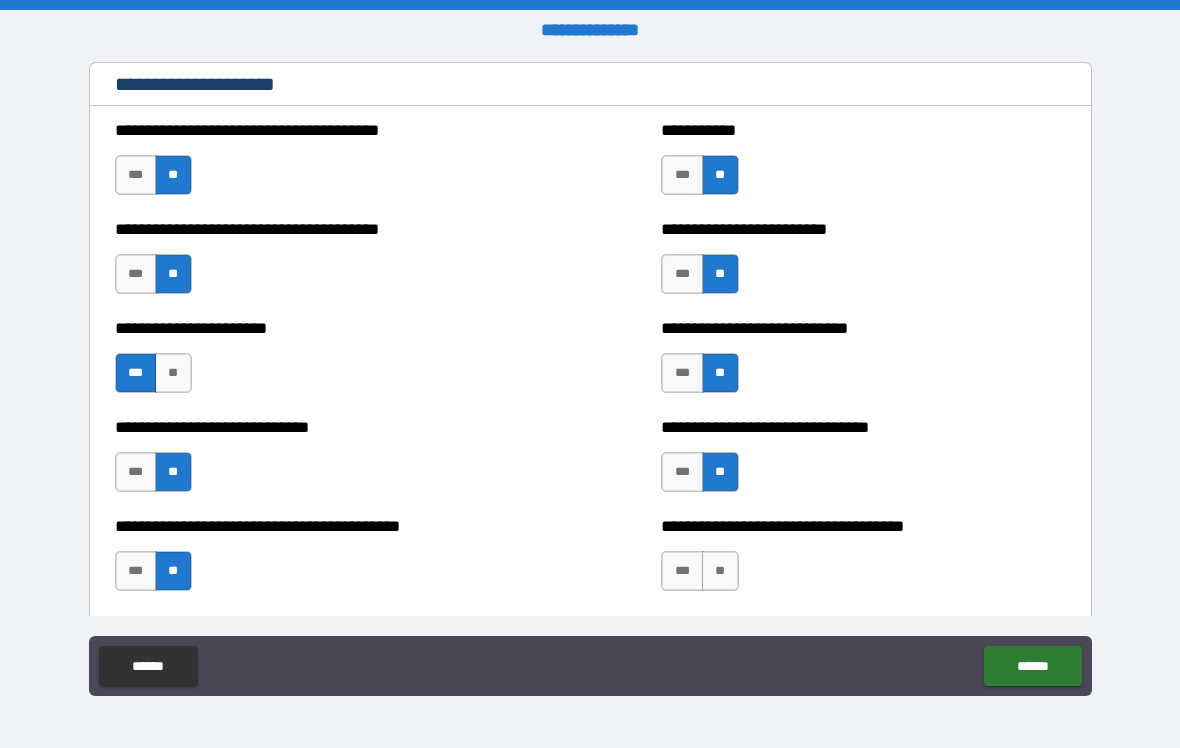 click on "**" at bounding box center [720, 571] 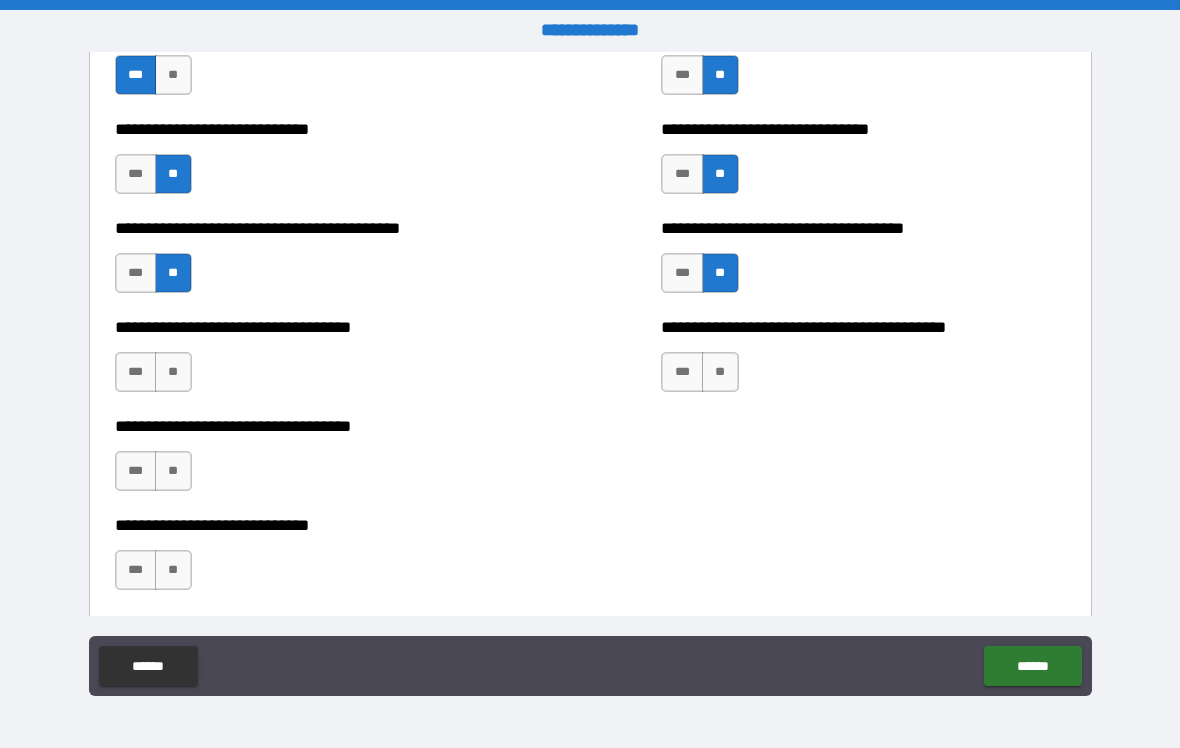 scroll, scrollTop: 6031, scrollLeft: 0, axis: vertical 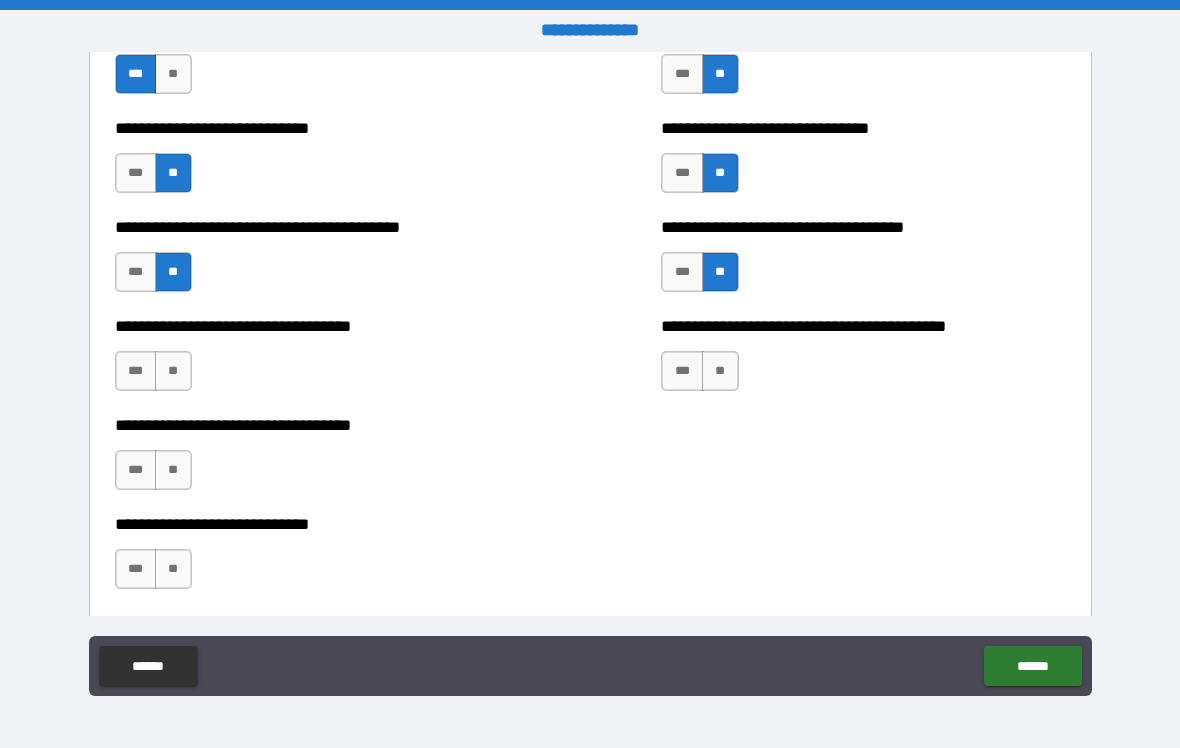 click on "**" at bounding box center [720, 371] 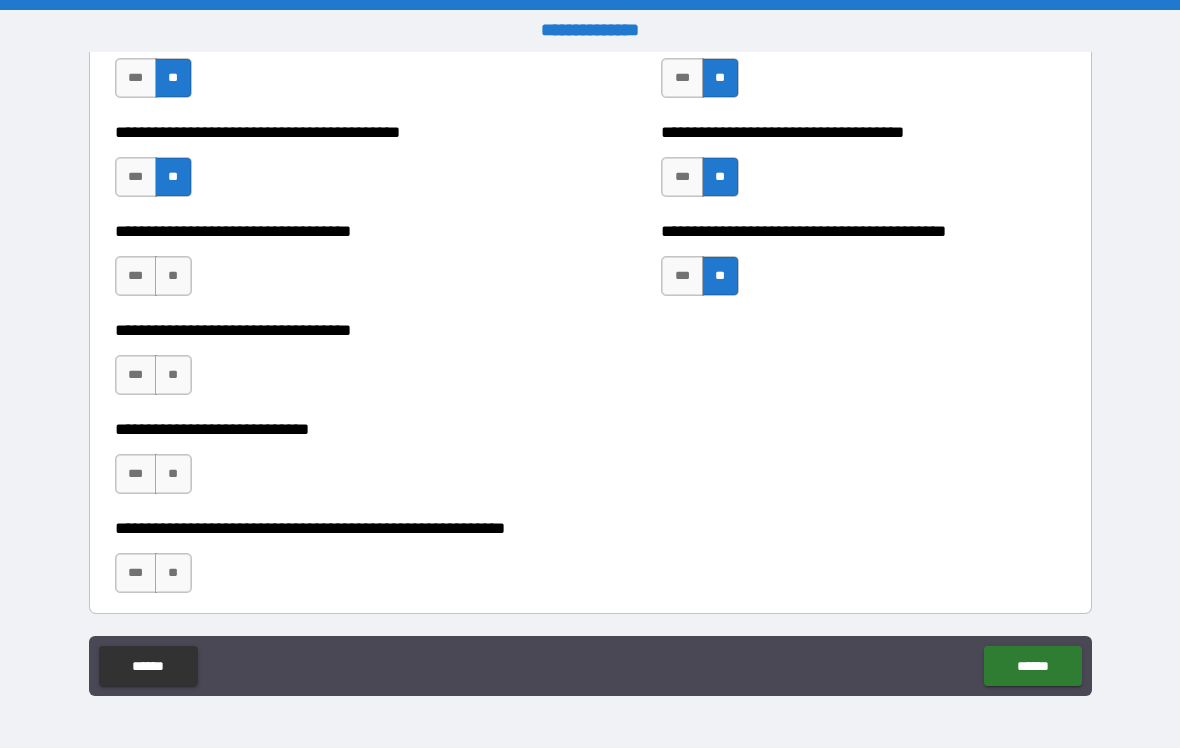 scroll, scrollTop: 6129, scrollLeft: 0, axis: vertical 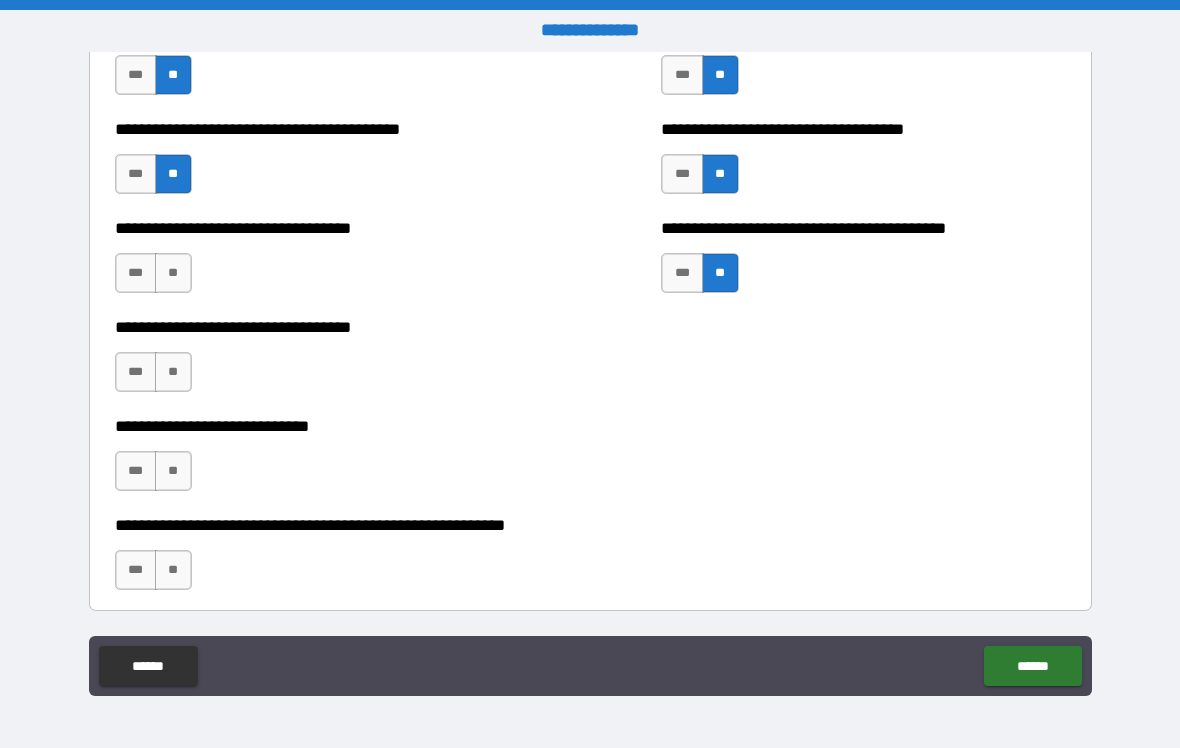 click on "***" at bounding box center [136, 372] 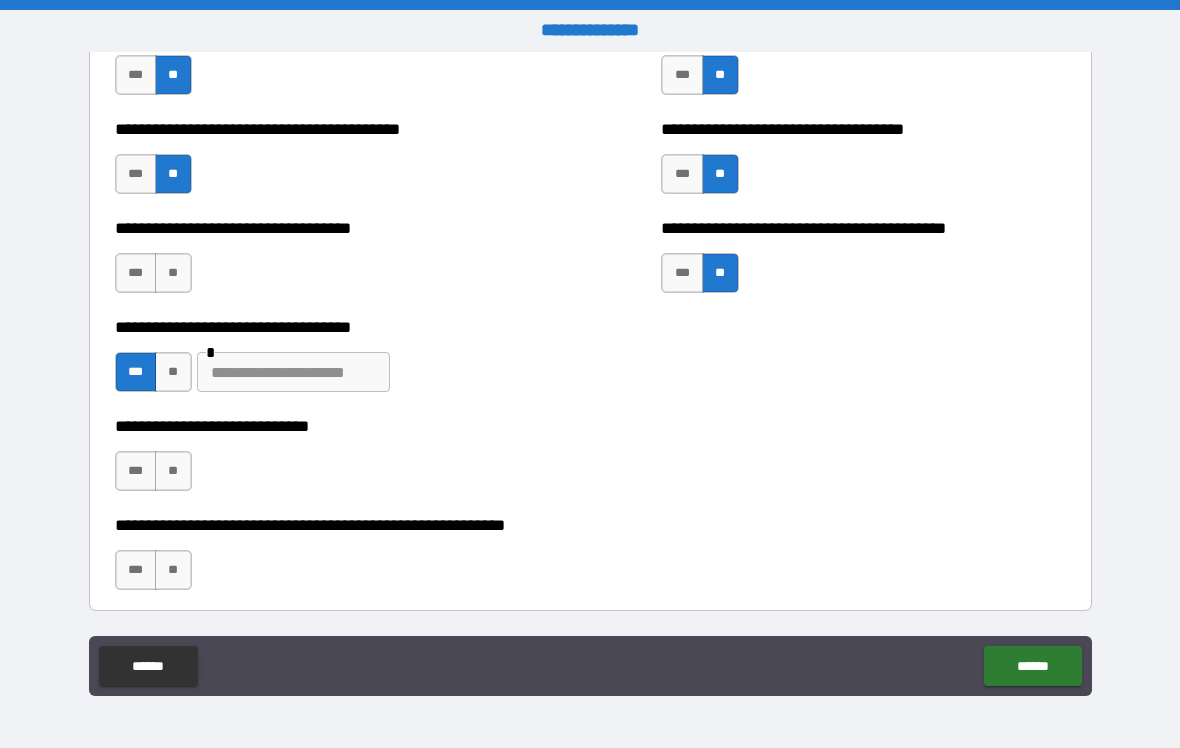 click on "**" at bounding box center (173, 273) 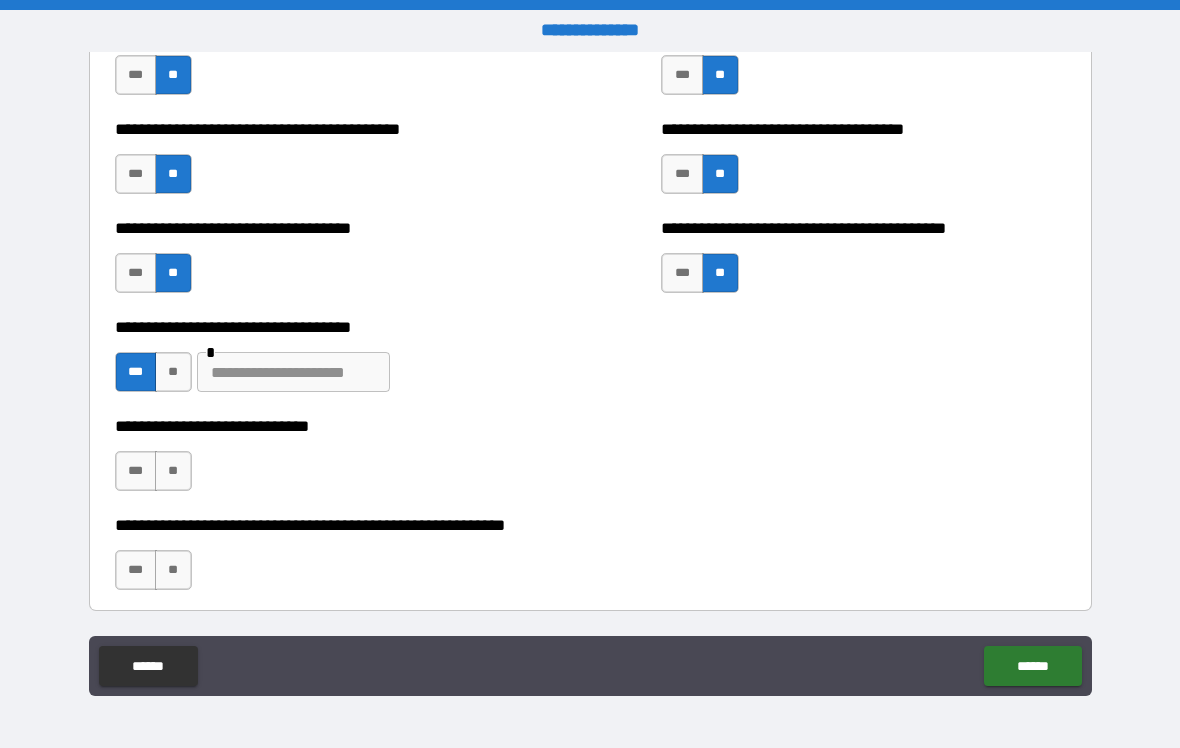 click on "**" at bounding box center (173, 570) 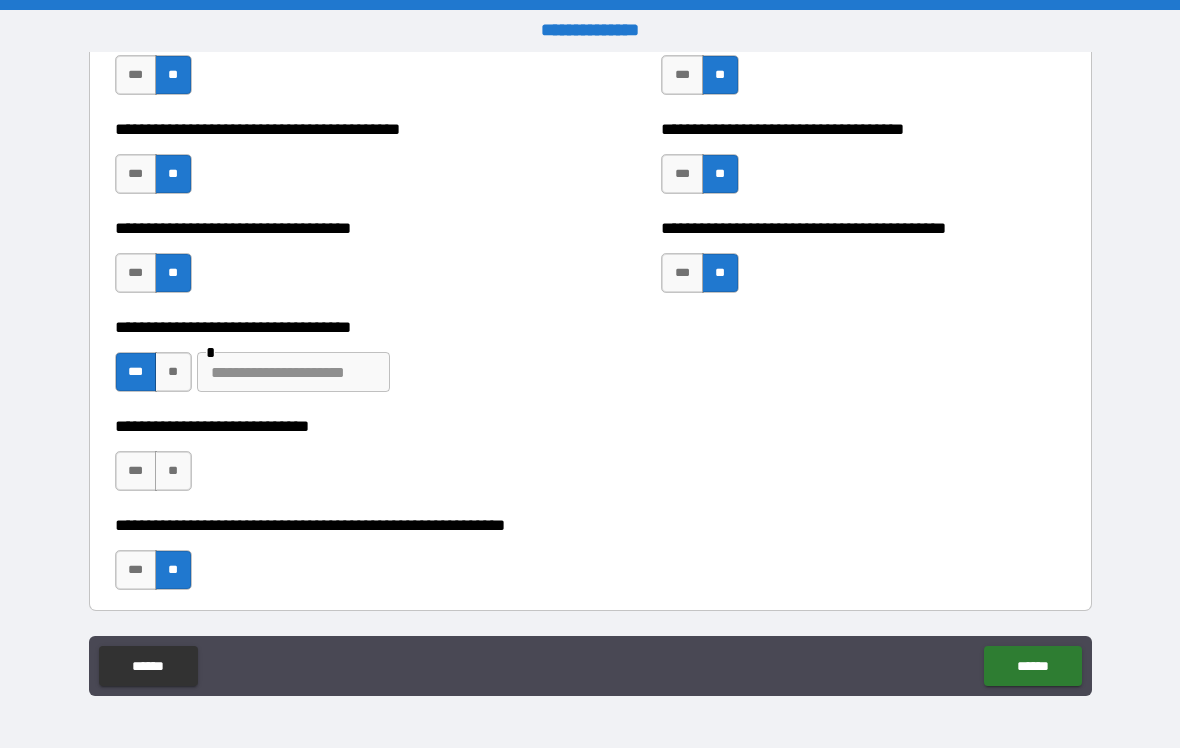 click on "**" at bounding box center (173, 471) 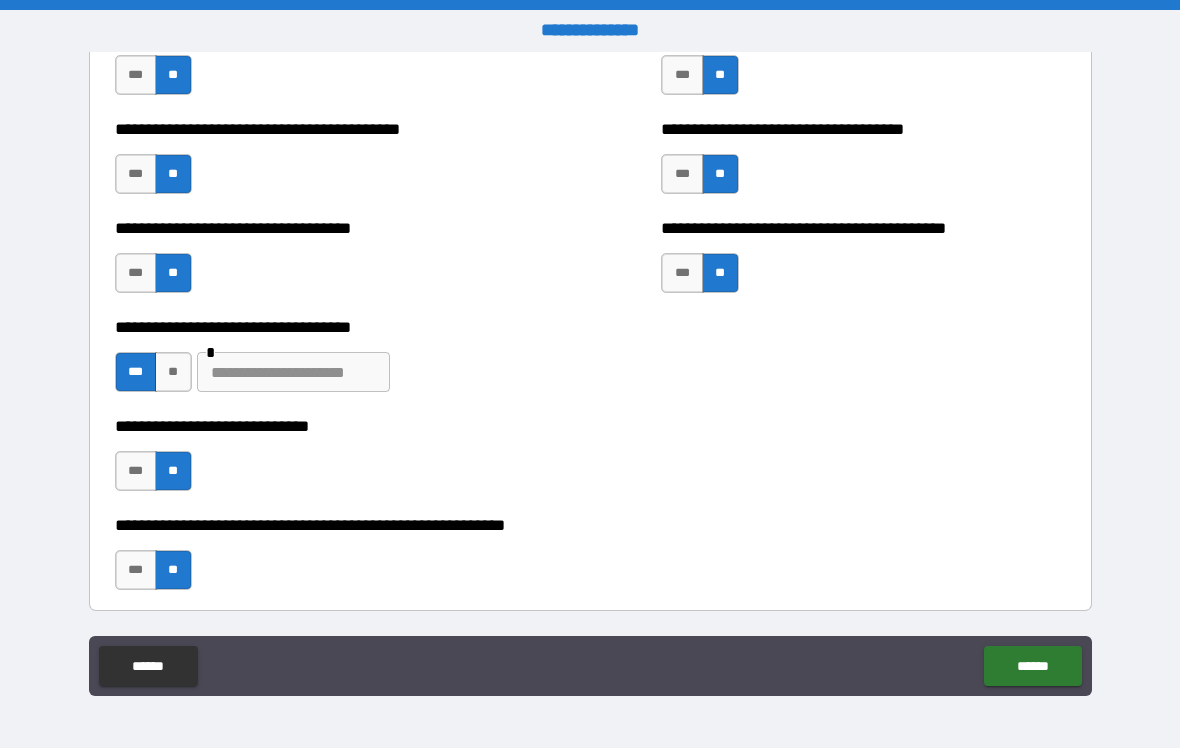 click at bounding box center [293, 372] 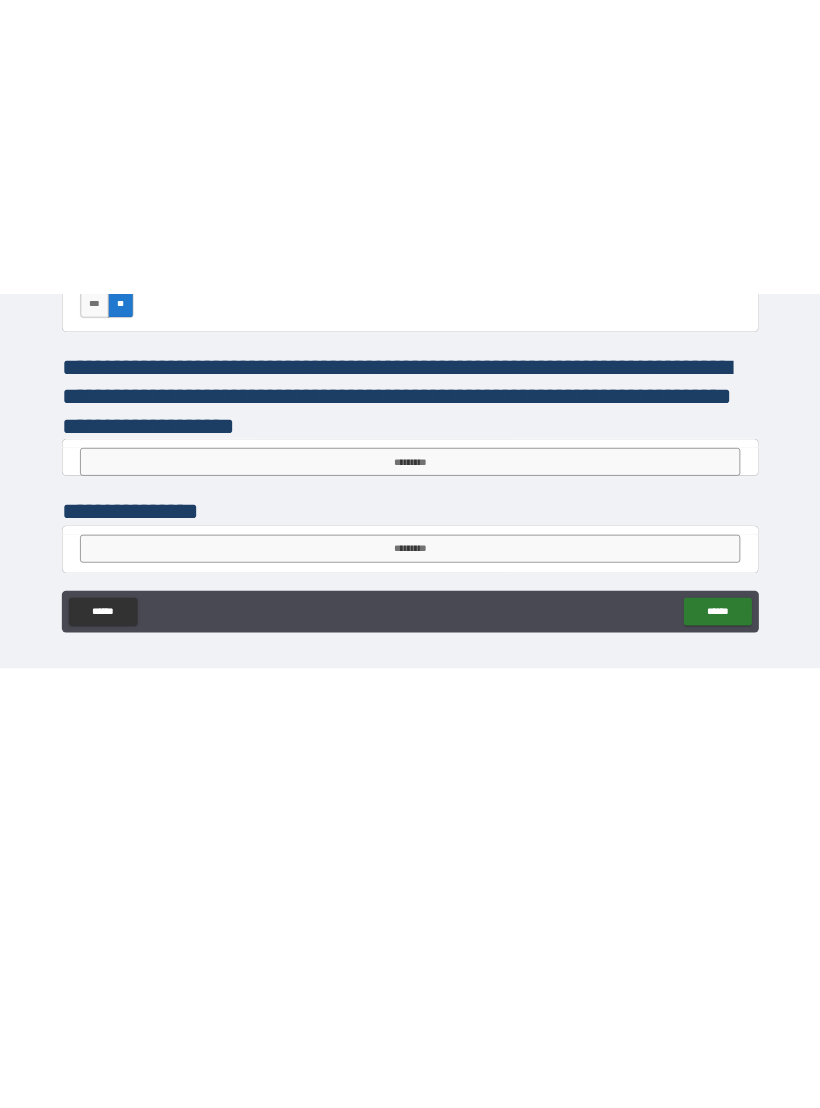 scroll, scrollTop: 6476, scrollLeft: 0, axis: vertical 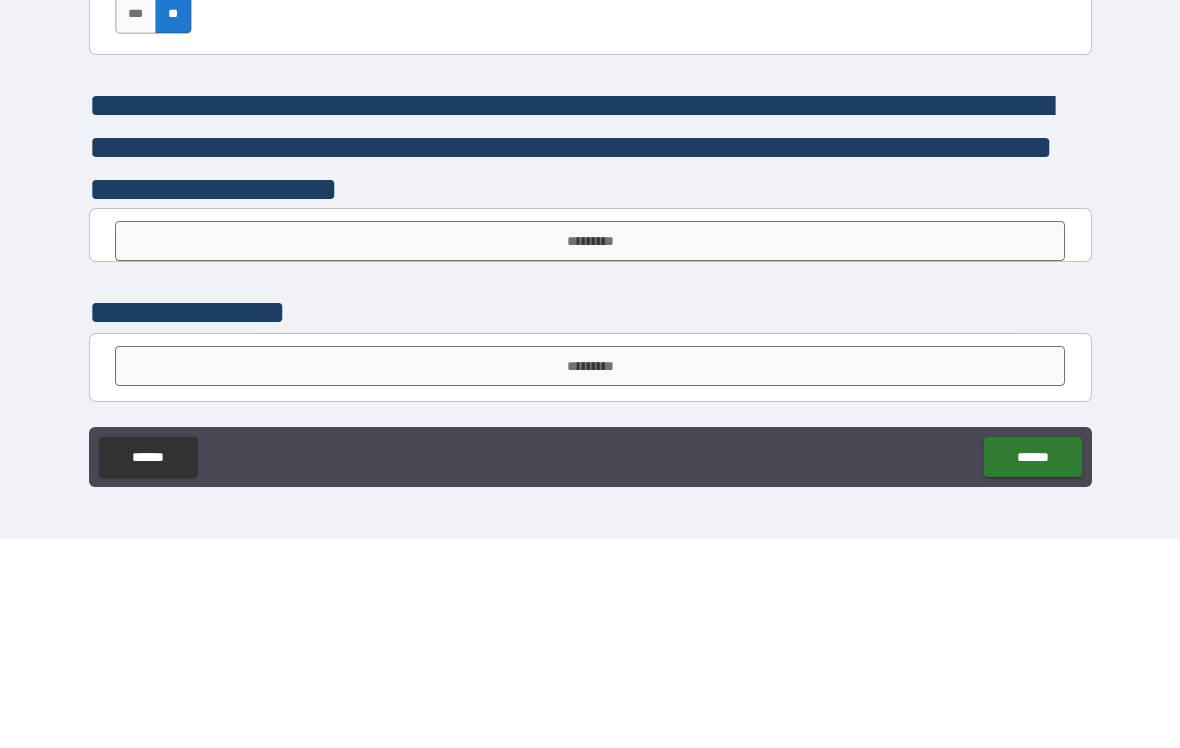 type on "*****" 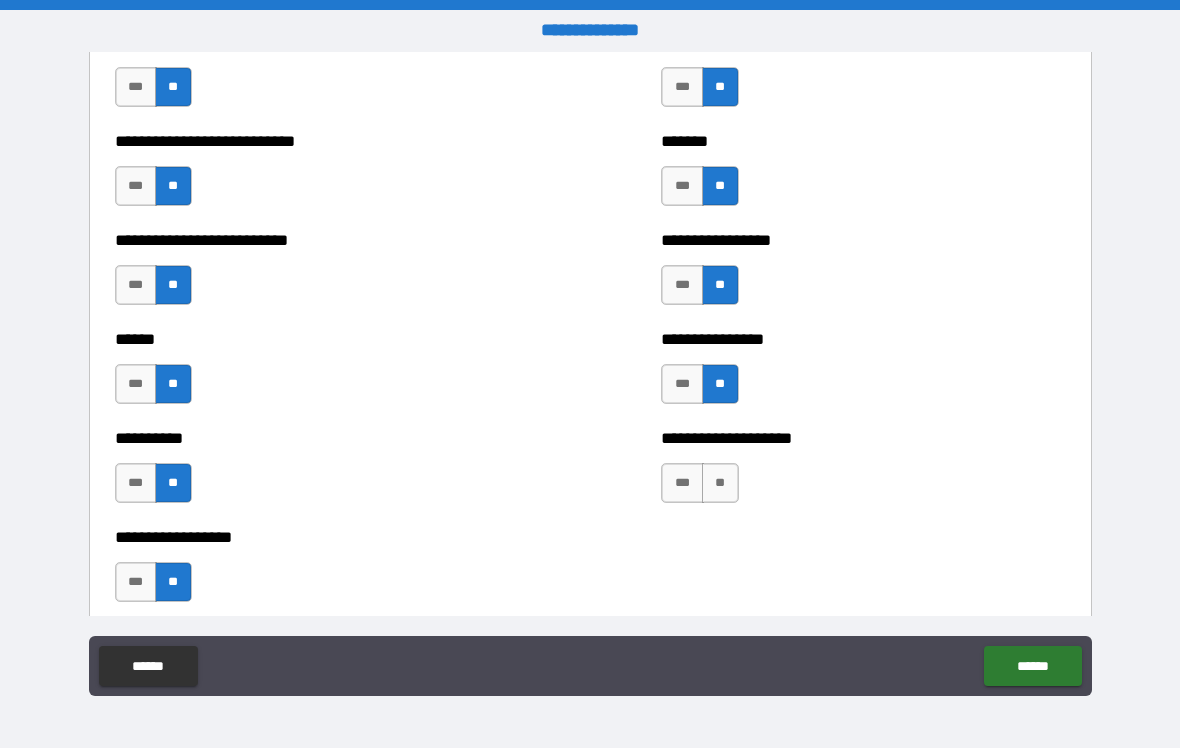 scroll, scrollTop: 5005, scrollLeft: 0, axis: vertical 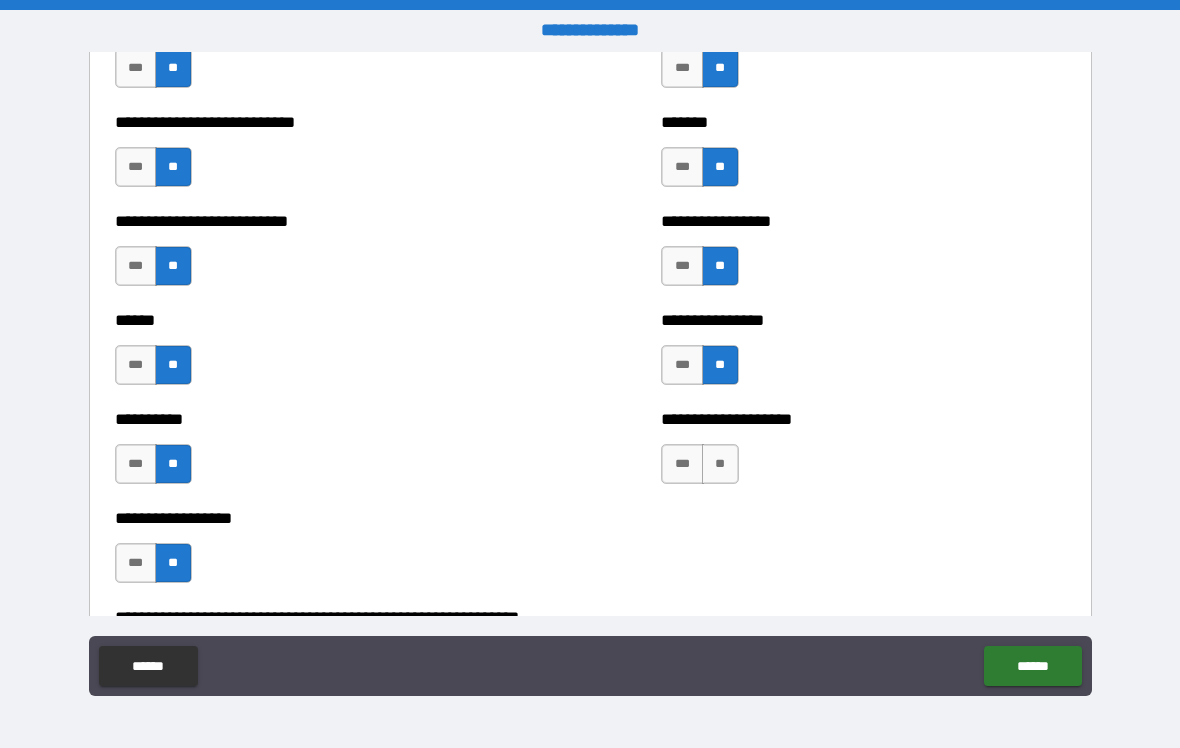 click on "**" at bounding box center (720, 464) 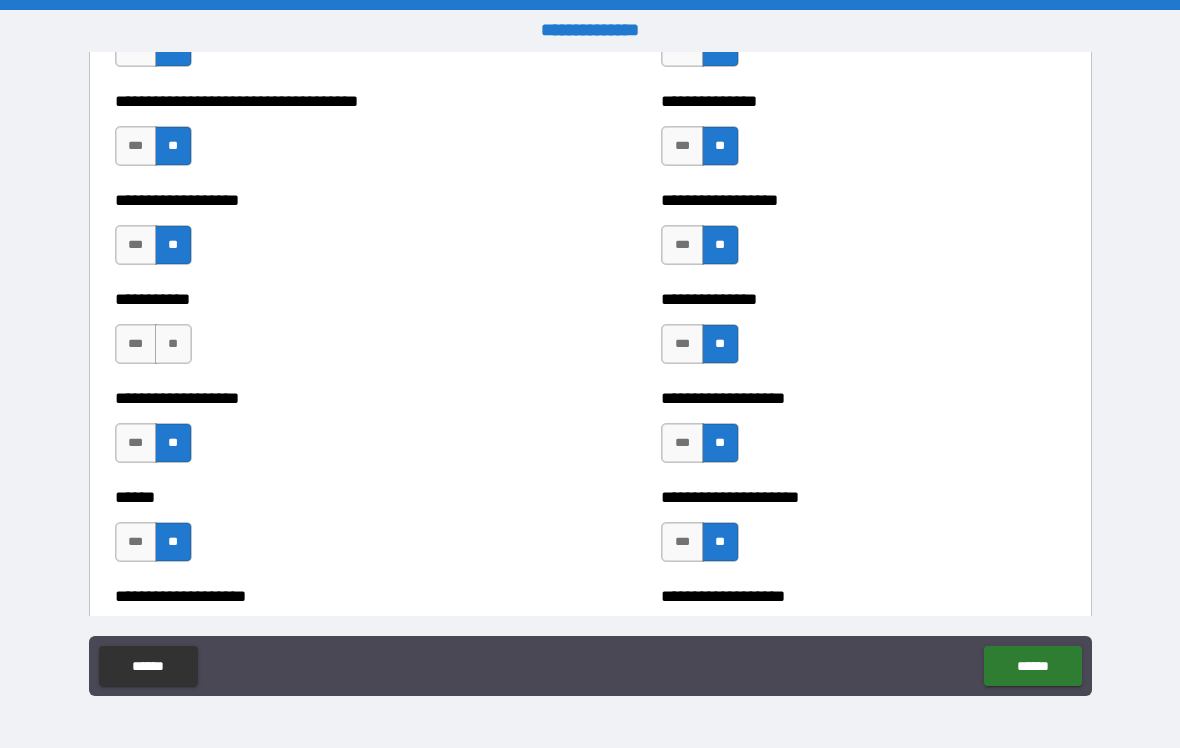scroll, scrollTop: 2728, scrollLeft: 0, axis: vertical 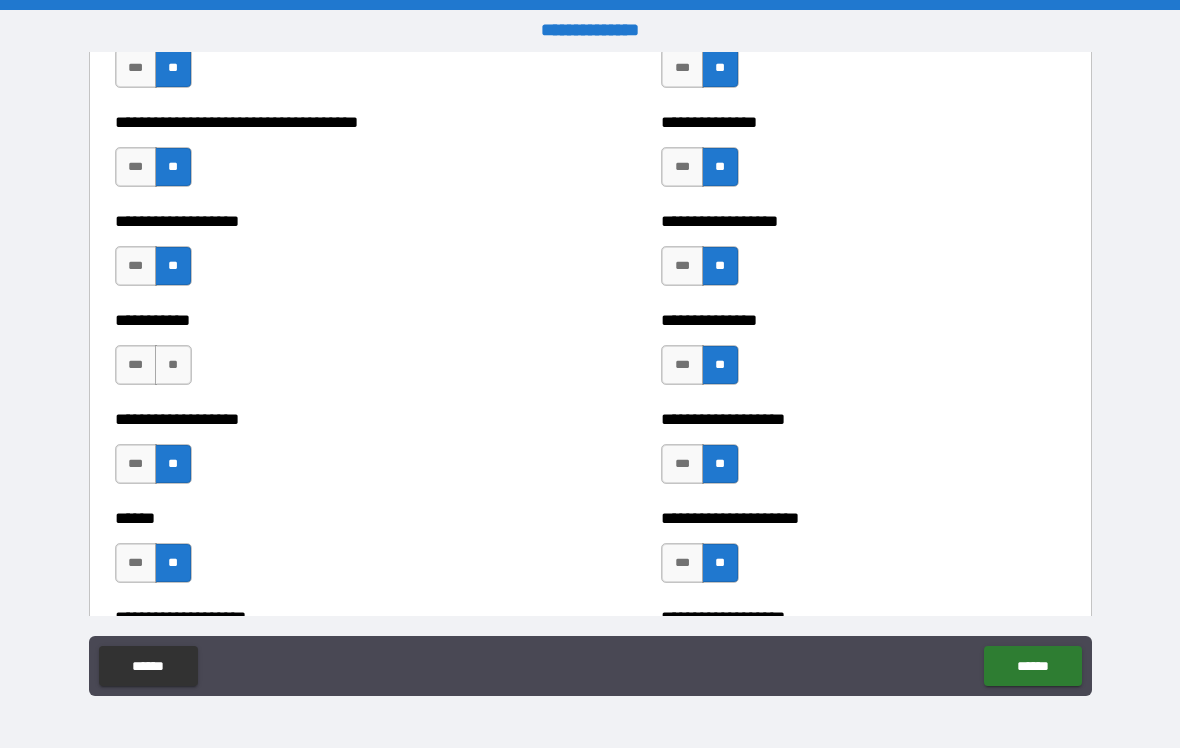 click on "**" at bounding box center (173, 365) 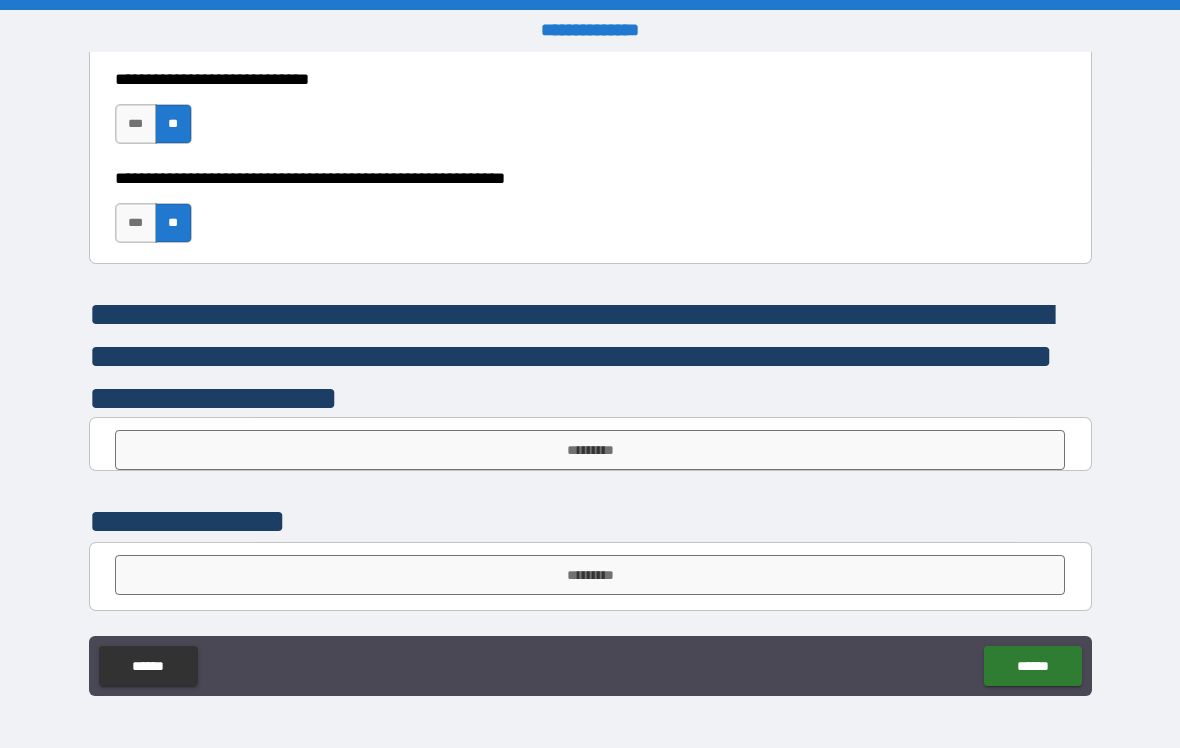 scroll, scrollTop: 6476, scrollLeft: 0, axis: vertical 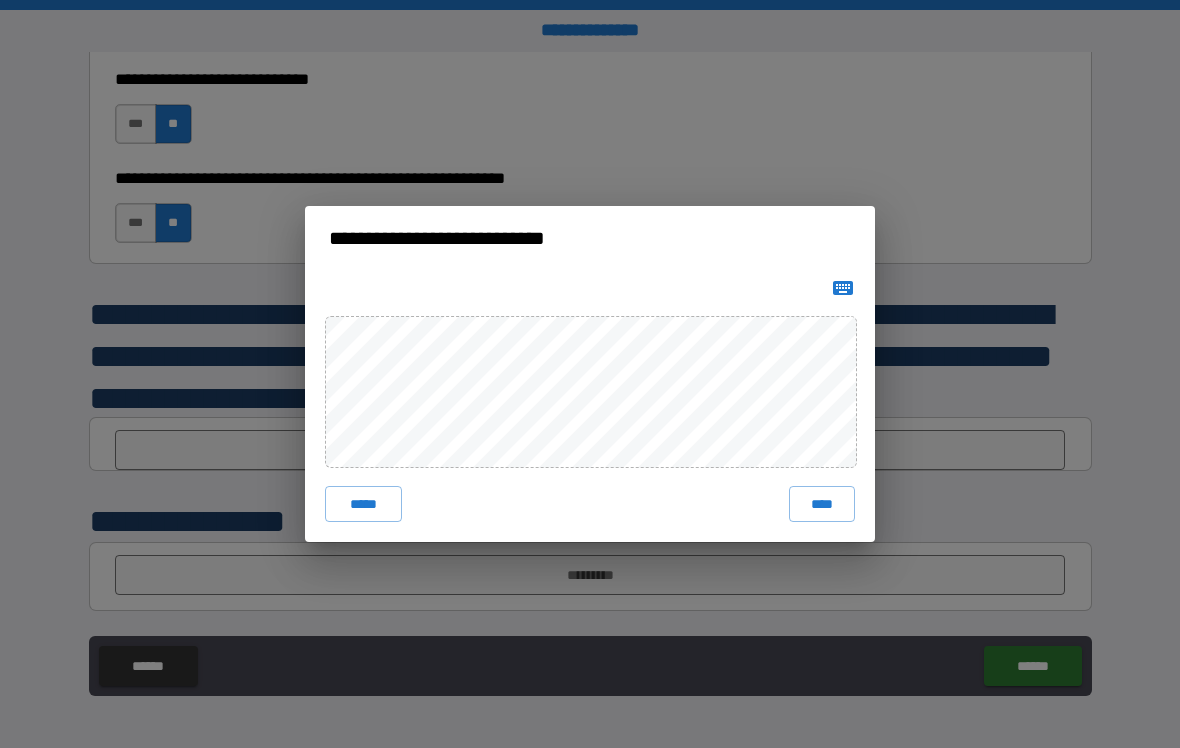 click on "****" at bounding box center (822, 504) 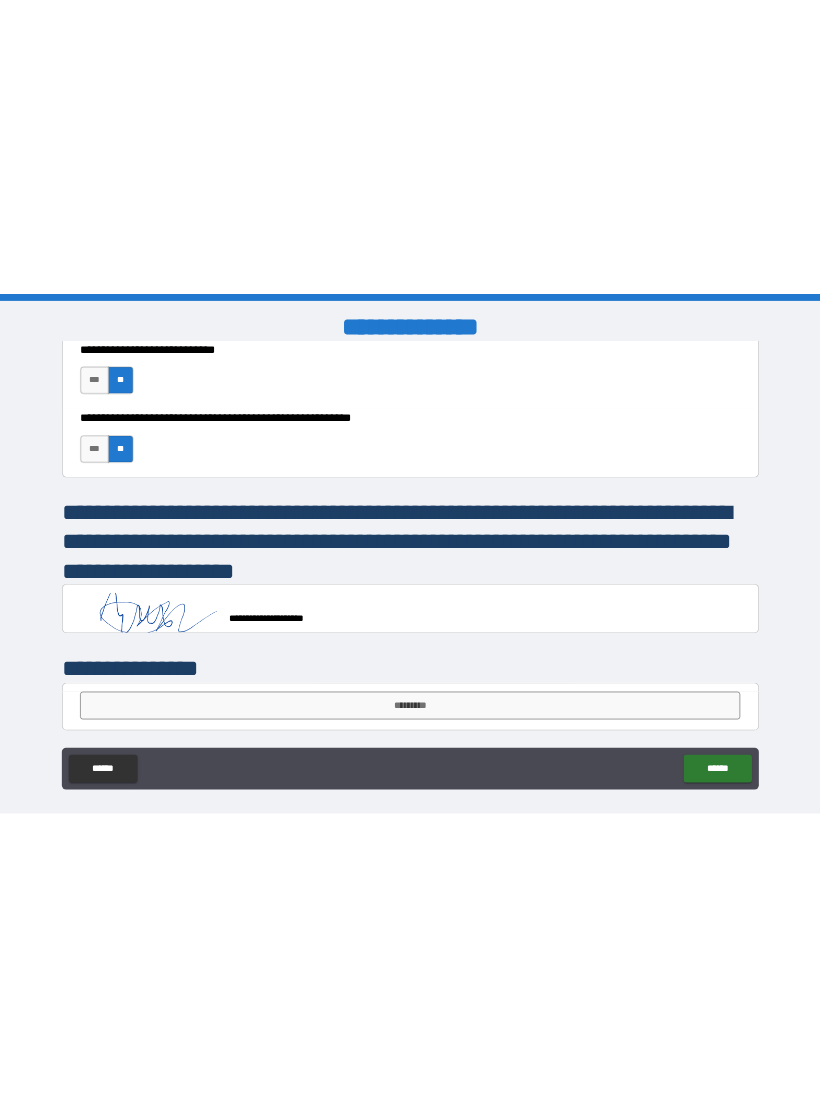 scroll, scrollTop: 6396, scrollLeft: 0, axis: vertical 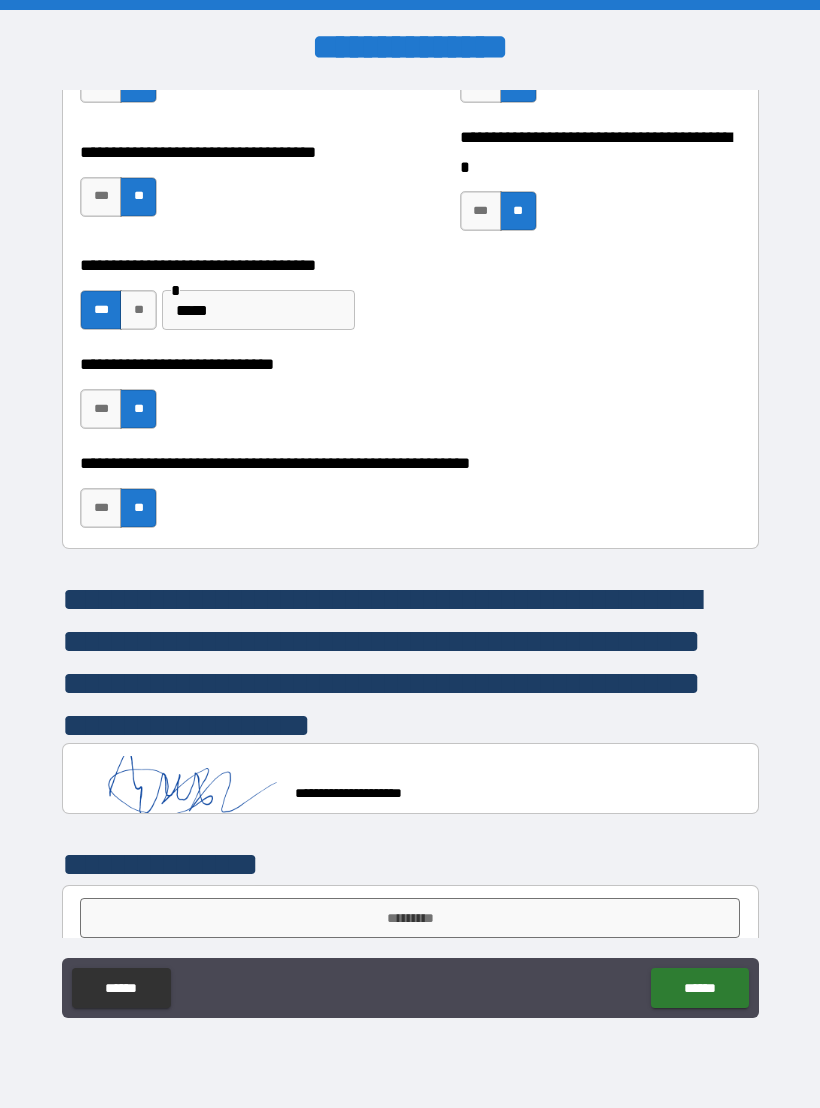 click on "******" at bounding box center [699, 988] 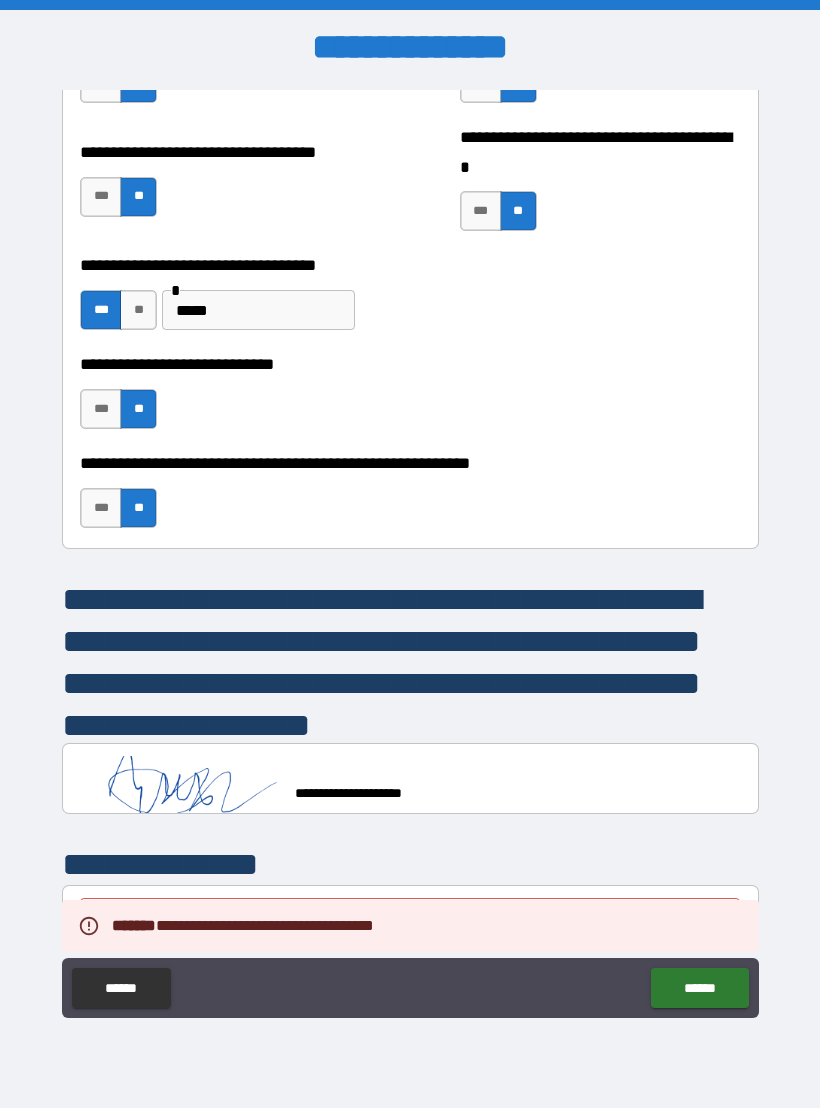 click on "*********" at bounding box center (410, 918) 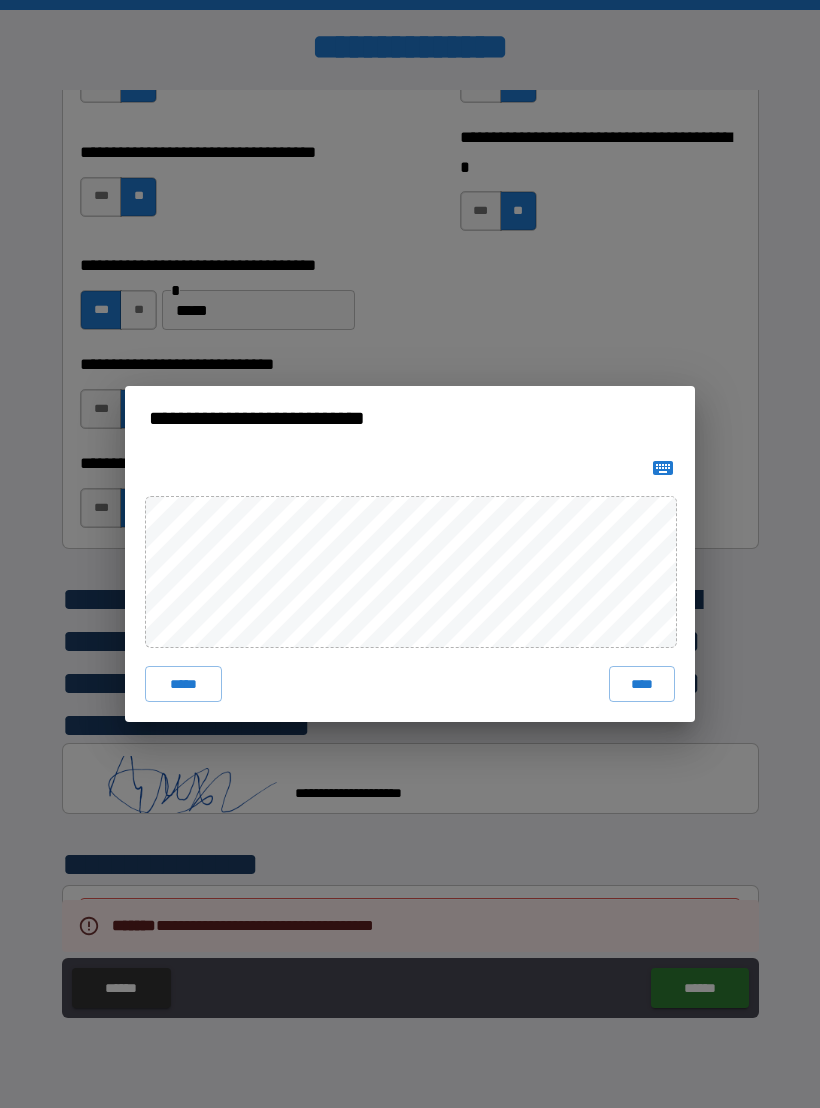 click on "**********" at bounding box center [410, 554] 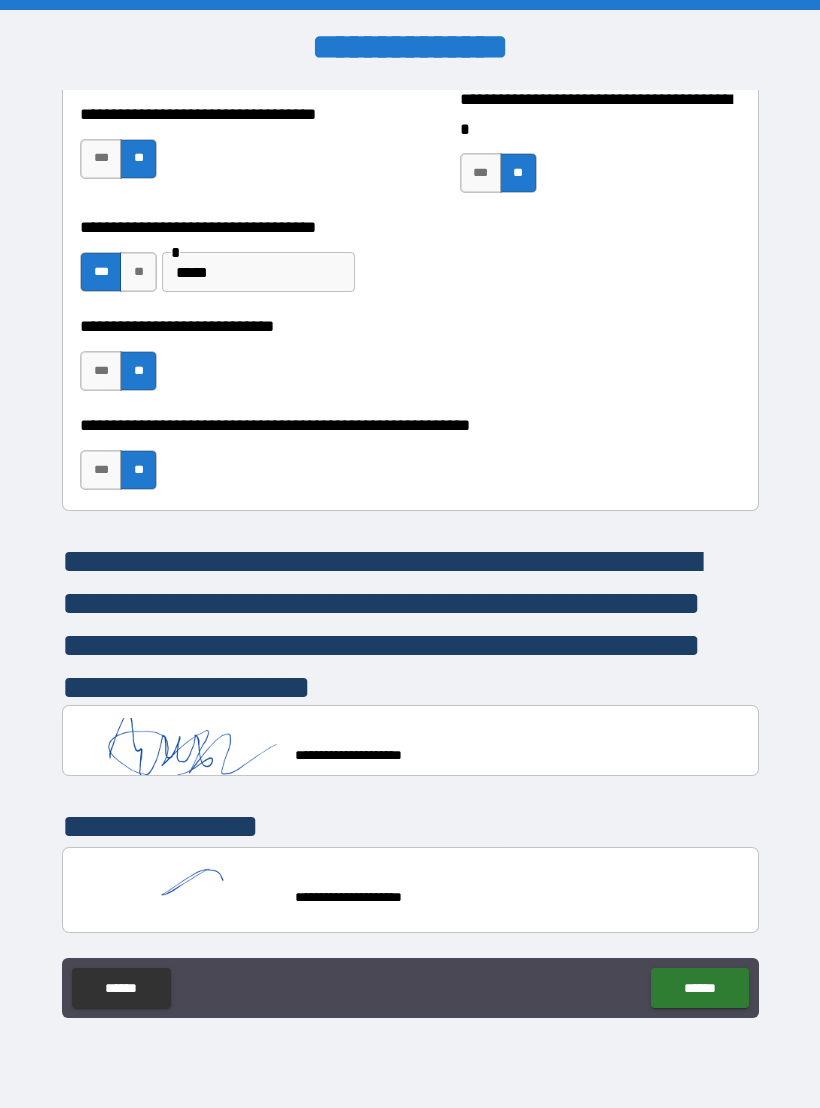 scroll, scrollTop: 6434, scrollLeft: 0, axis: vertical 